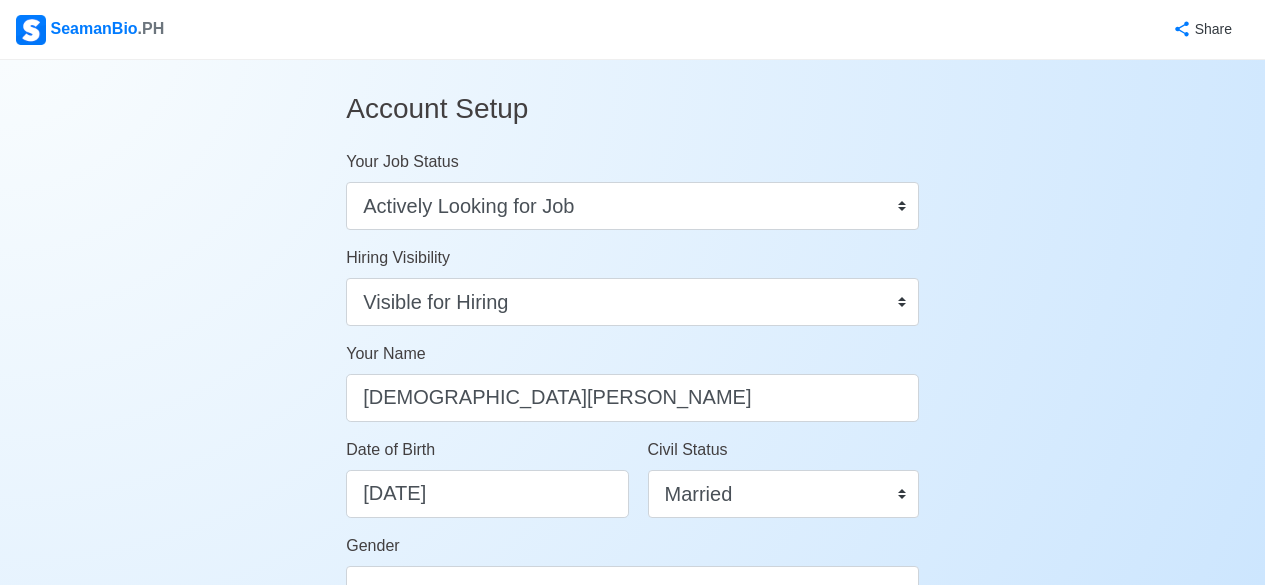 select on "Actively Looking for Job" 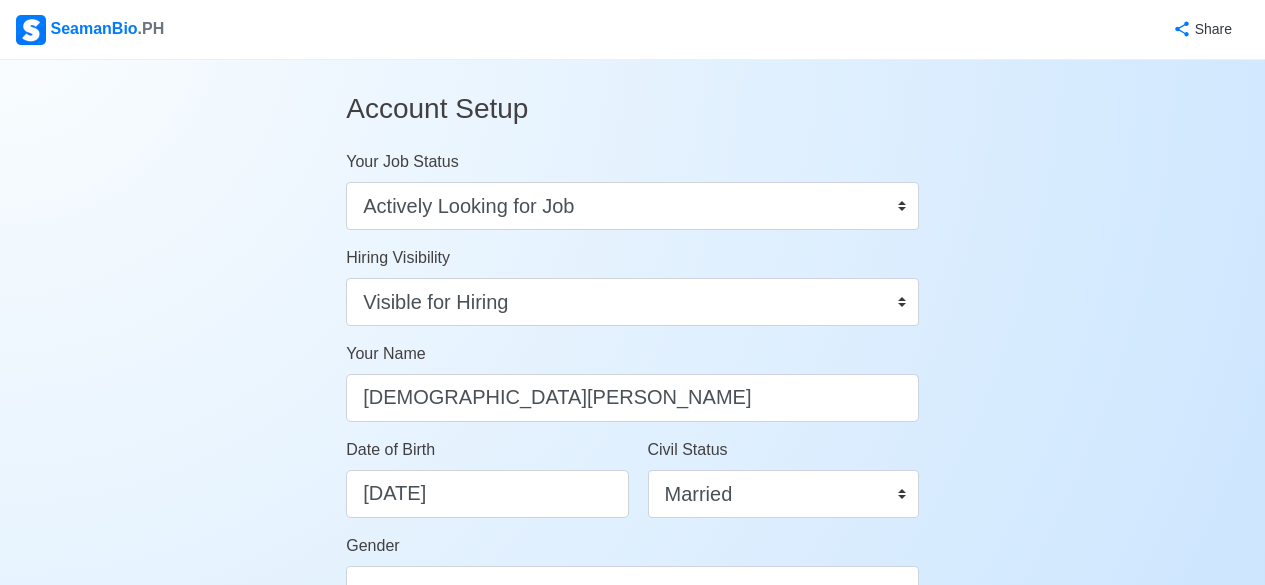 scroll, scrollTop: 1000, scrollLeft: 0, axis: vertical 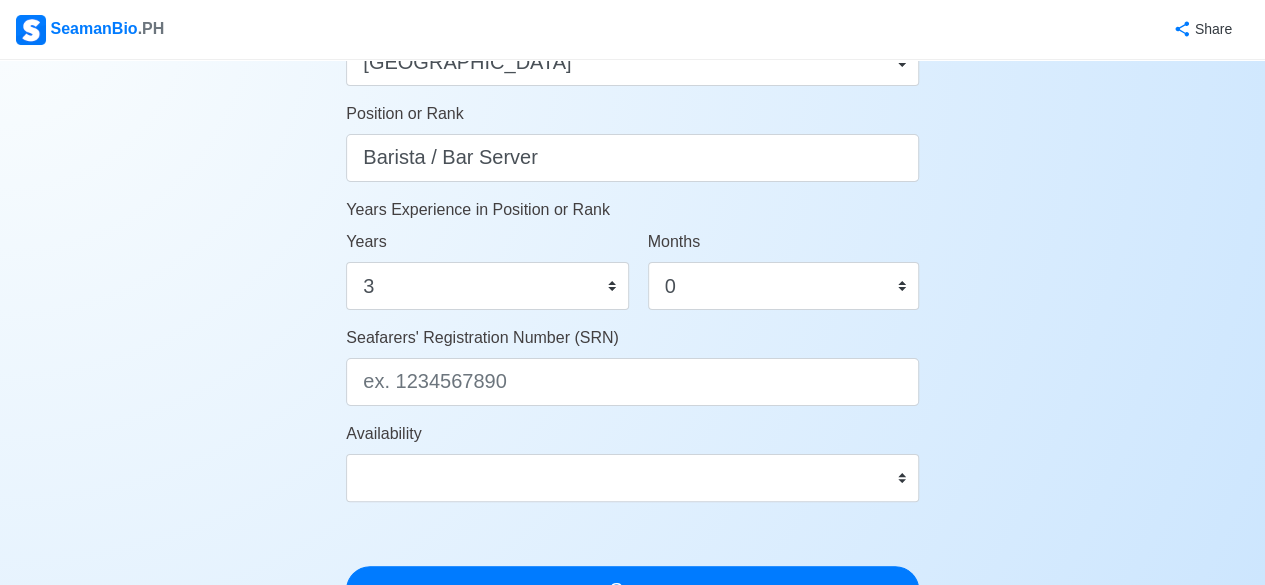 click on "Seafarers' Registration Number (SRN)" at bounding box center (632, 382) 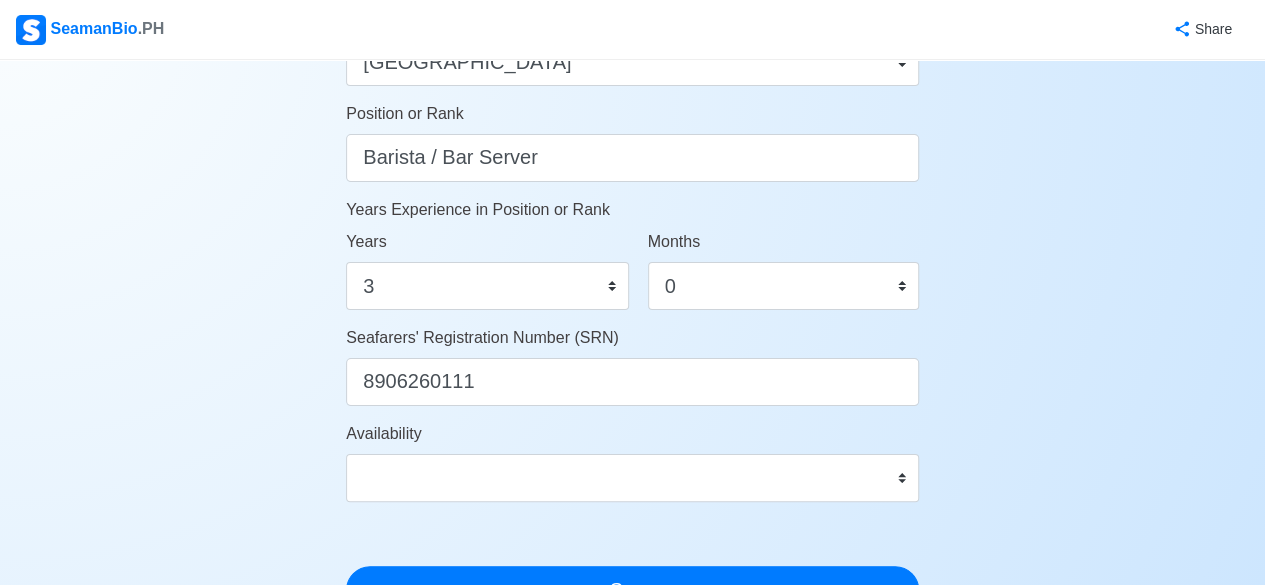 type on "8906260111" 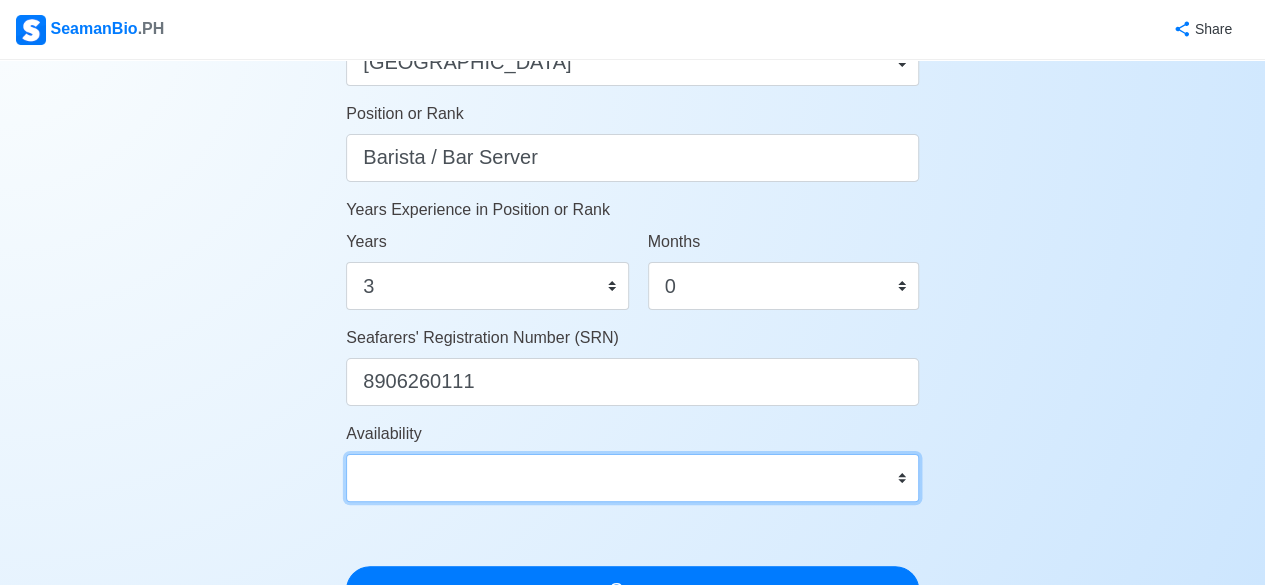 click on "Immediate [DATE]  [DATE]  [DATE]  [DATE]  [DATE]  [DATE]  [DATE]  [DATE]  [DATE]" at bounding box center (632, 478) 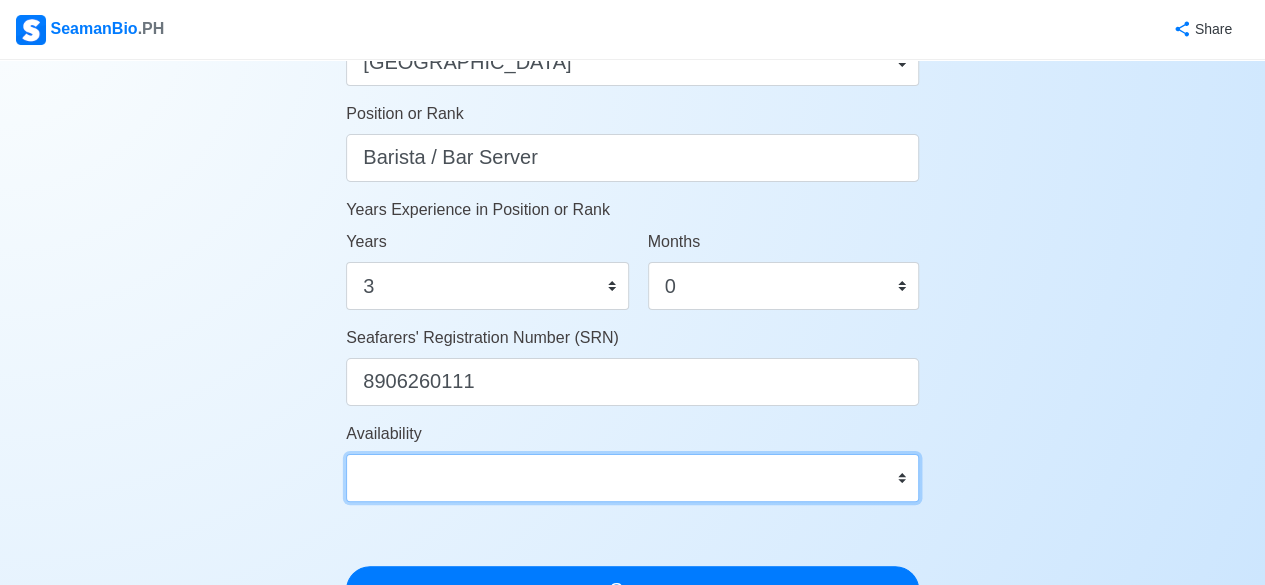 select on "1756656000000" 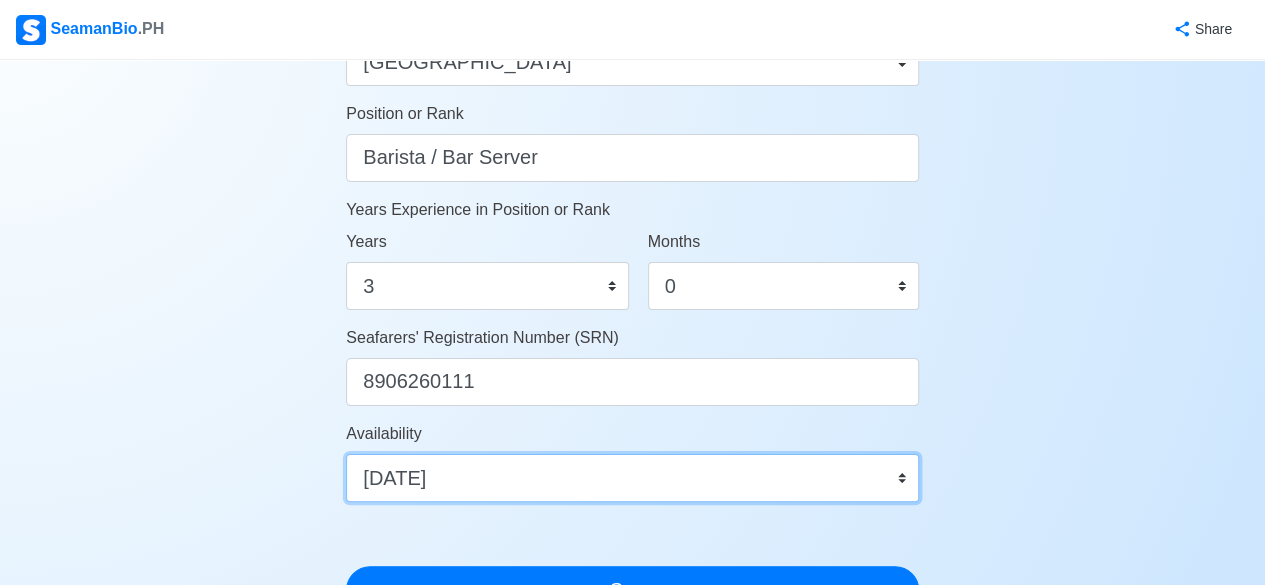 click on "Immediate [DATE]  [DATE]  [DATE]  [DATE]  [DATE]  [DATE]  [DATE]  [DATE]  [DATE]" at bounding box center (632, 478) 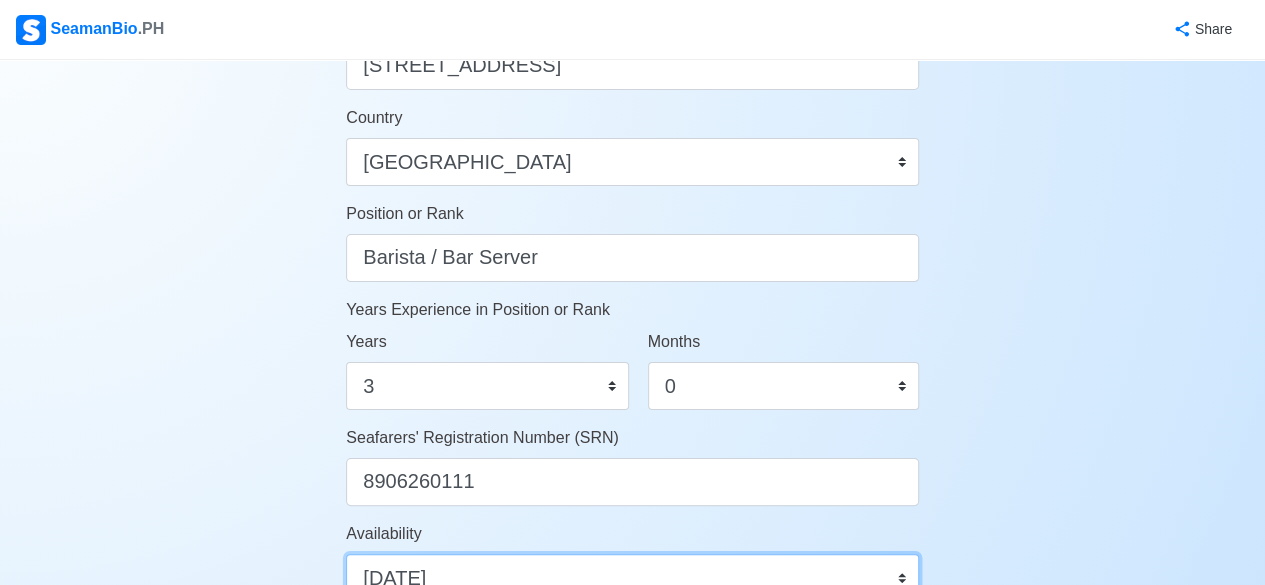 scroll, scrollTop: 1100, scrollLeft: 0, axis: vertical 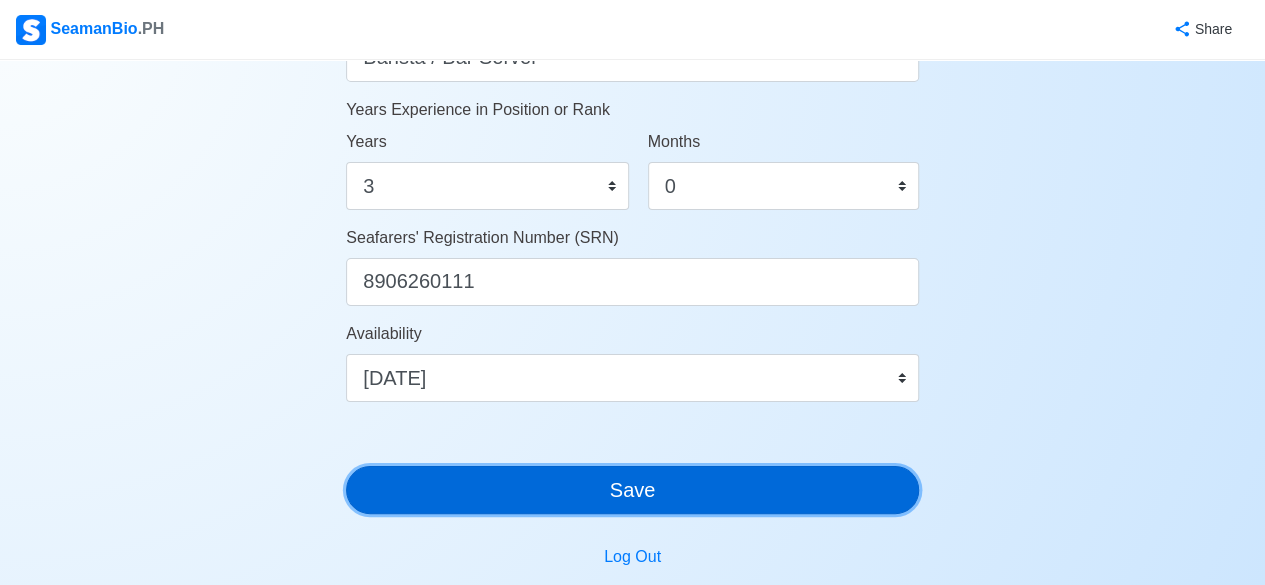 click on "Save" at bounding box center [632, 490] 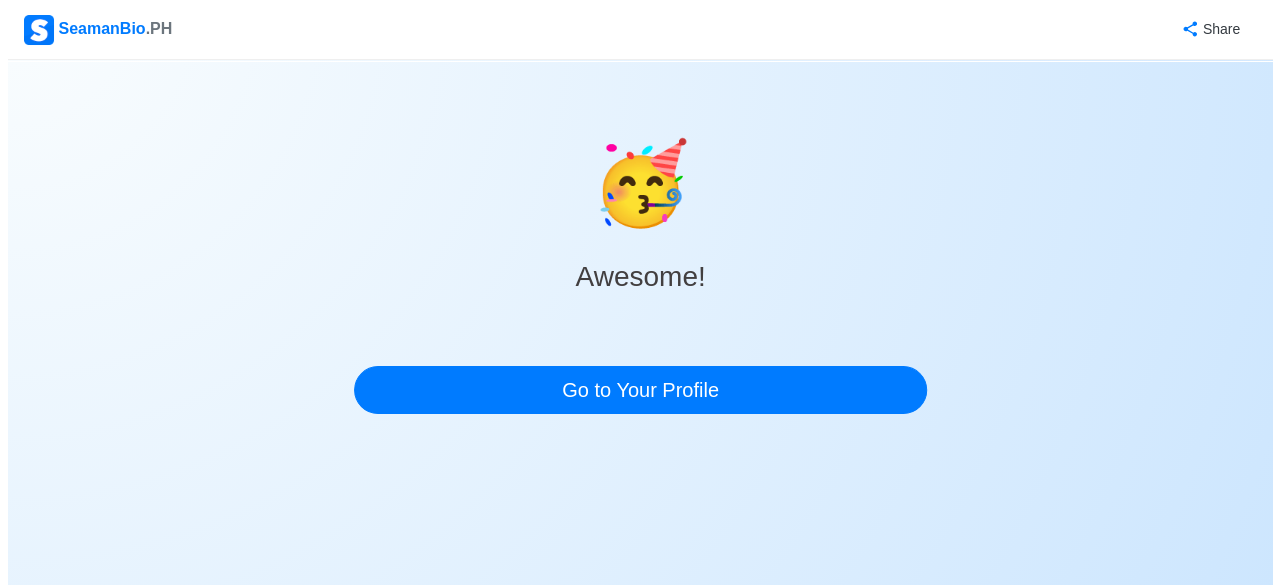 scroll, scrollTop: 0, scrollLeft: 0, axis: both 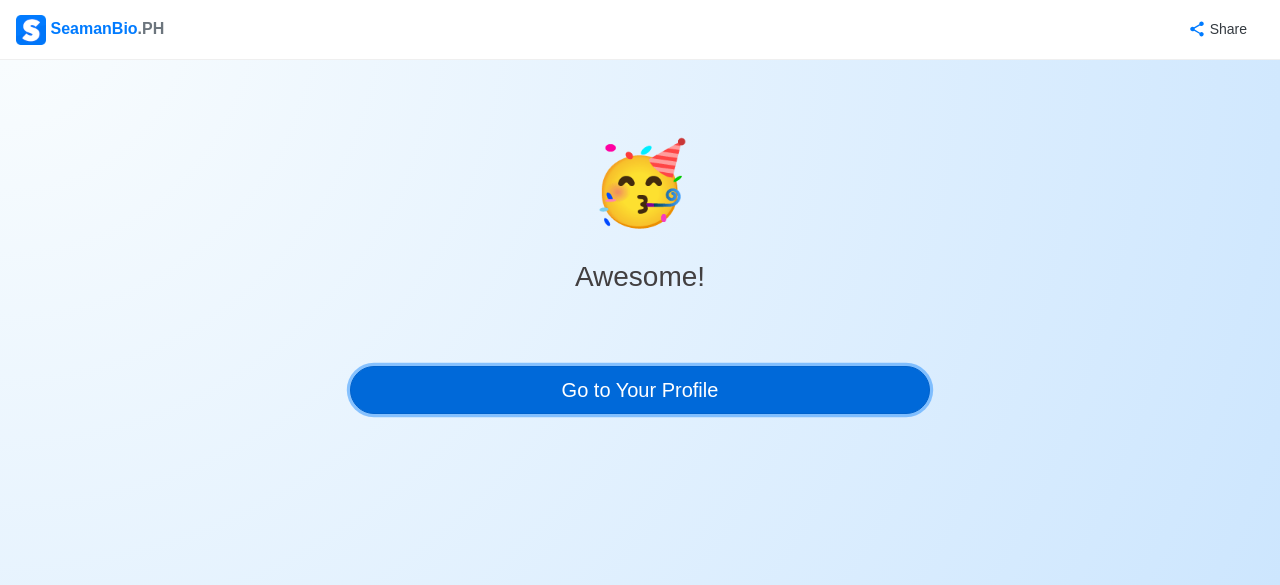 click on "Go to Your Profile" at bounding box center (640, 390) 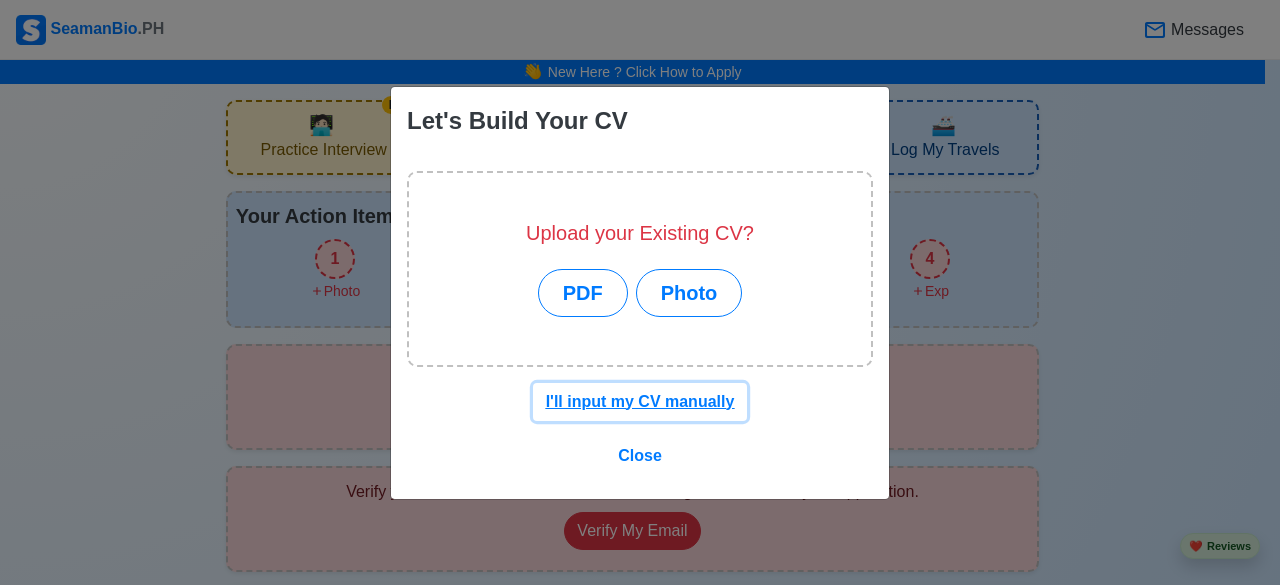 click on "I'll input my CV manually" at bounding box center [640, 401] 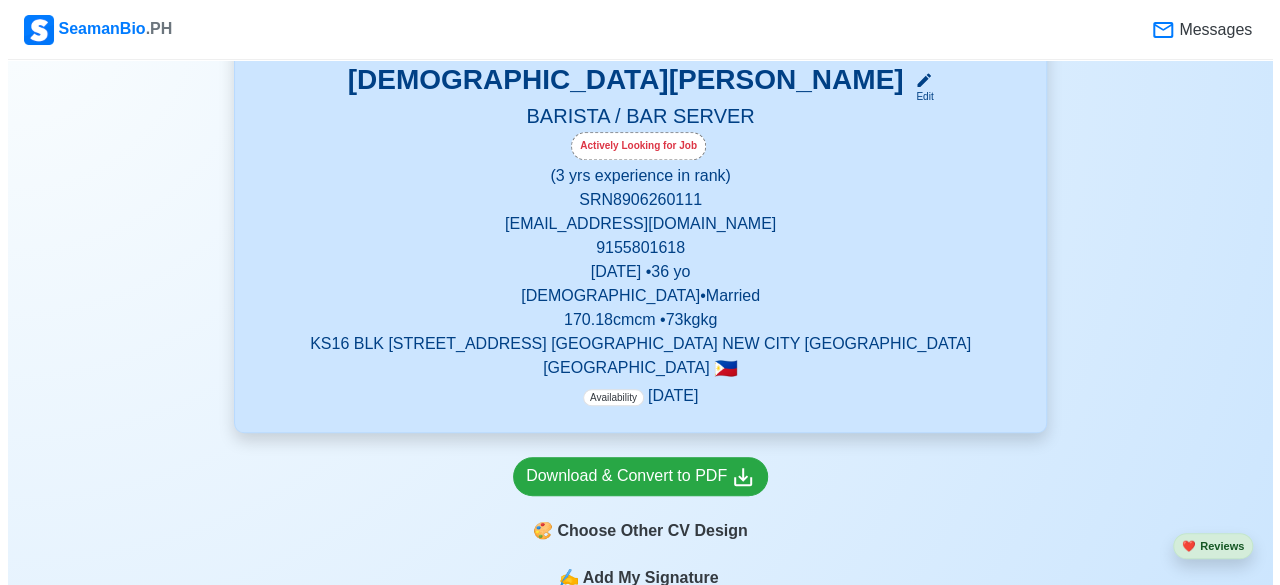 scroll, scrollTop: 800, scrollLeft: 0, axis: vertical 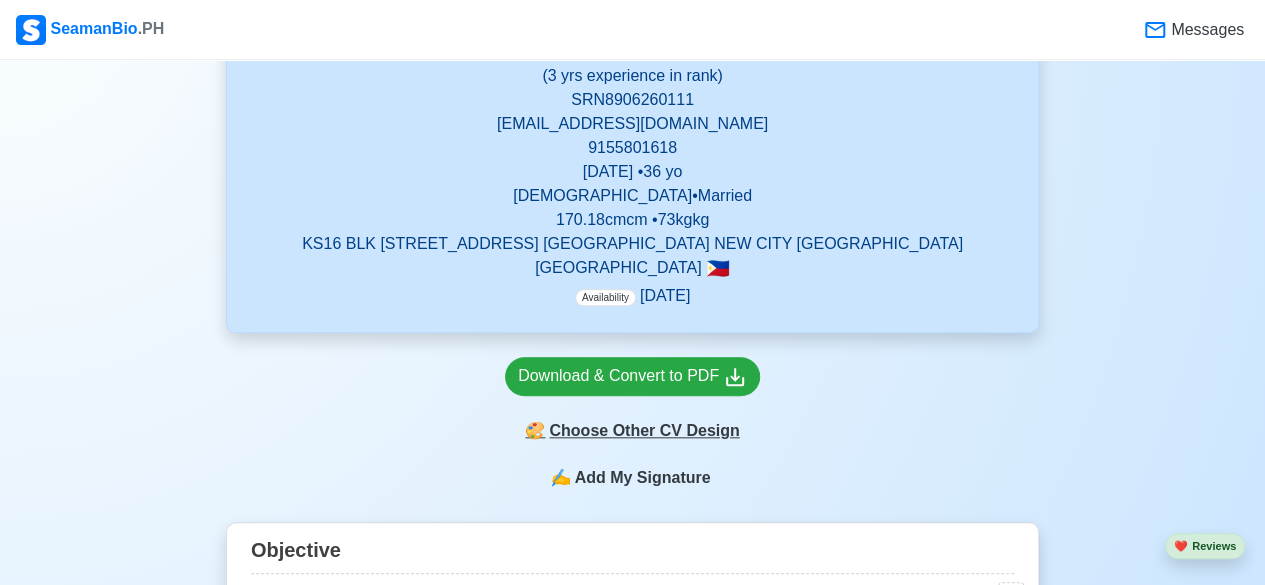 click on "🎨 Choose Other CV Design" at bounding box center [632, 431] 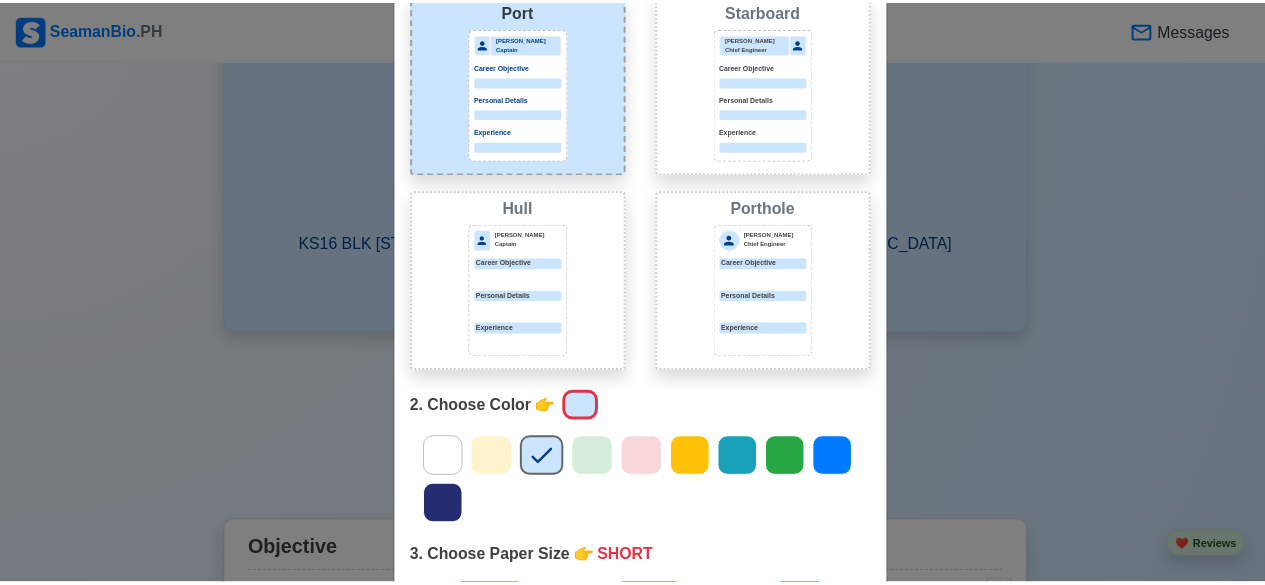 scroll, scrollTop: 0, scrollLeft: 0, axis: both 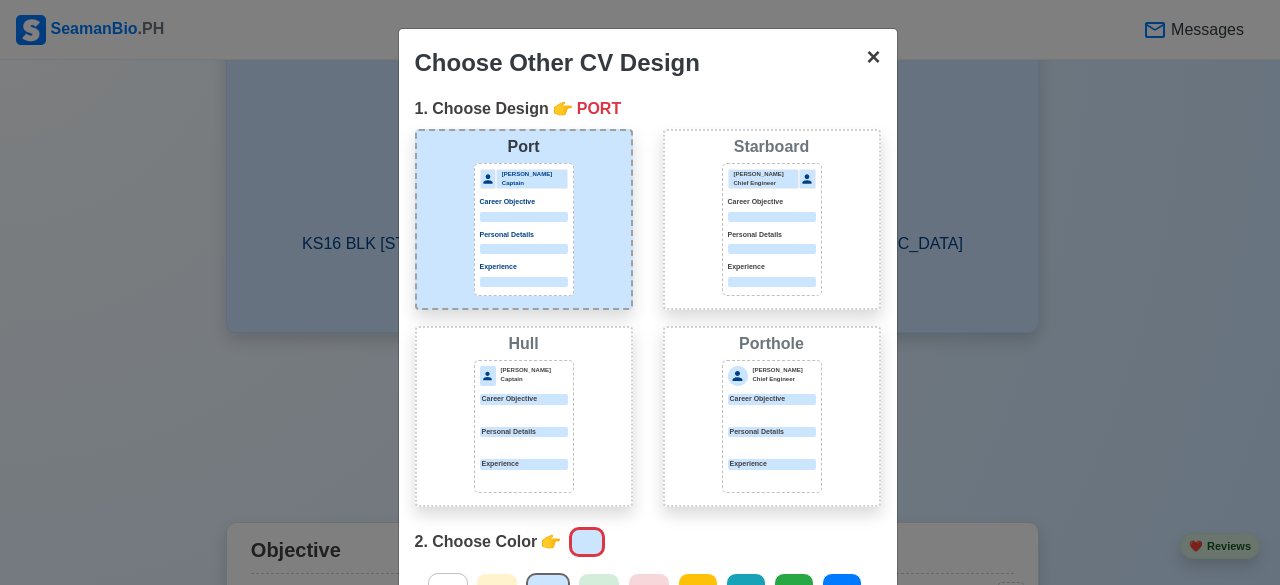 click on "×" at bounding box center (873, 56) 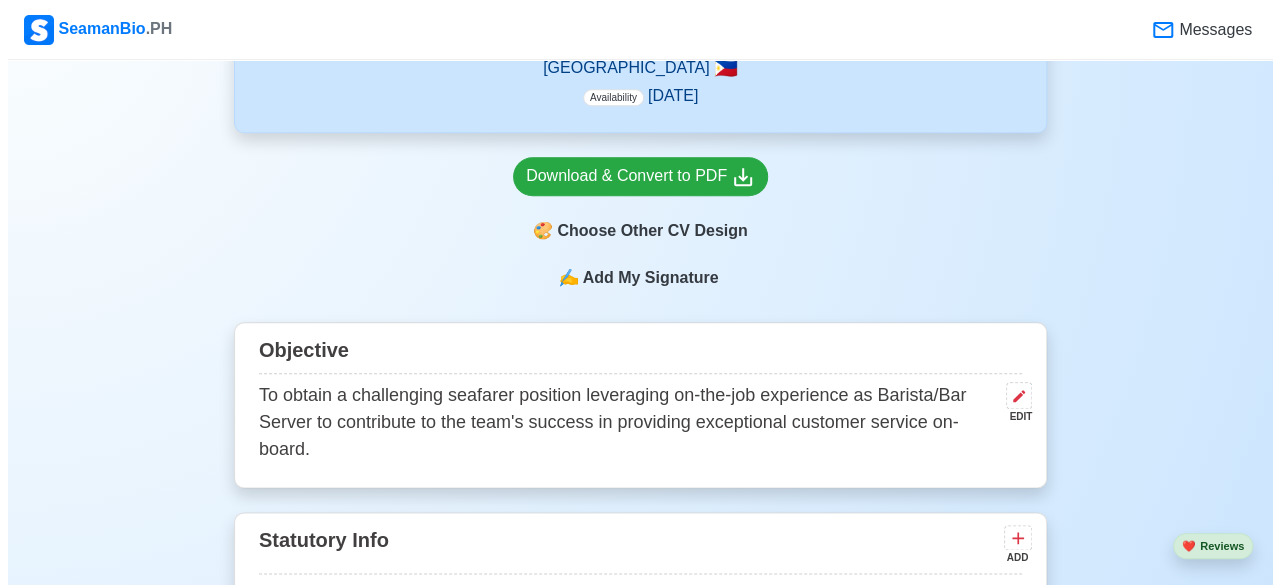 scroll, scrollTop: 1200, scrollLeft: 0, axis: vertical 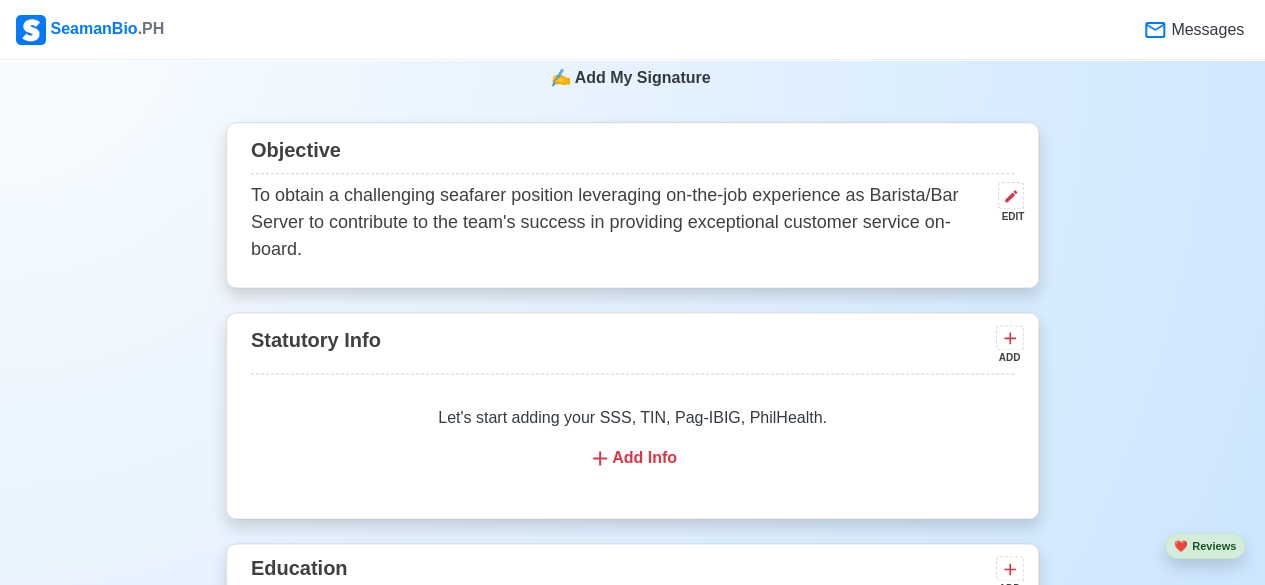 click on "Add Info" at bounding box center [632, 458] 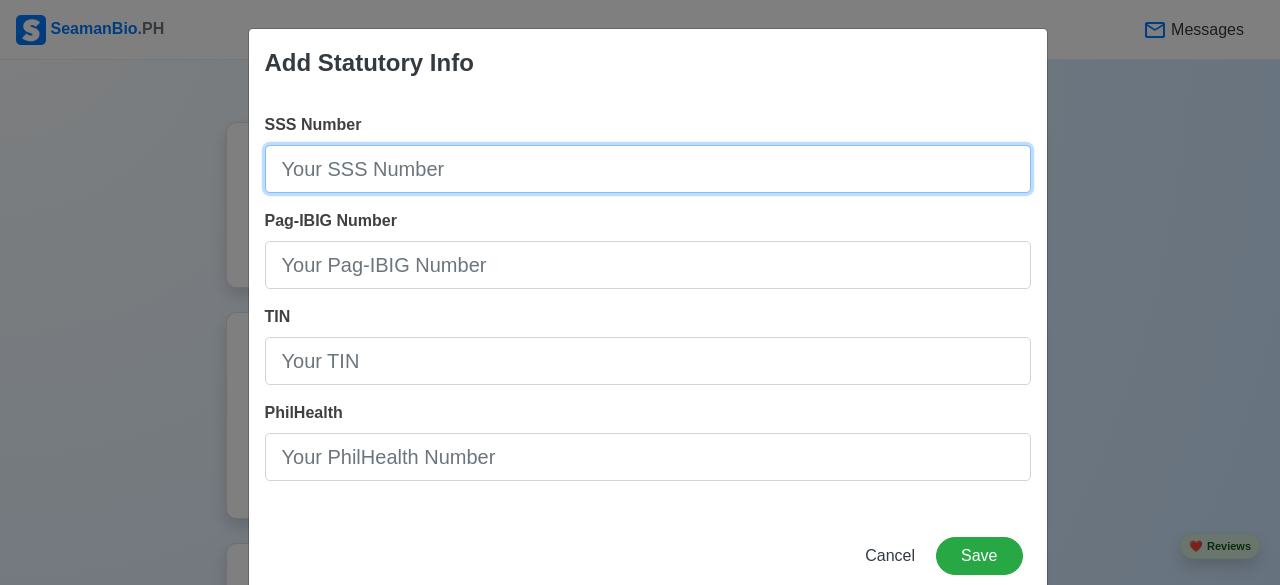 click on "SSS Number" at bounding box center [648, 169] 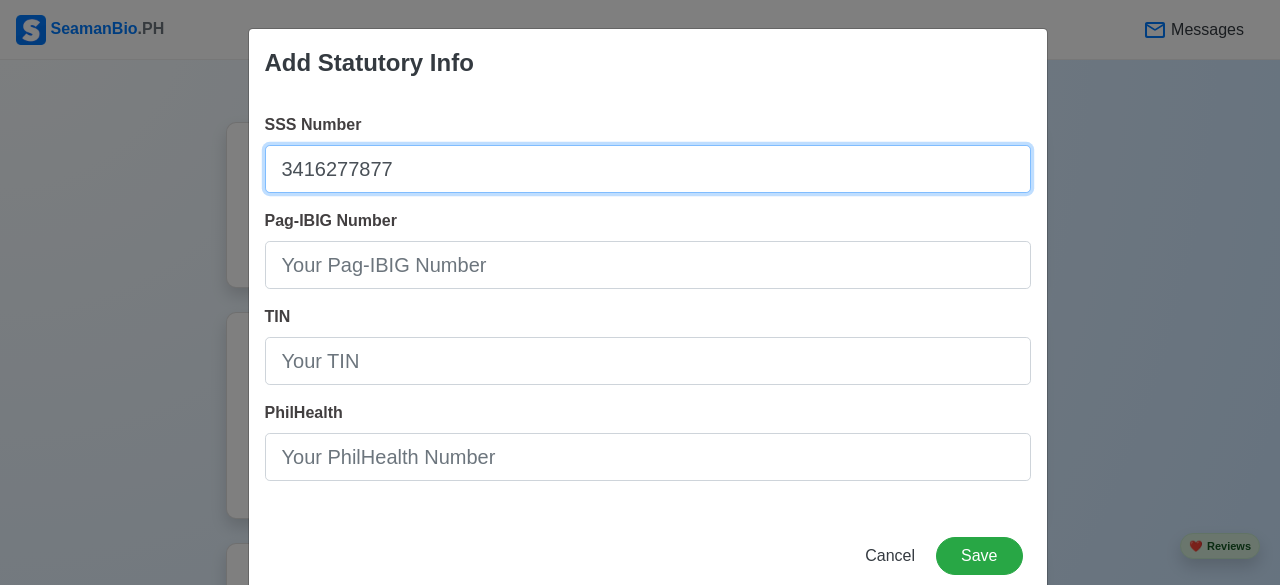 type on "3416277877" 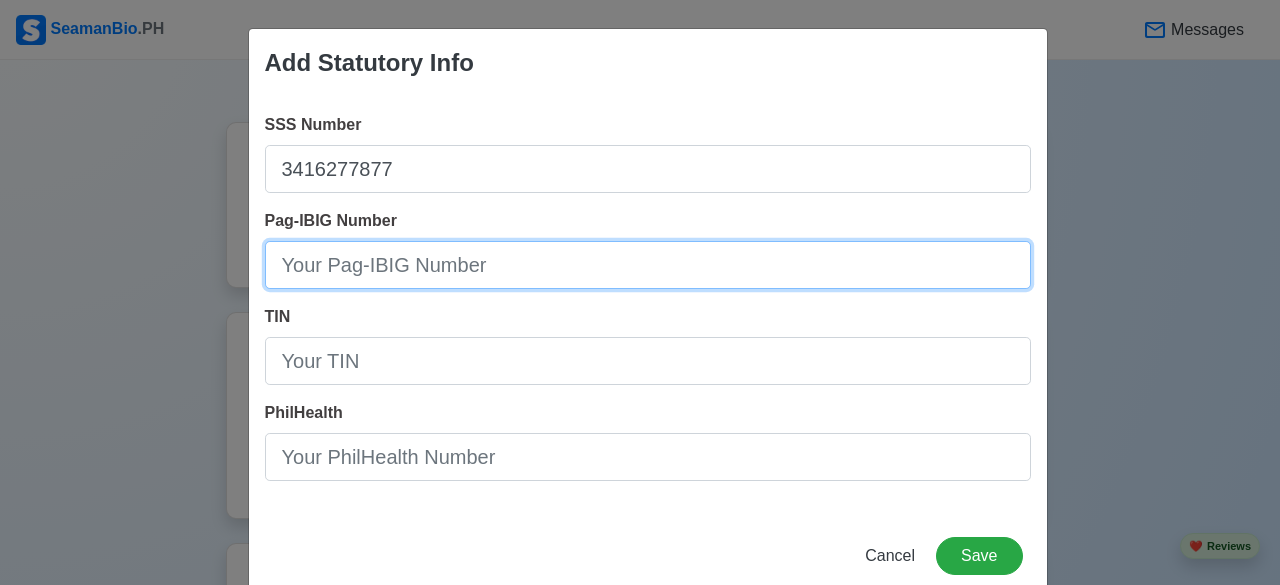 click on "Pag-IBIG Number" at bounding box center (648, 265) 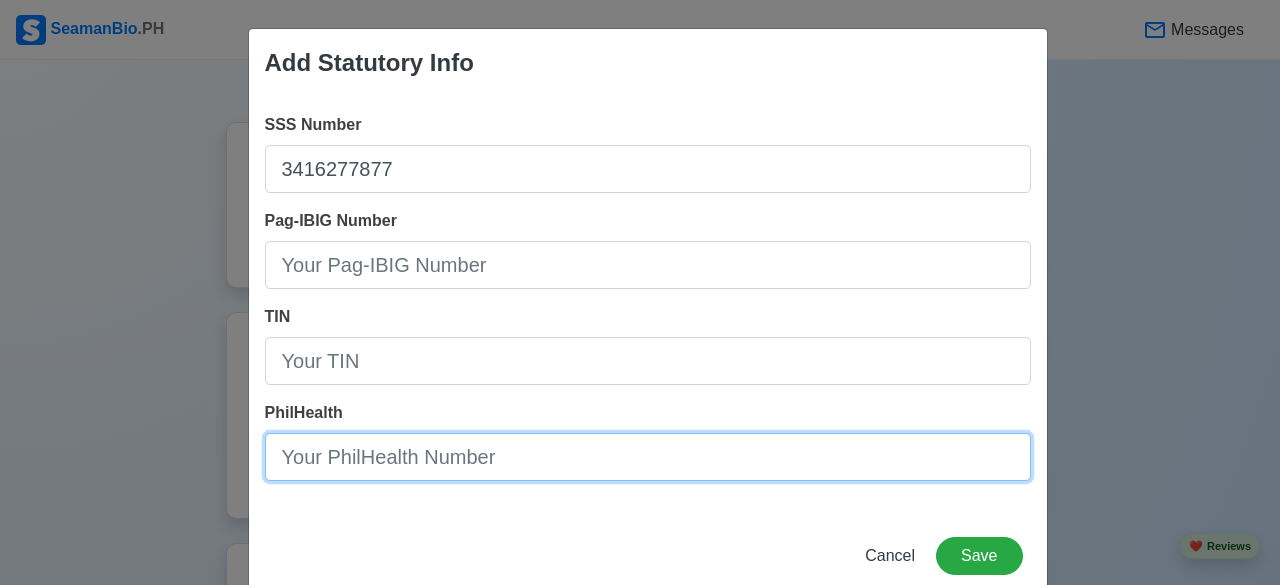 click on "PhilHealth" at bounding box center (648, 457) 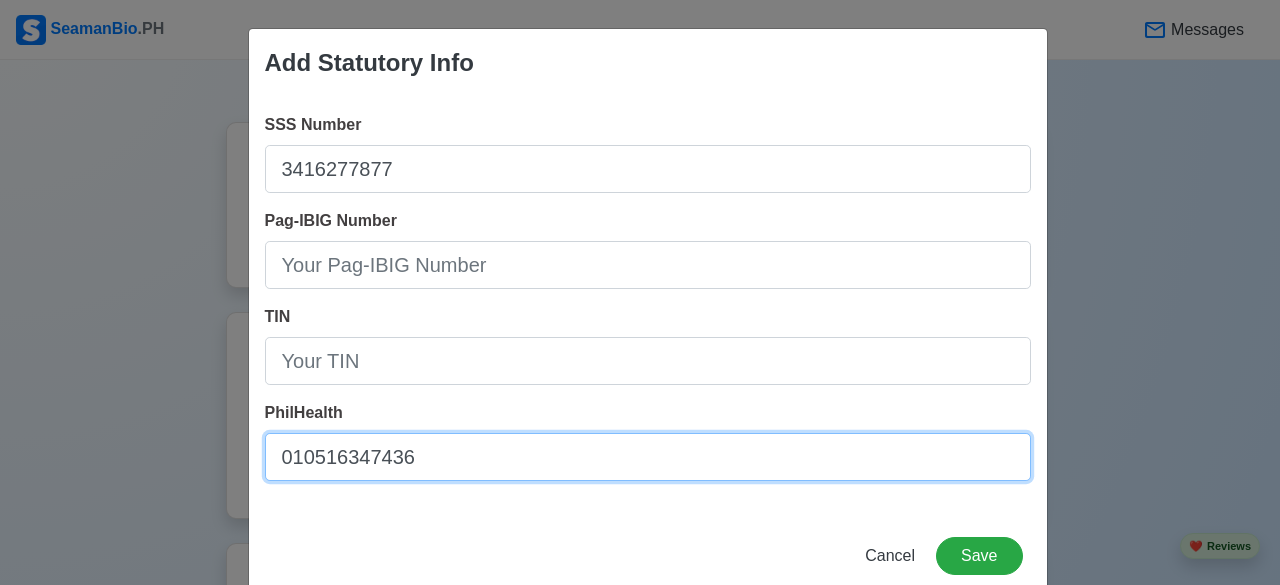 type on "010516347436" 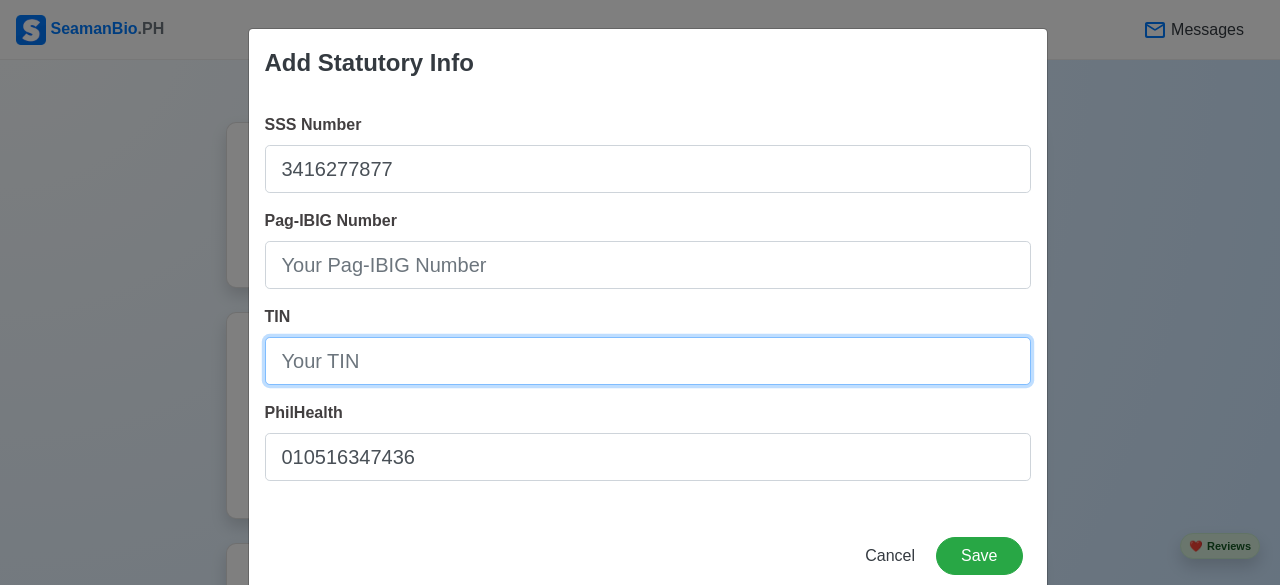 click on "TIN" at bounding box center (648, 361) 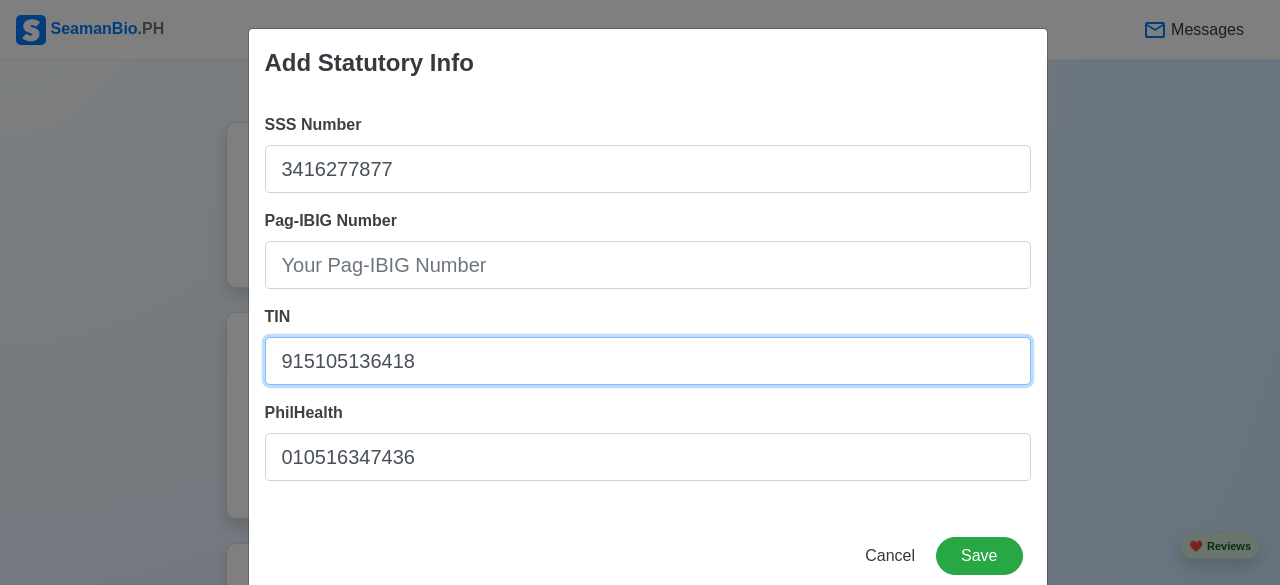 type on "915105136418" 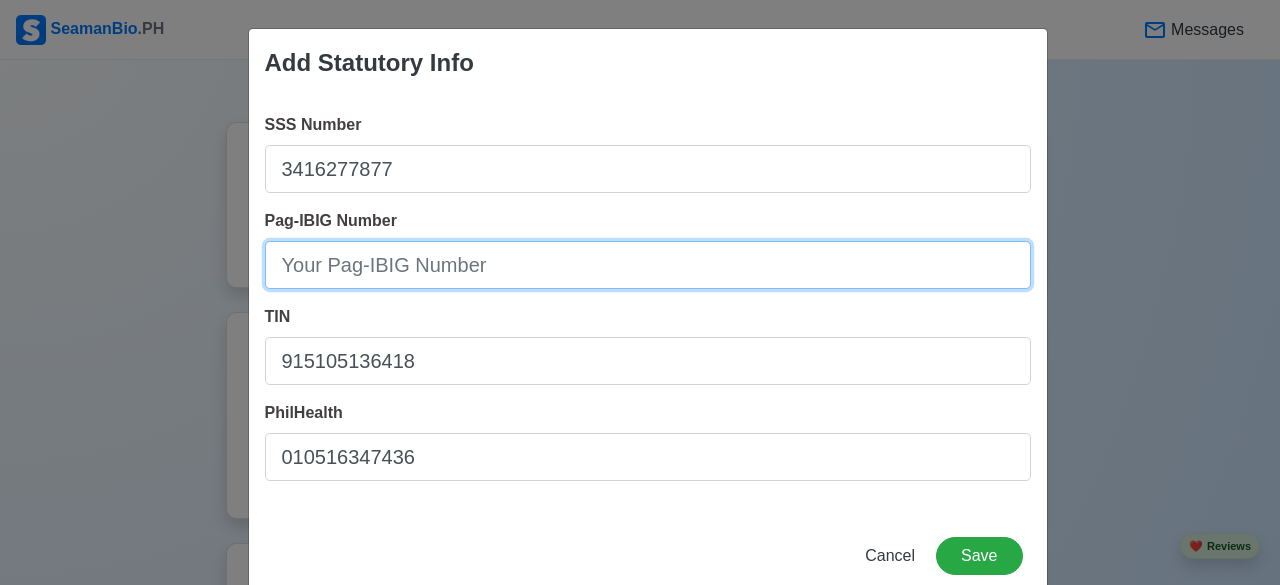 click on "Pag-IBIG Number" at bounding box center [648, 265] 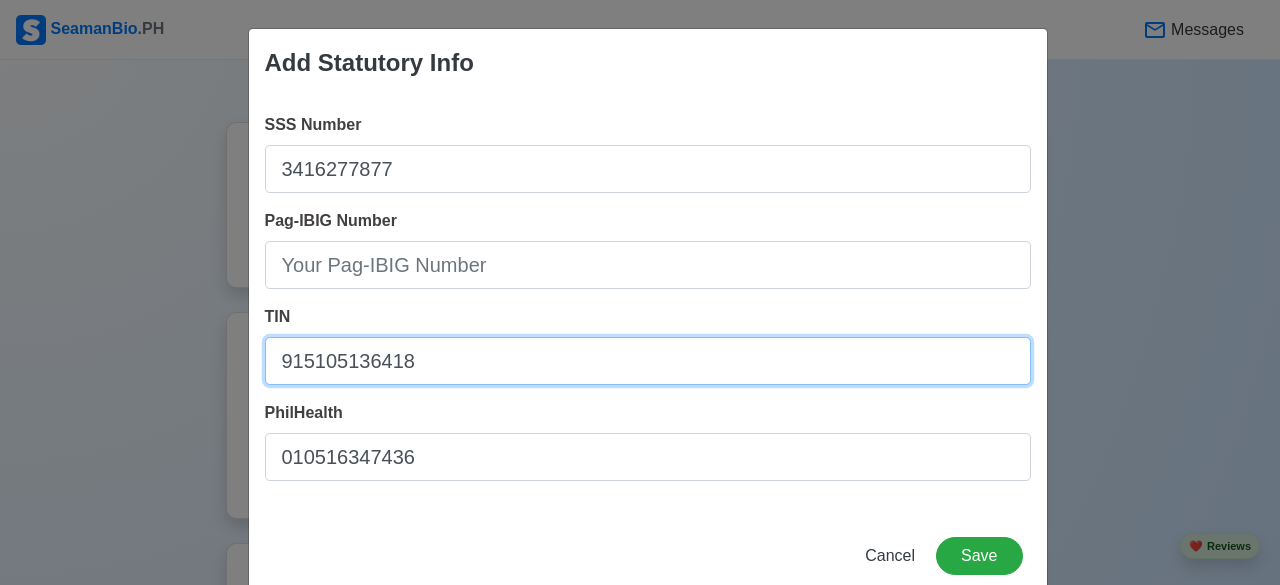 drag, startPoint x: 431, startPoint y: 361, endPoint x: 230, endPoint y: 354, distance: 201.12186 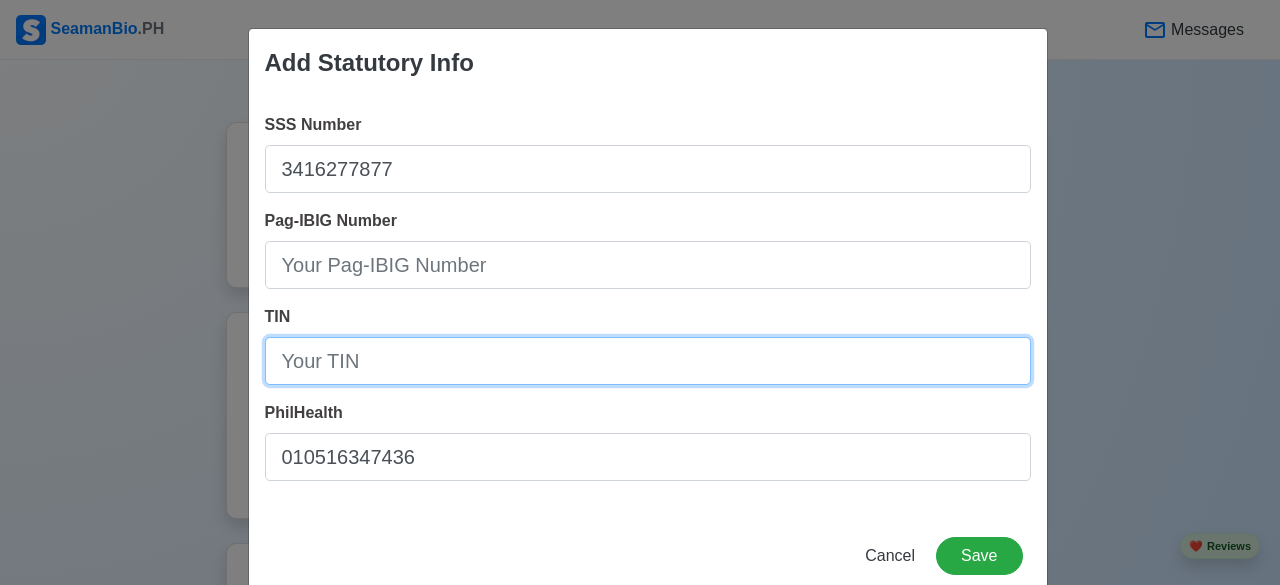 type 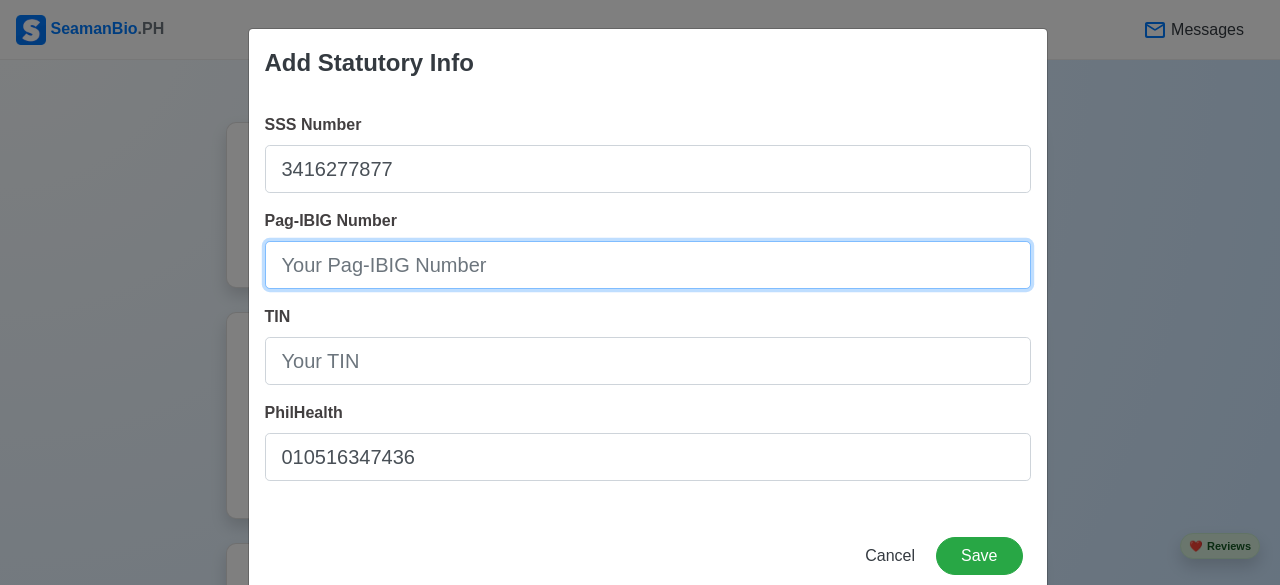 click on "Pag-IBIG Number" at bounding box center [648, 265] 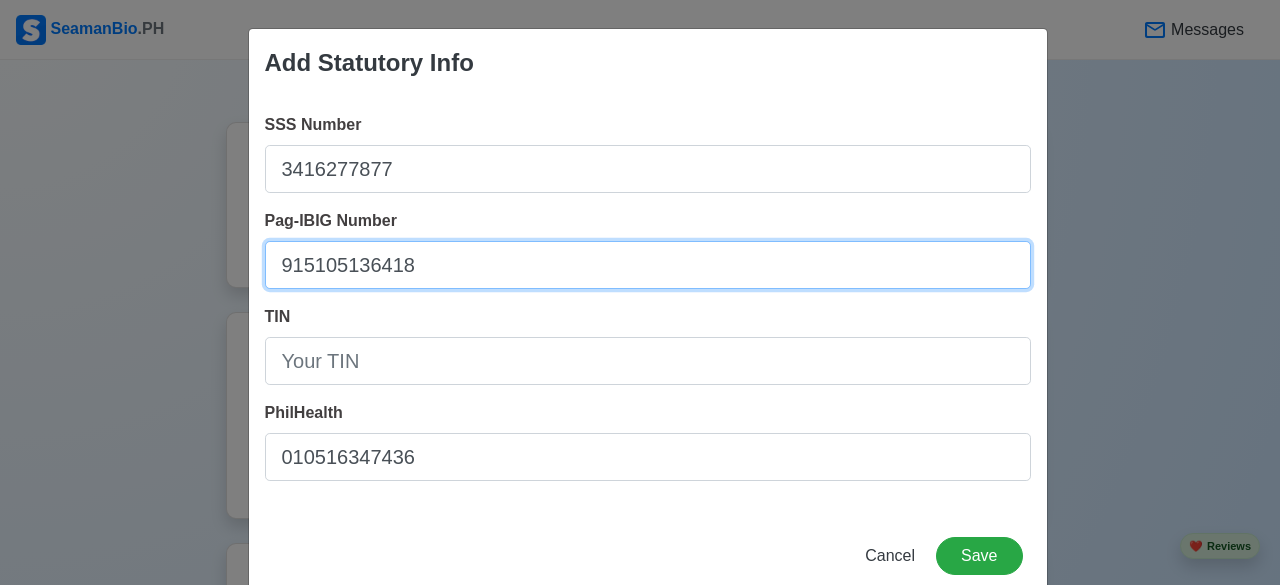 type on "915105136418" 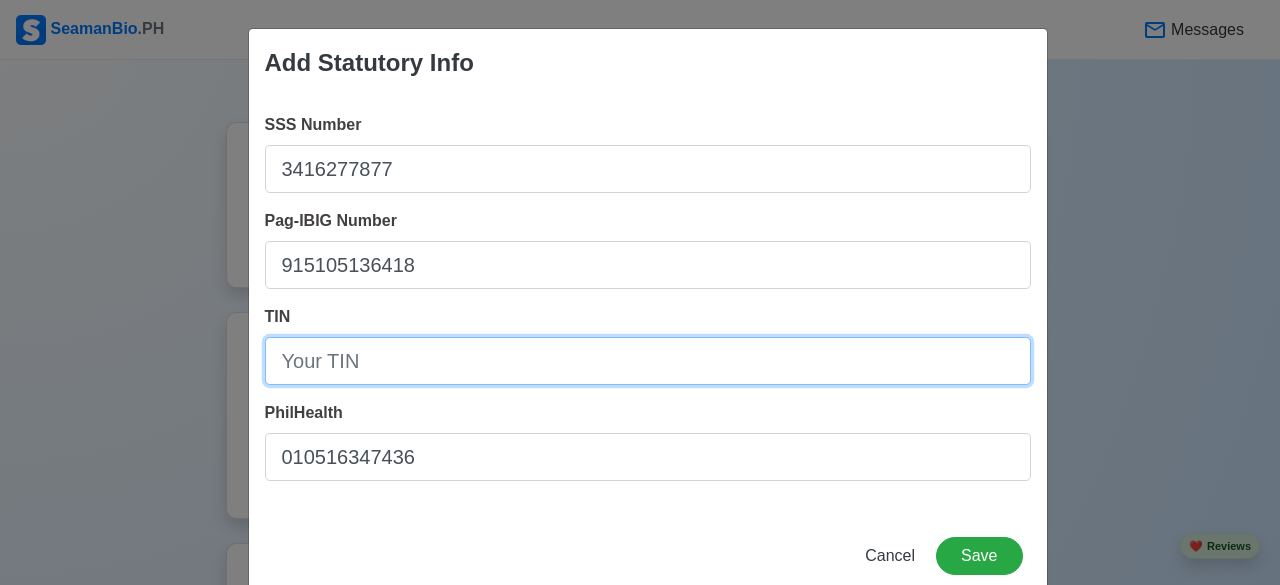 click on "TIN" at bounding box center (648, 361) 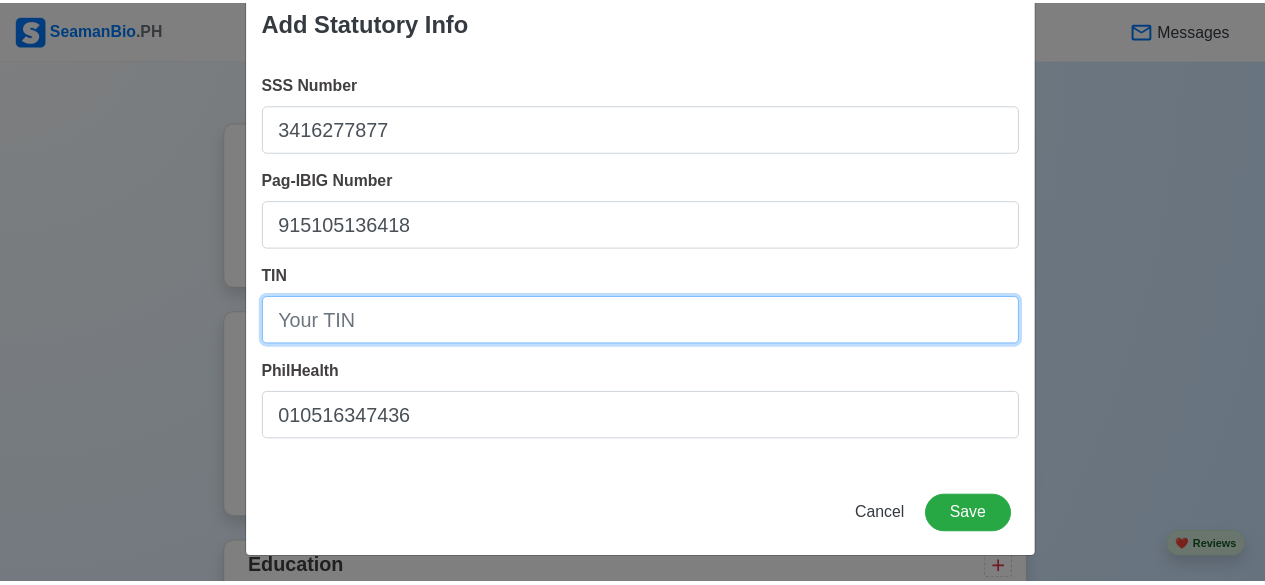 scroll, scrollTop: 41, scrollLeft: 0, axis: vertical 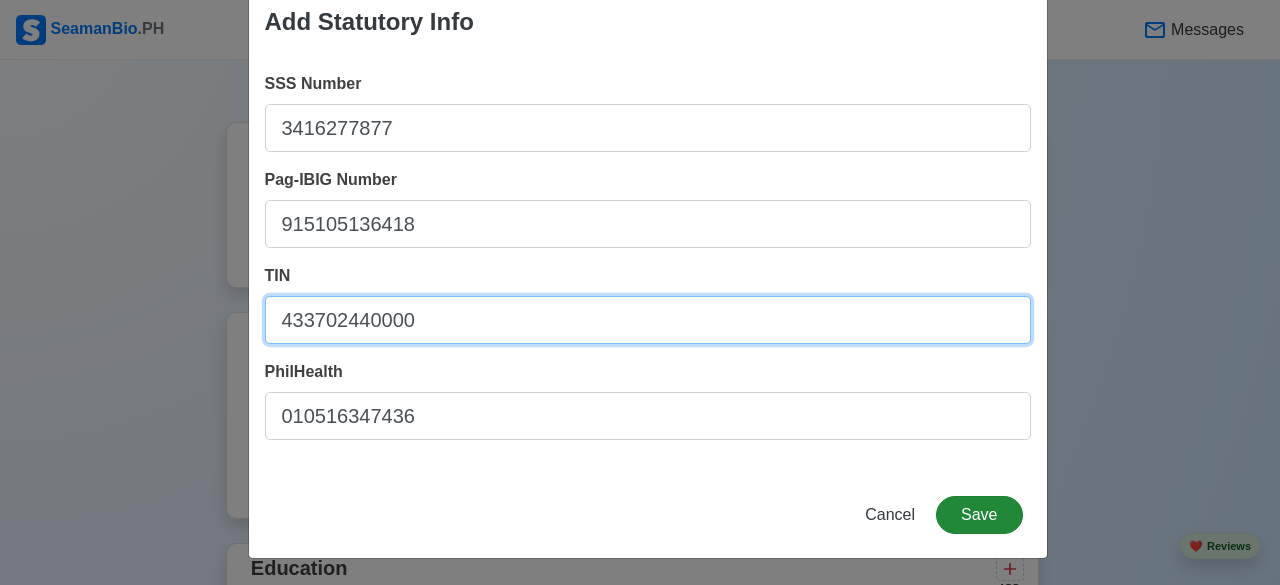 type on "433702440000" 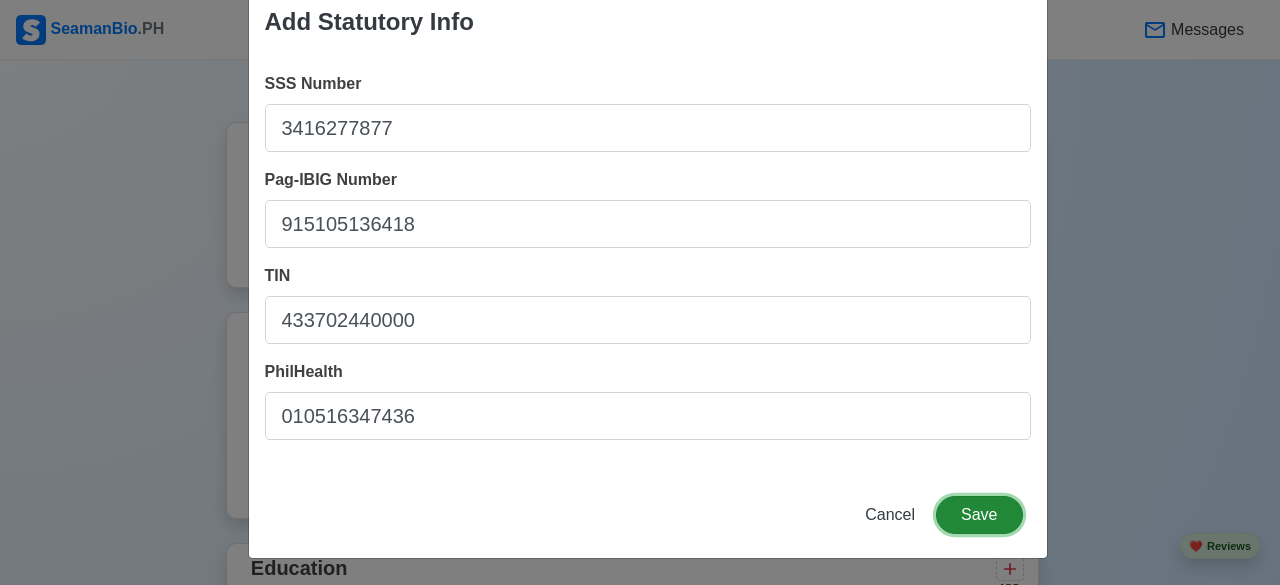 click on "Save" at bounding box center (979, 515) 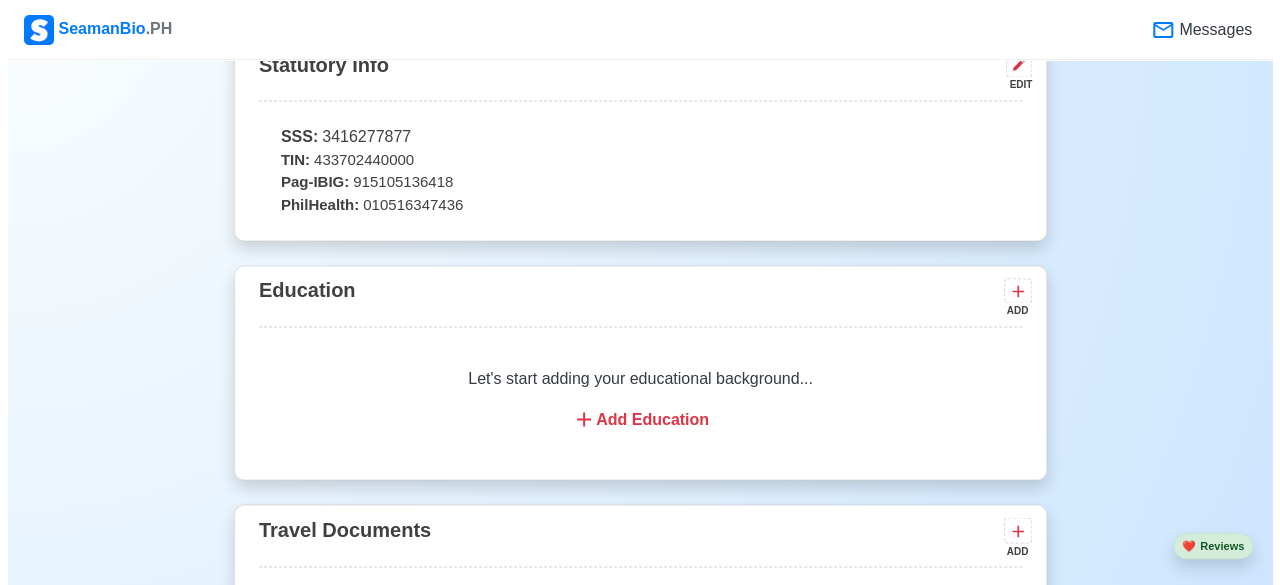 scroll, scrollTop: 1500, scrollLeft: 0, axis: vertical 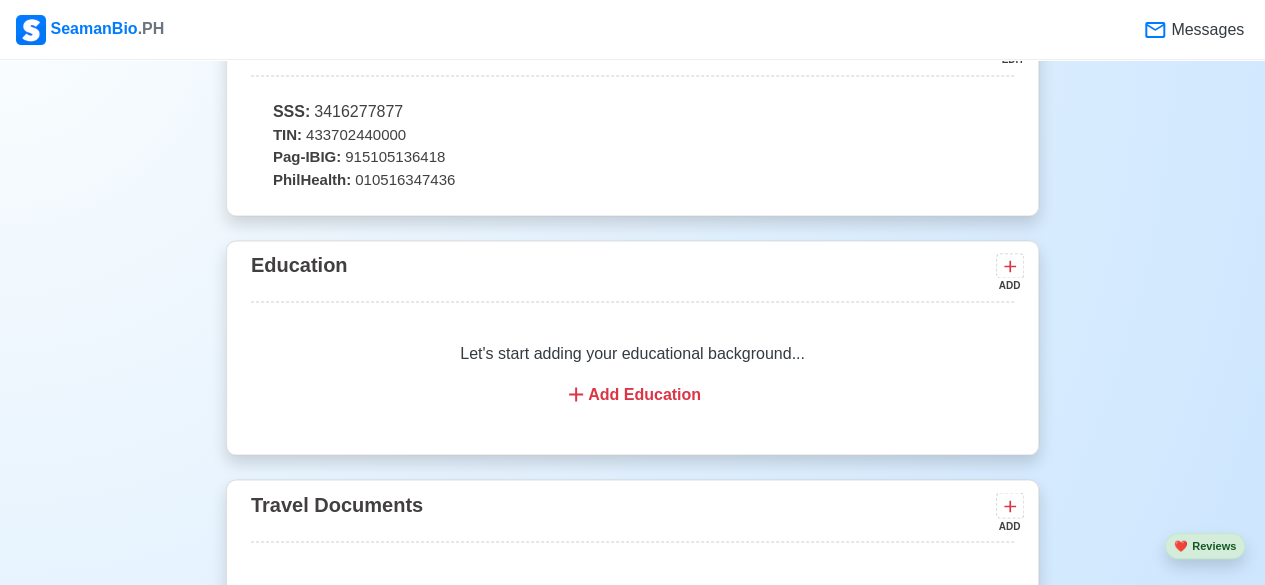 click on "Add Education" at bounding box center (632, 394) 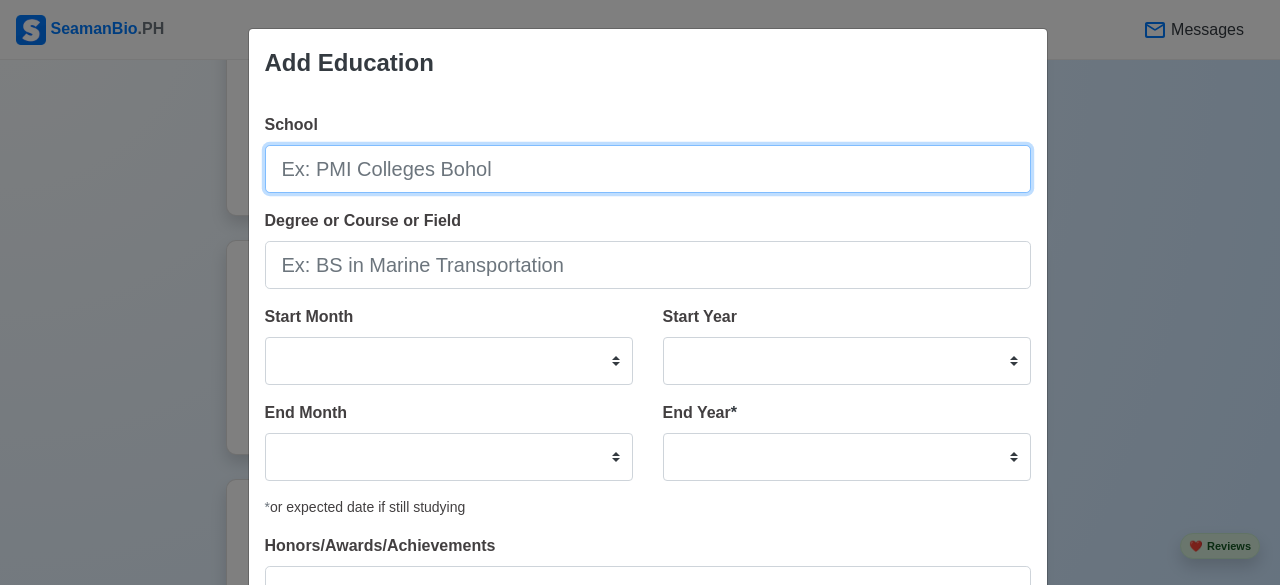 click on "School" at bounding box center [648, 169] 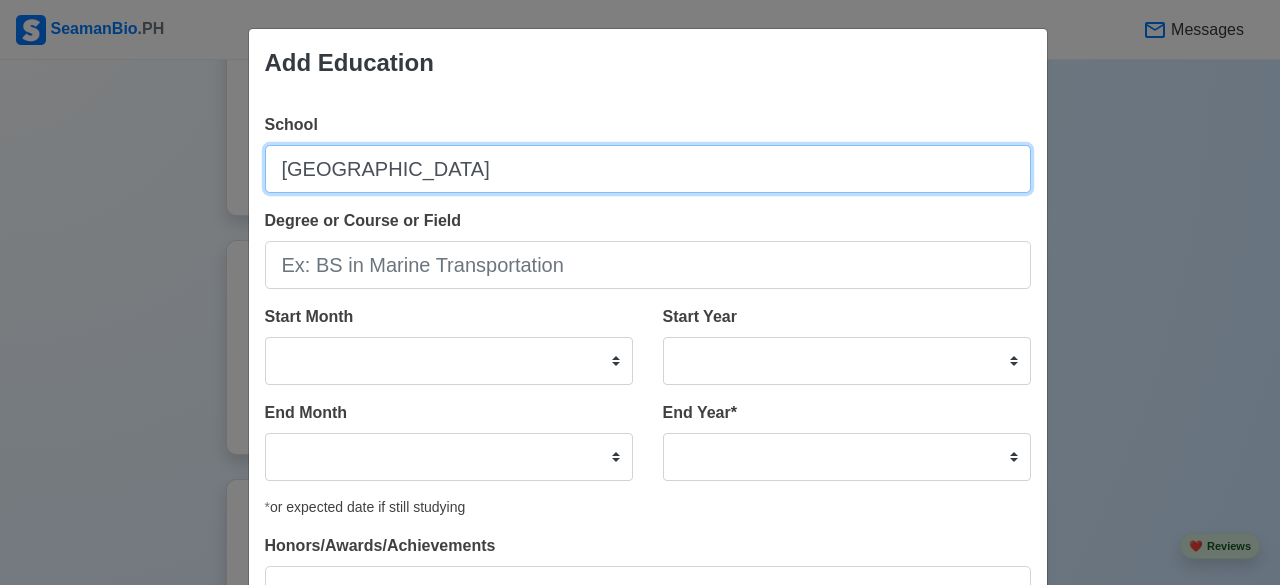 type on "University of Manila" 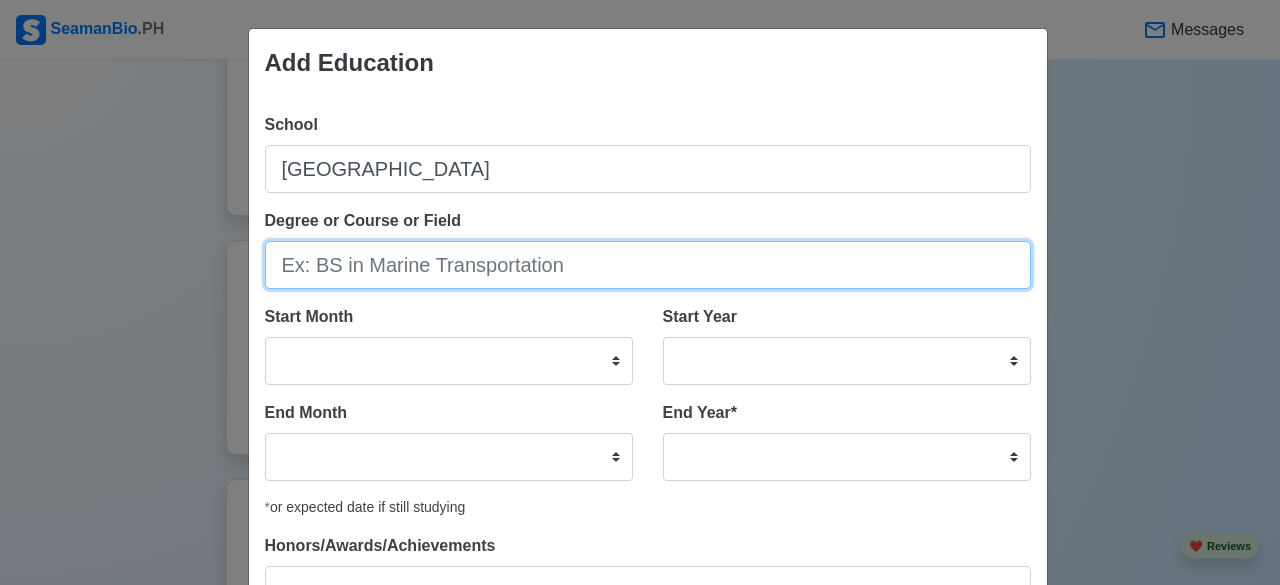 click on "Degree or Course or Field" at bounding box center [648, 265] 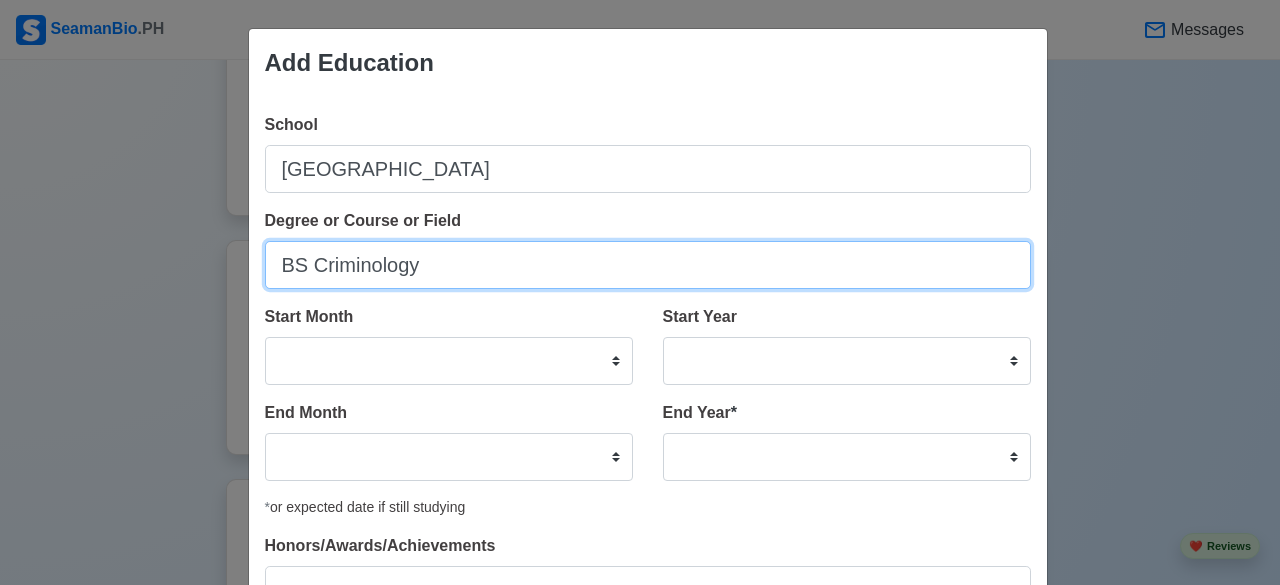 type on "BS Criminology" 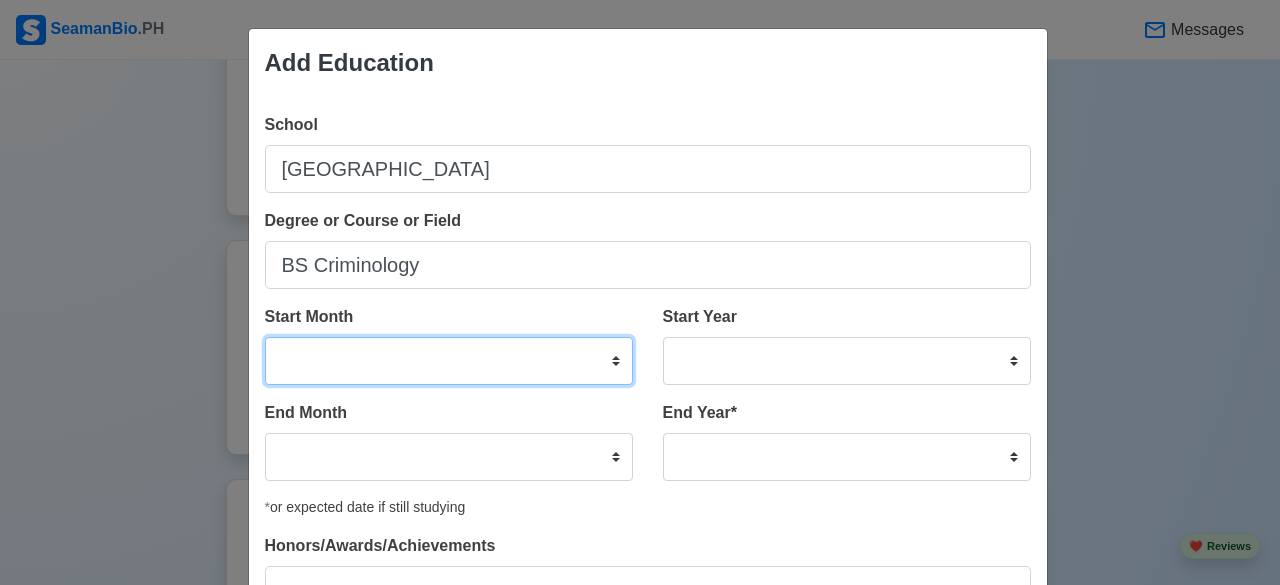 click on "January February March April May June July August September October November December" at bounding box center (449, 361) 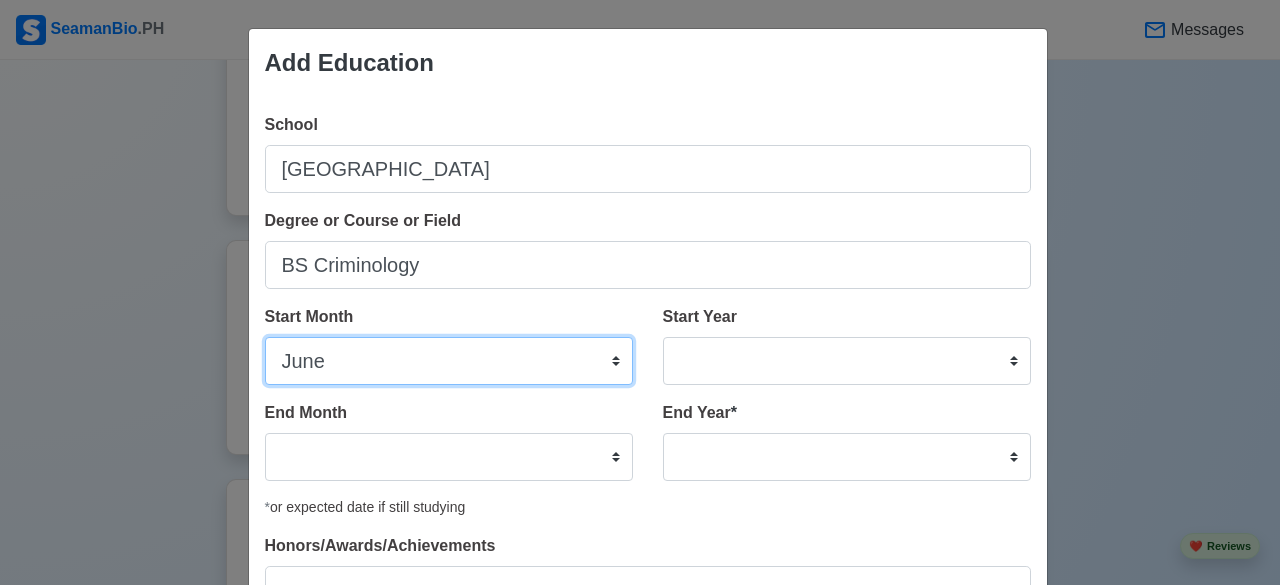 click on "January February March April May June July August September October November December" at bounding box center (449, 361) 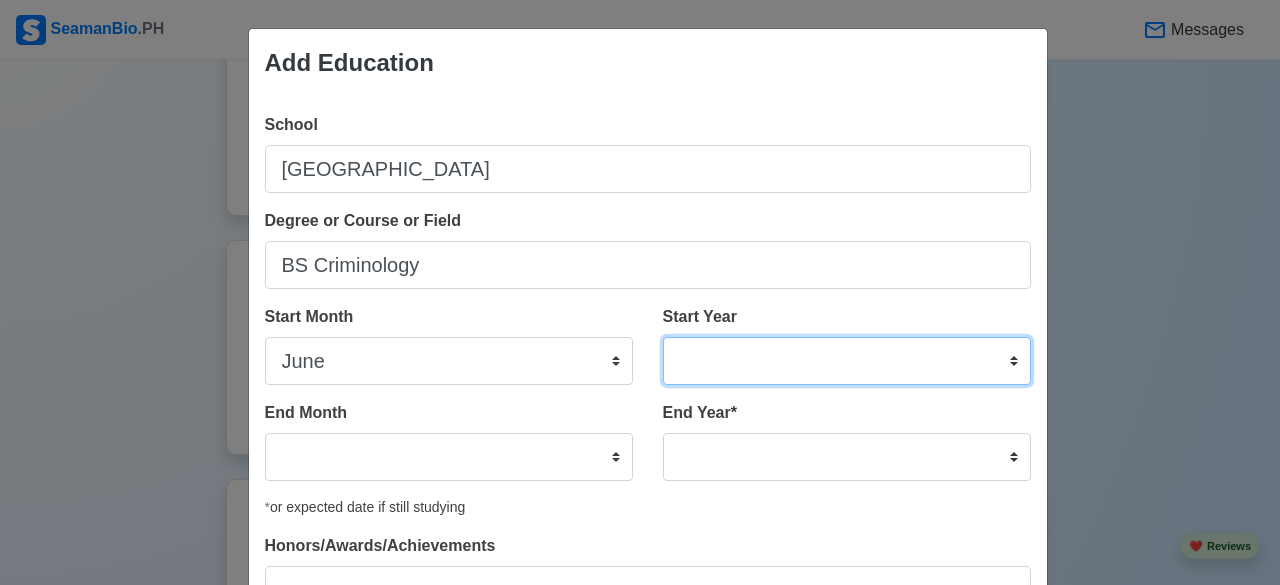 click on "2025 2024 2023 2022 2021 2020 2019 2018 2017 2016 2015 2014 2013 2012 2011 2010 2009 2008 2007 2006 2005 2004 2003 2002 2001 2000 1999 1998 1997 1996 1995 1994 1993 1992 1991 1990 1989 1988 1987 1986 1985 1984 1983 1982 1981 1980 1979 1978 1977 1976 1975 1974 1973 1972 1971 1970 1969 1968 1967 1966 1965 1964 1963 1962 1961 1960 1959 1958 1957 1956 1955 1954 1953 1952 1951 1950 1949 1948 1947 1946 1945 1944 1943 1942 1941 1940 1939 1938 1937 1936 1935 1934 1933 1932 1931 1930 1929 1928 1927 1926 1925" at bounding box center (847, 361) 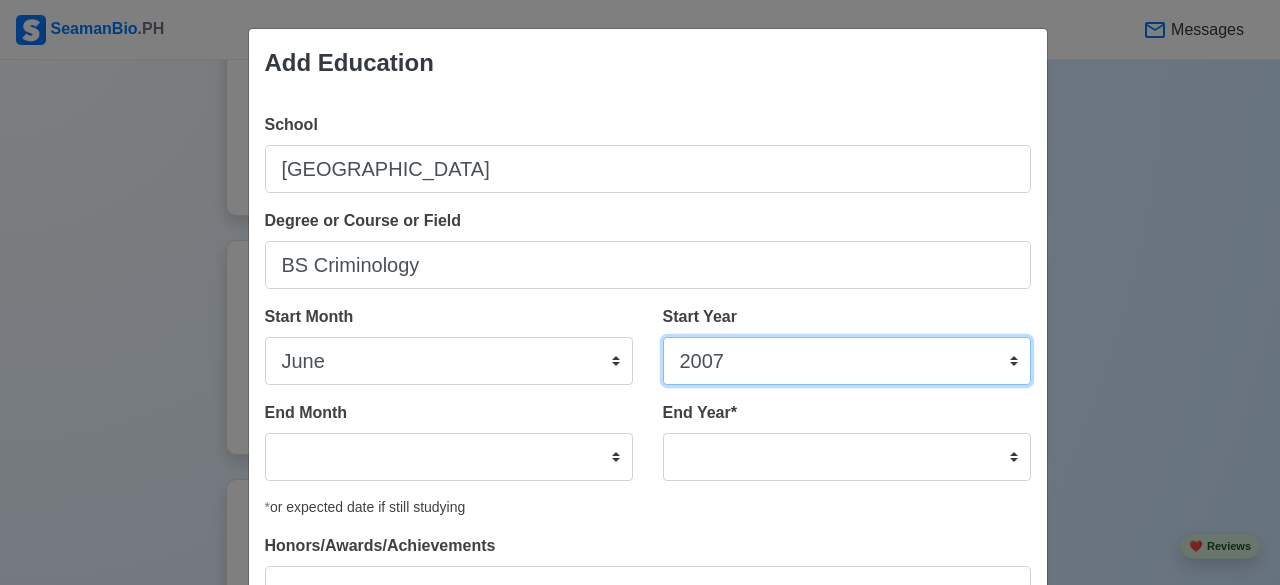 click on "2025 2024 2023 2022 2021 2020 2019 2018 2017 2016 2015 2014 2013 2012 2011 2010 2009 2008 2007 2006 2005 2004 2003 2002 2001 2000 1999 1998 1997 1996 1995 1994 1993 1992 1991 1990 1989 1988 1987 1986 1985 1984 1983 1982 1981 1980 1979 1978 1977 1976 1975 1974 1973 1972 1971 1970 1969 1968 1967 1966 1965 1964 1963 1962 1961 1960 1959 1958 1957 1956 1955 1954 1953 1952 1951 1950 1949 1948 1947 1946 1945 1944 1943 1942 1941 1940 1939 1938 1937 1936 1935 1934 1933 1932 1931 1930 1929 1928 1927 1926 1925" at bounding box center (847, 361) 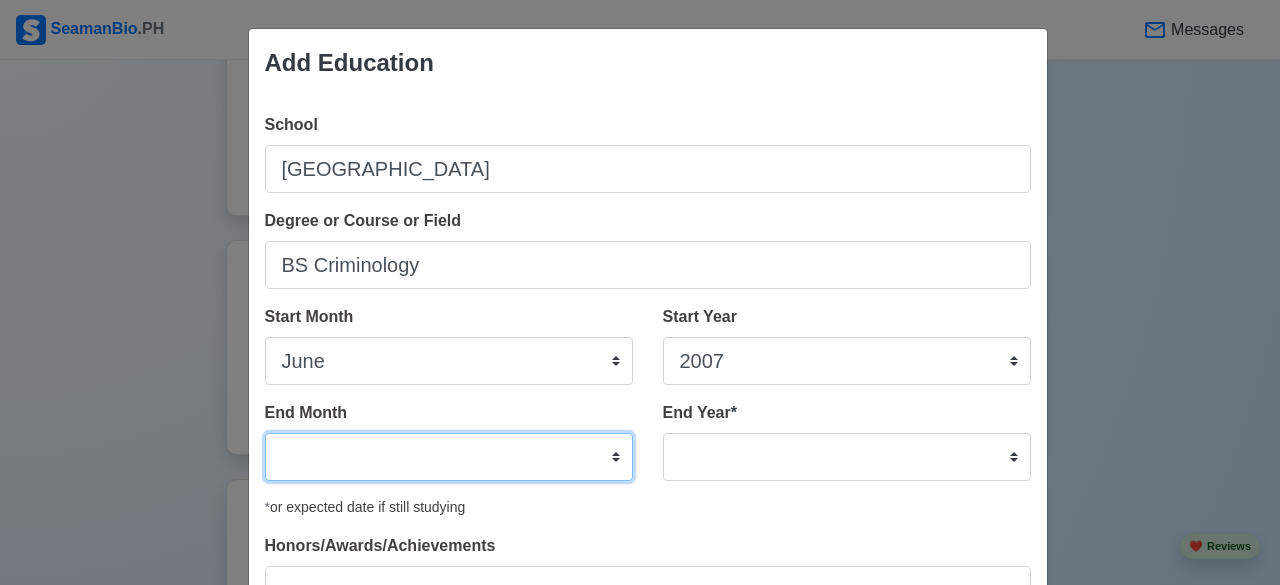 click on "January February March April May June July August September October November December" at bounding box center [449, 457] 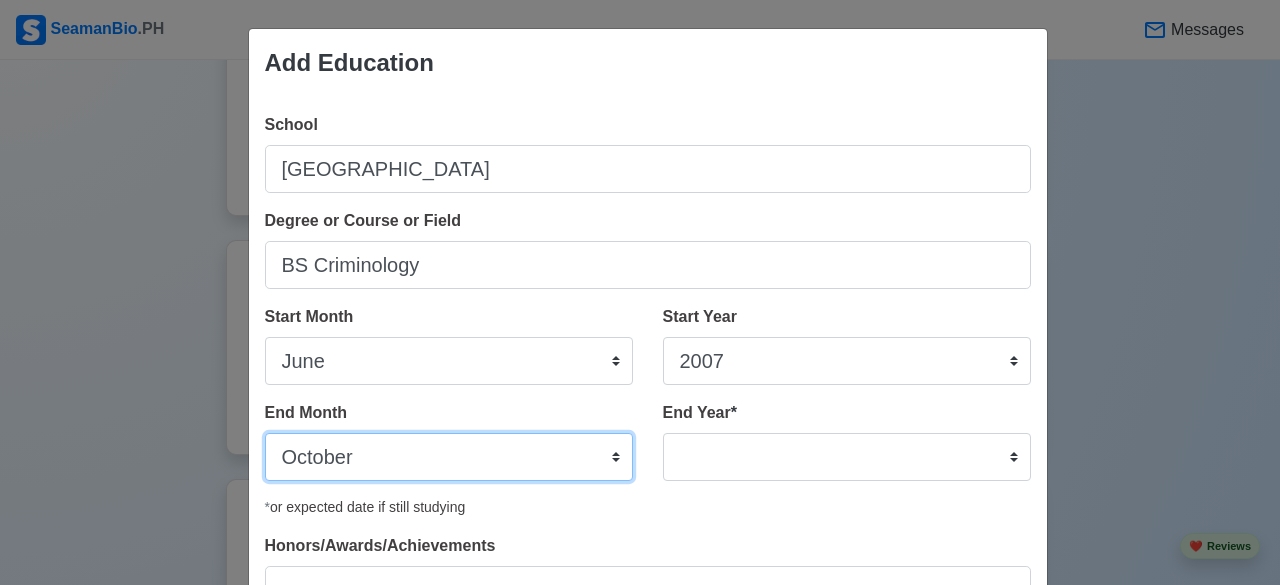 click on "January February March April May June July August September October November December" at bounding box center [449, 457] 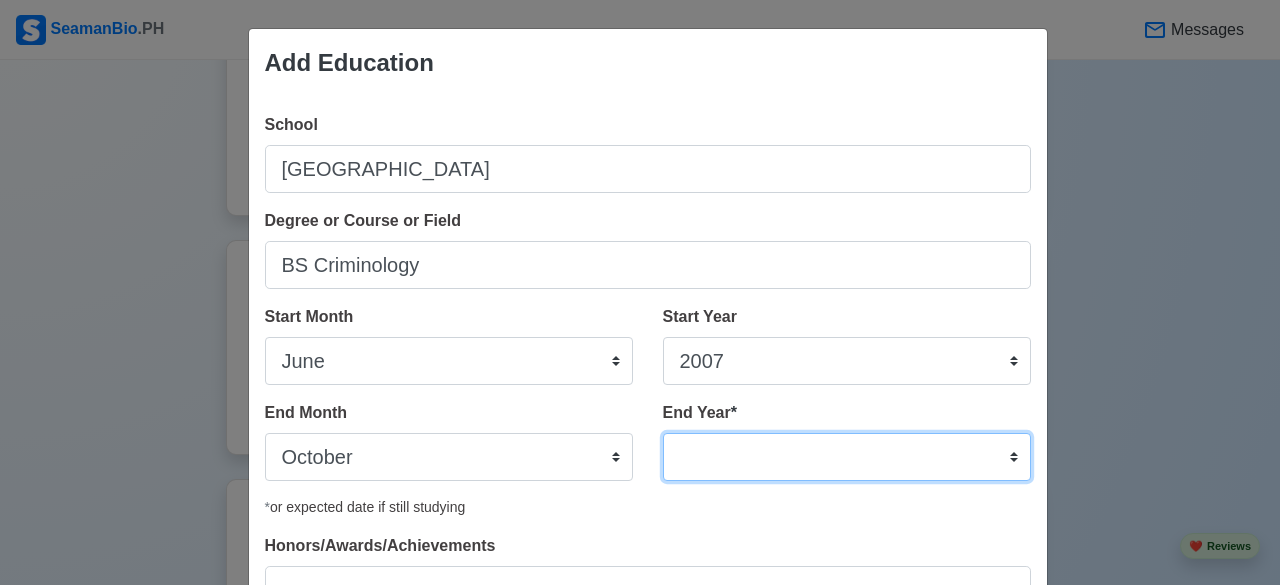 click on "2035 2034 2033 2032 2031 2030 2029 2028 2027 2026 2025 2024 2023 2022 2021 2020 2019 2018 2017 2016 2015 2014 2013 2012 2011 2010 2009 2008 2007 2006 2005 2004 2003 2002 2001 2000 1999 1998 1997 1996 1995 1994 1993 1992 1991 1990 1989 1988 1987 1986 1985 1984 1983 1982 1981 1980 1979 1978 1977 1976 1975 1974 1973 1972 1971 1970 1969 1968 1967 1966 1965 1964 1963 1962 1961 1960 1959 1958 1957 1956 1955 1954 1953 1952 1951 1950 1949 1948 1947 1946 1945 1944 1943 1942 1941 1940 1939 1938 1937 1936 1935" at bounding box center (847, 457) 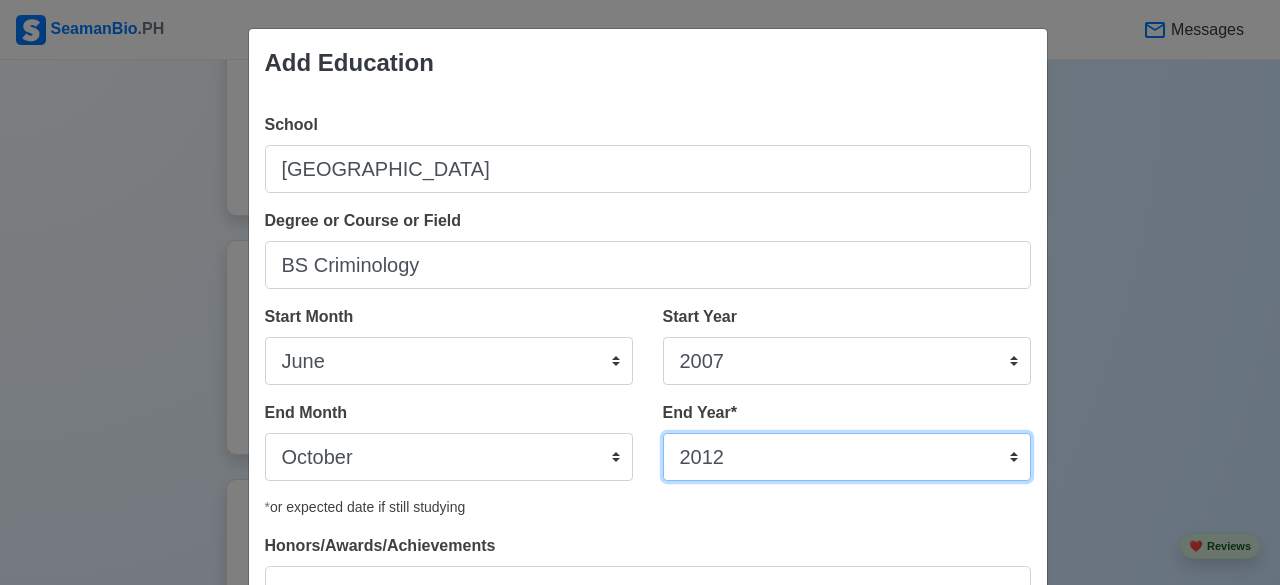 click on "2035 2034 2033 2032 2031 2030 2029 2028 2027 2026 2025 2024 2023 2022 2021 2020 2019 2018 2017 2016 2015 2014 2013 2012 2011 2010 2009 2008 2007 2006 2005 2004 2003 2002 2001 2000 1999 1998 1997 1996 1995 1994 1993 1992 1991 1990 1989 1988 1987 1986 1985 1984 1983 1982 1981 1980 1979 1978 1977 1976 1975 1974 1973 1972 1971 1970 1969 1968 1967 1966 1965 1964 1963 1962 1961 1960 1959 1958 1957 1956 1955 1954 1953 1952 1951 1950 1949 1948 1947 1946 1945 1944 1943 1942 1941 1940 1939 1938 1937 1936 1935" at bounding box center [847, 457] 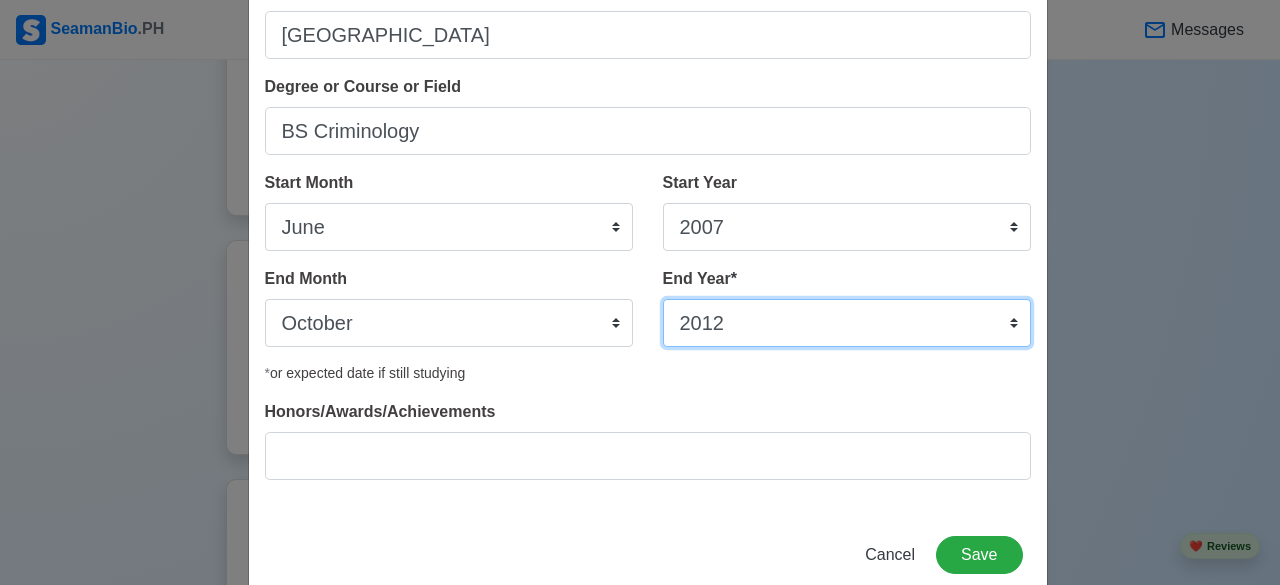 scroll, scrollTop: 174, scrollLeft: 0, axis: vertical 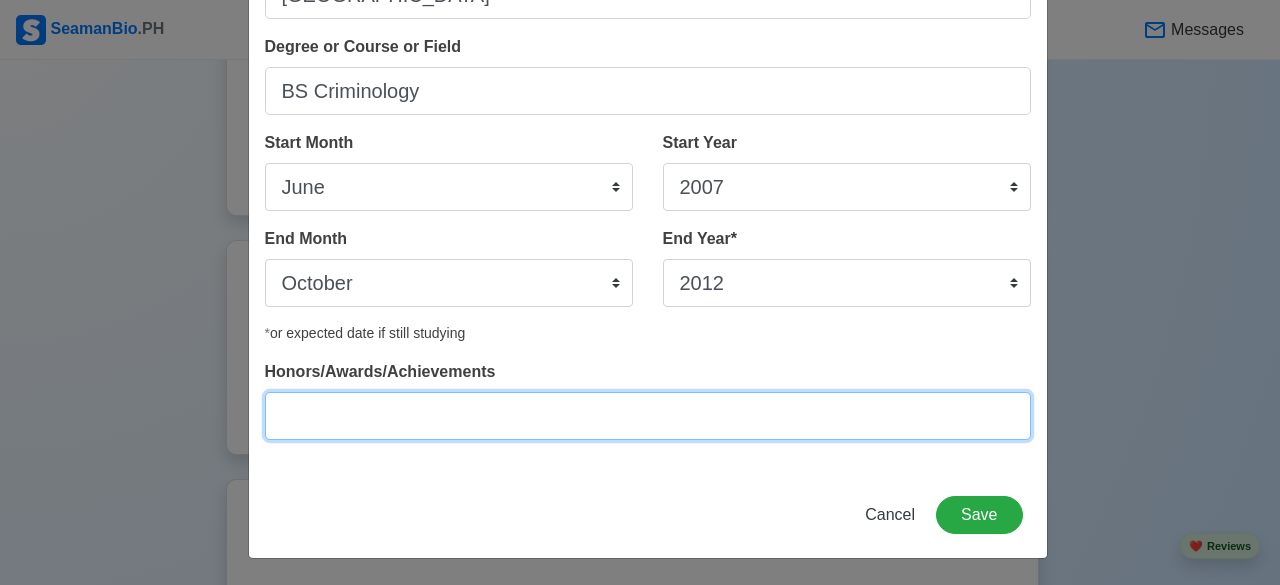 click on "Honors/Awards/Achievements" at bounding box center (648, 416) 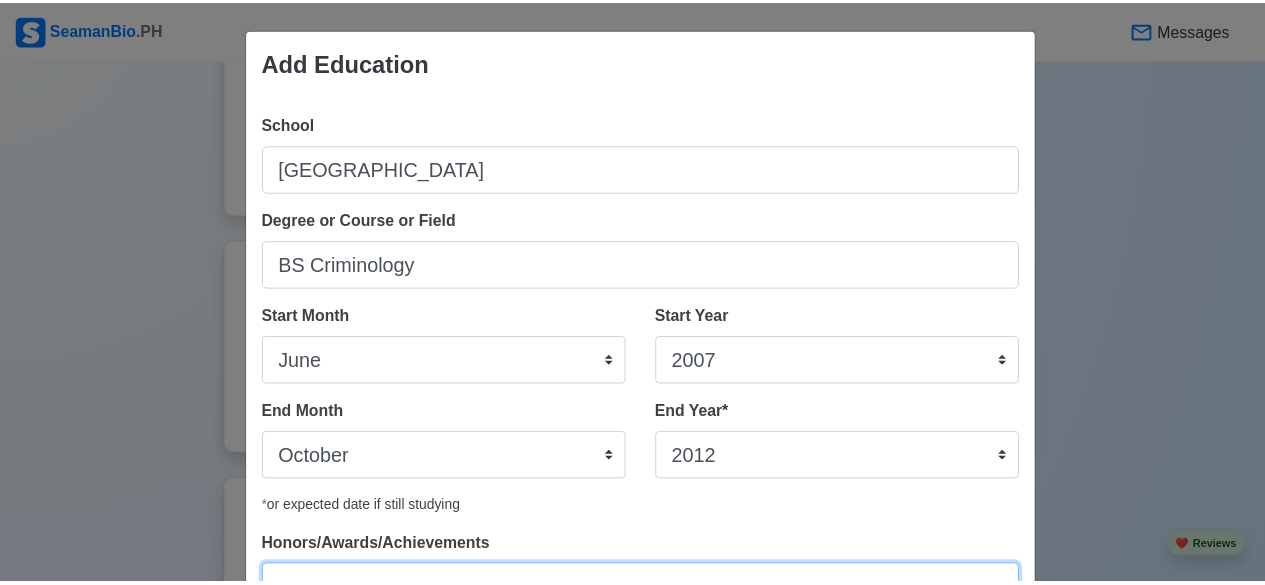 scroll, scrollTop: 174, scrollLeft: 0, axis: vertical 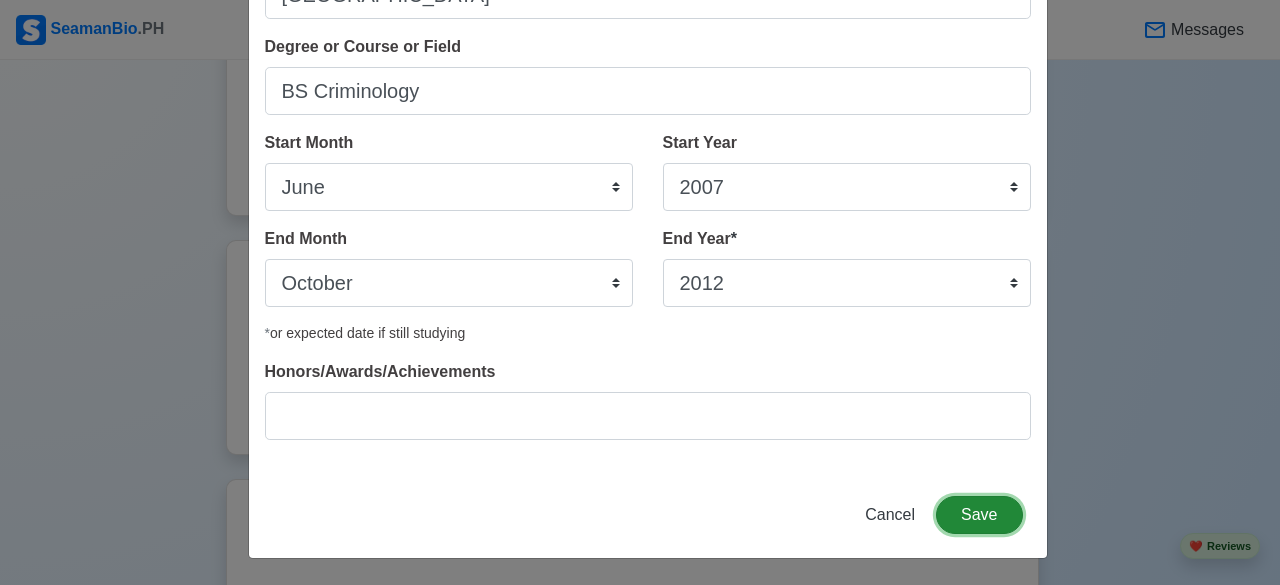 click on "Save" at bounding box center [979, 515] 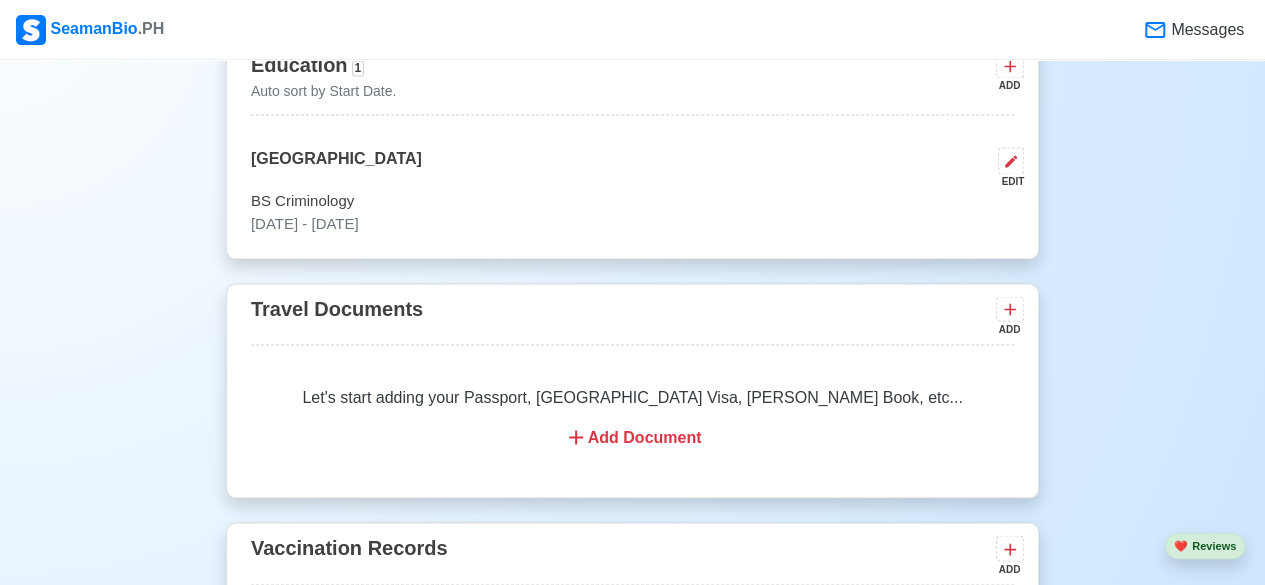 scroll, scrollTop: 1900, scrollLeft: 0, axis: vertical 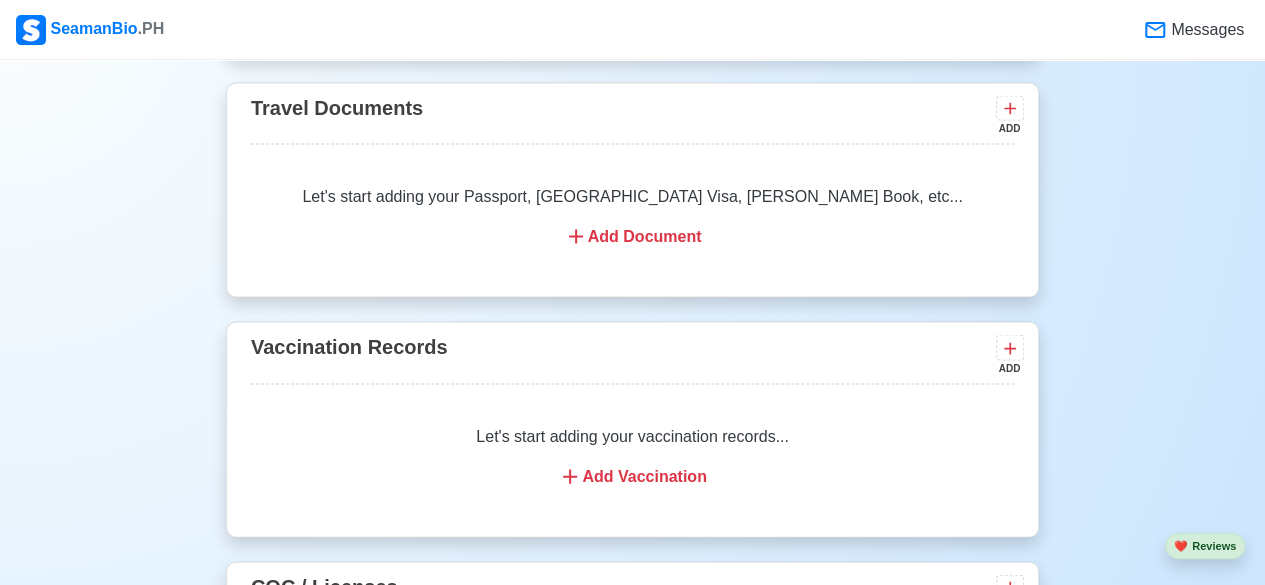click on "Add Document" at bounding box center [632, 237] 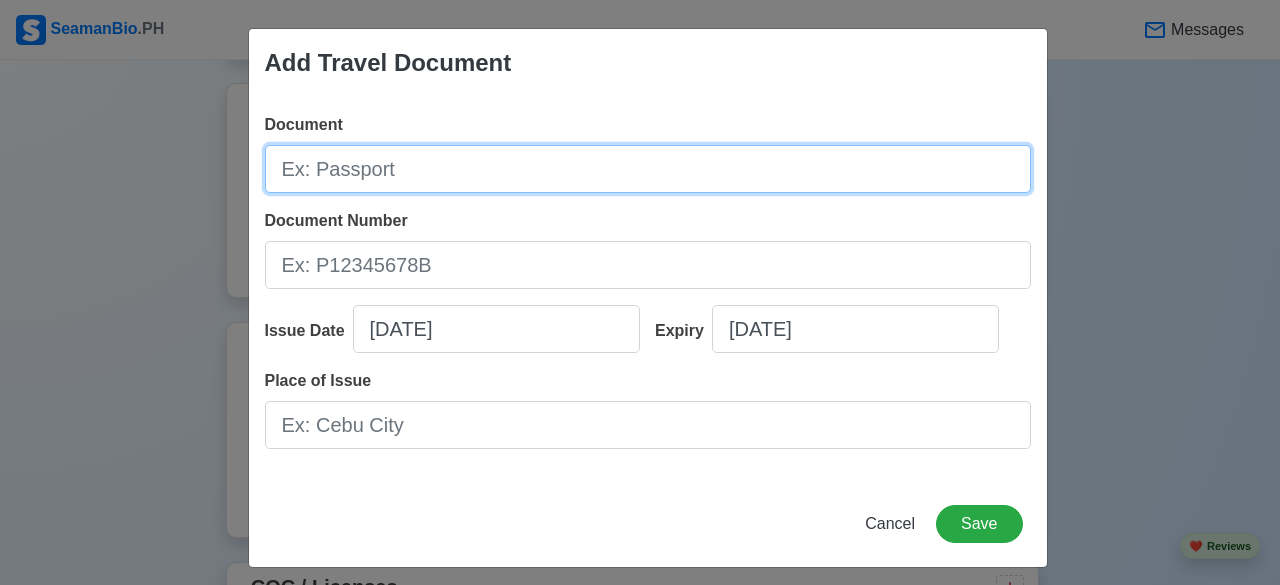 click on "Document" at bounding box center [648, 169] 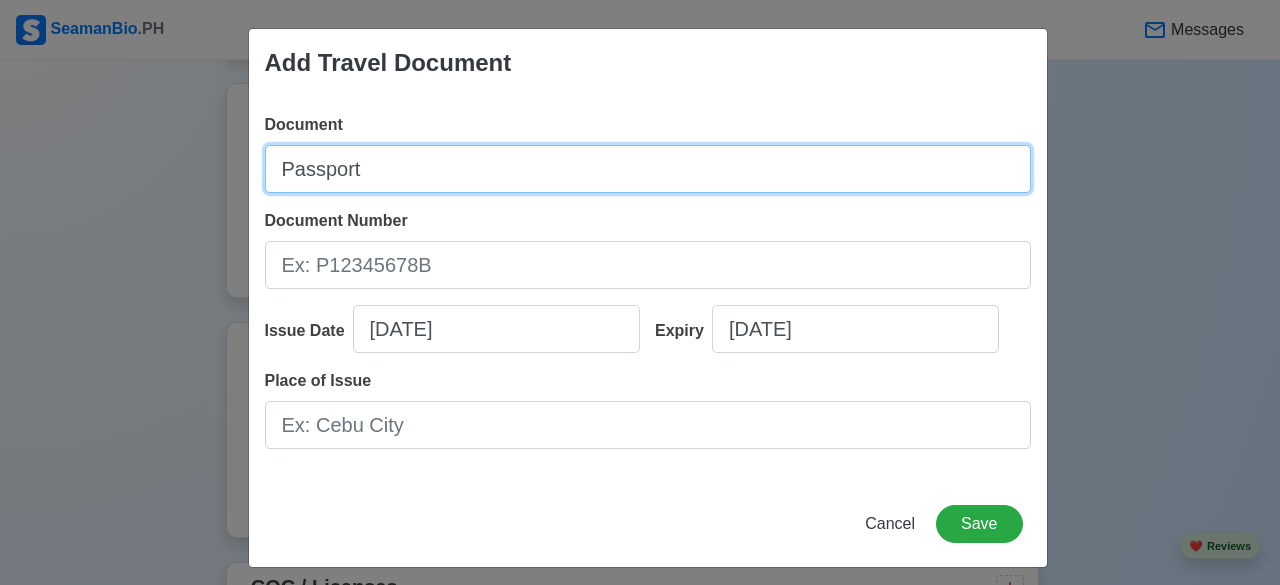 type on "Passport" 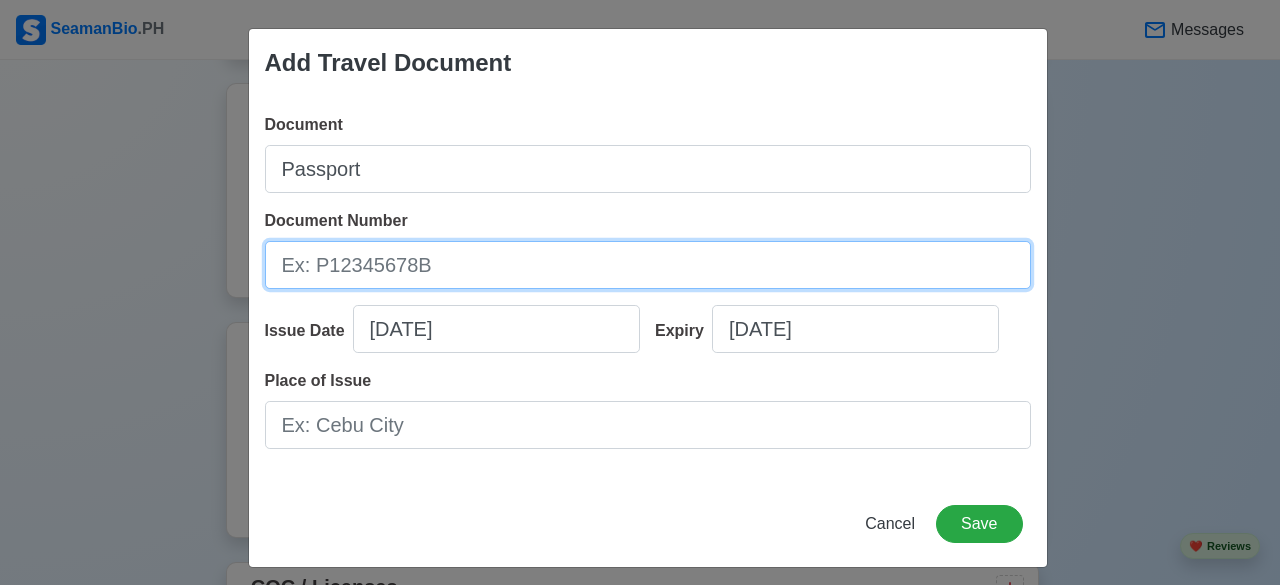 click on "Document Number" at bounding box center [648, 265] 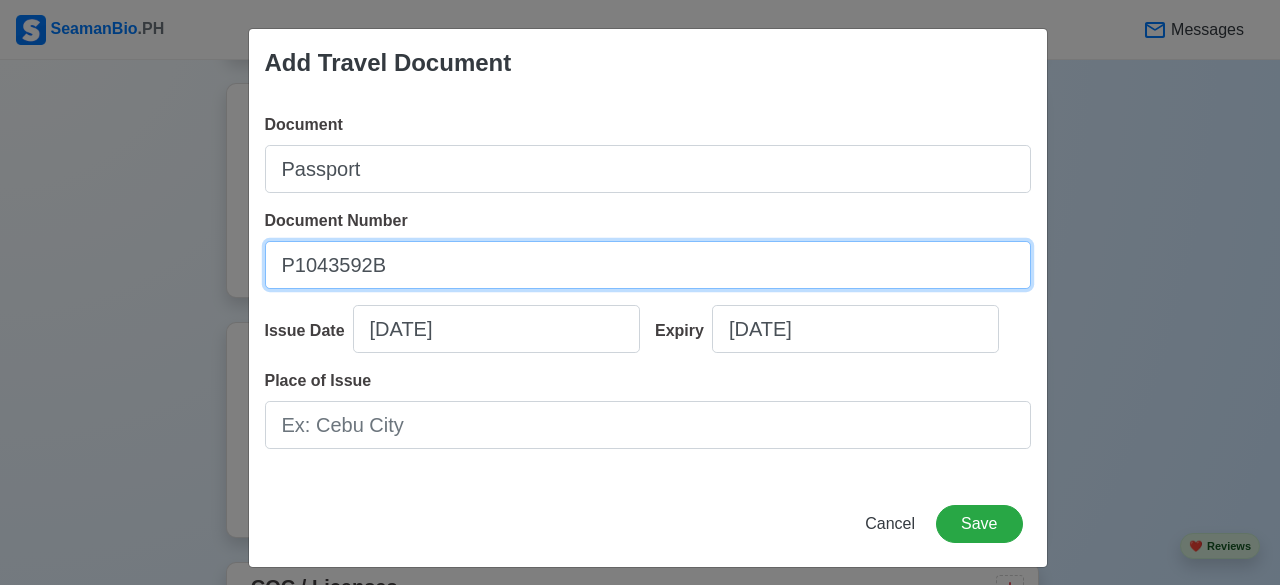 type on "P1043592B" 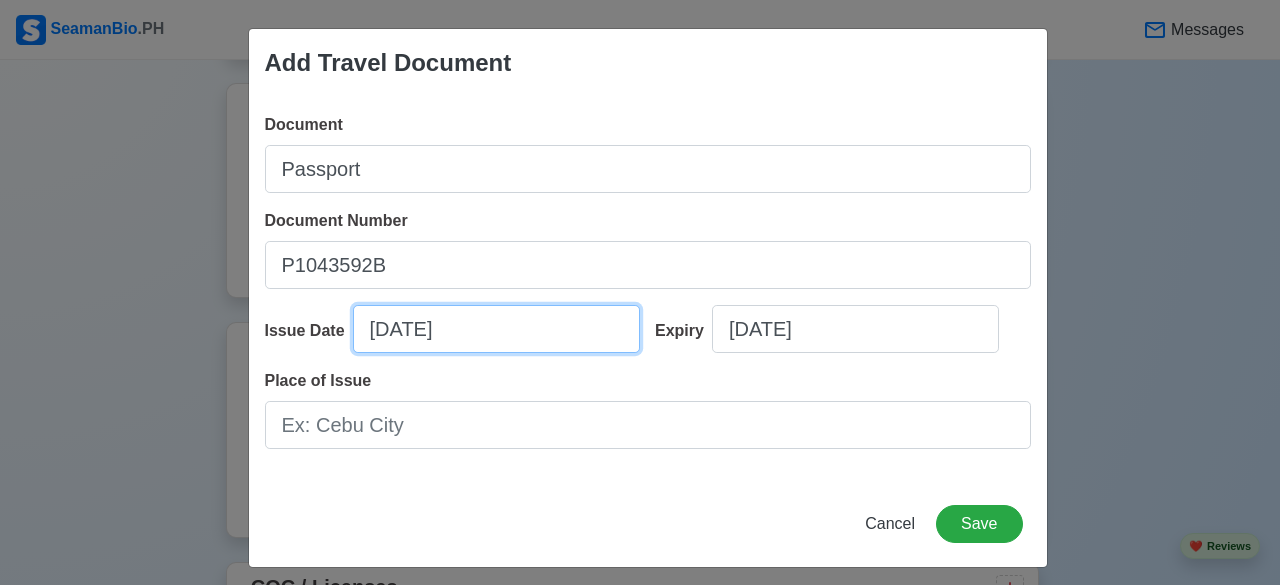 select on "****" 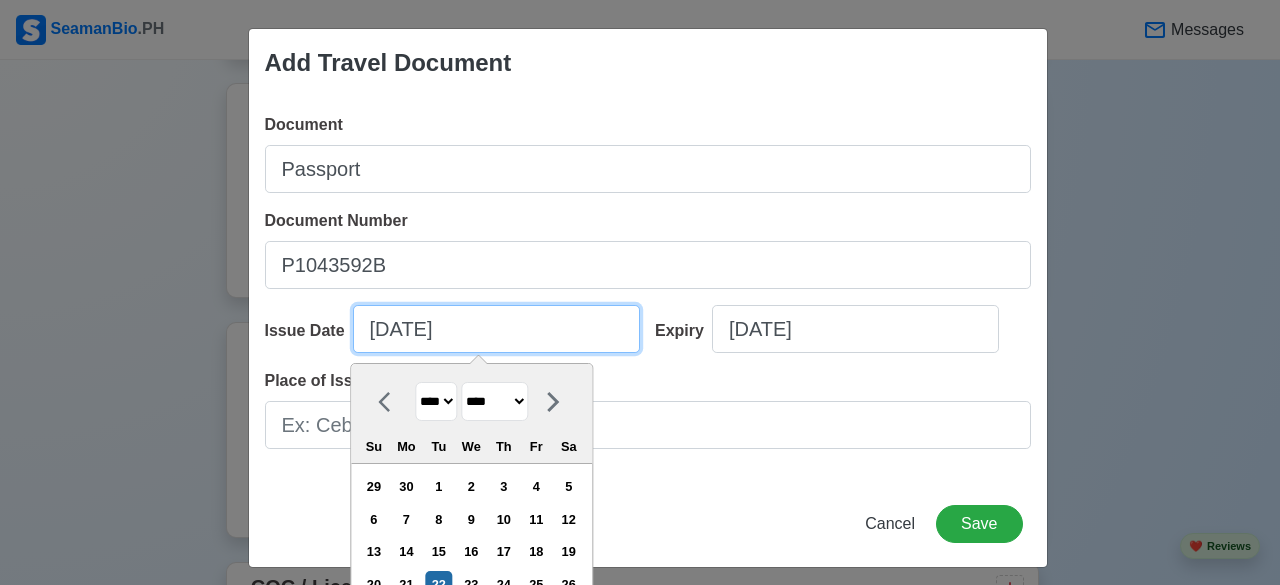 click on "07/22/2025" at bounding box center [496, 329] 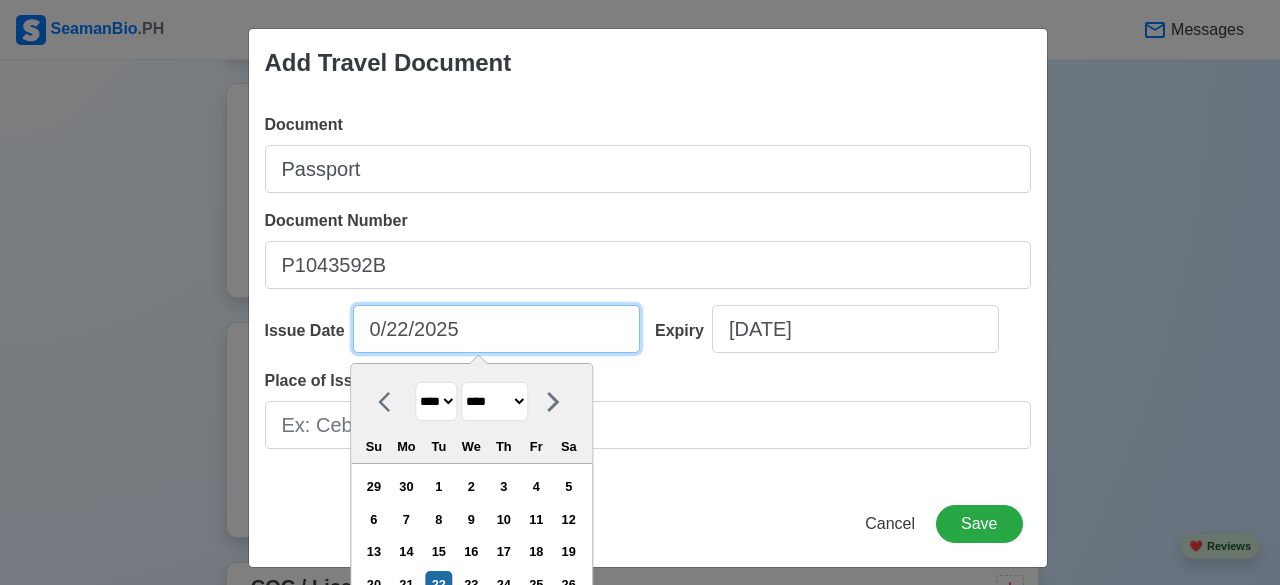 type on "03/22/2025" 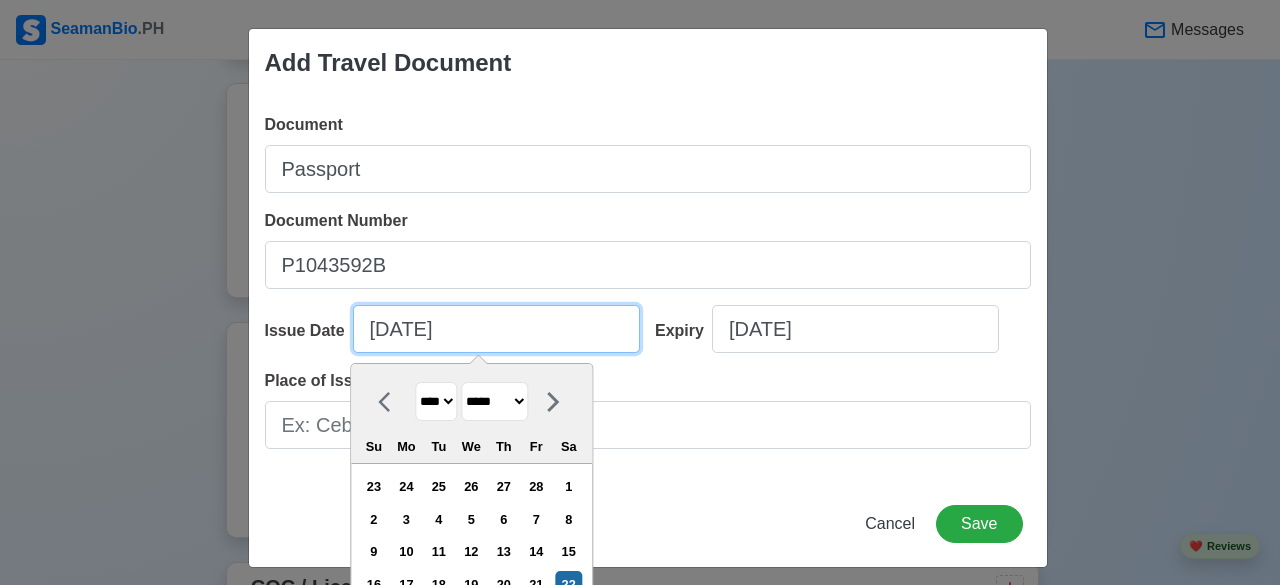click on "03/22/2025" at bounding box center (496, 329) 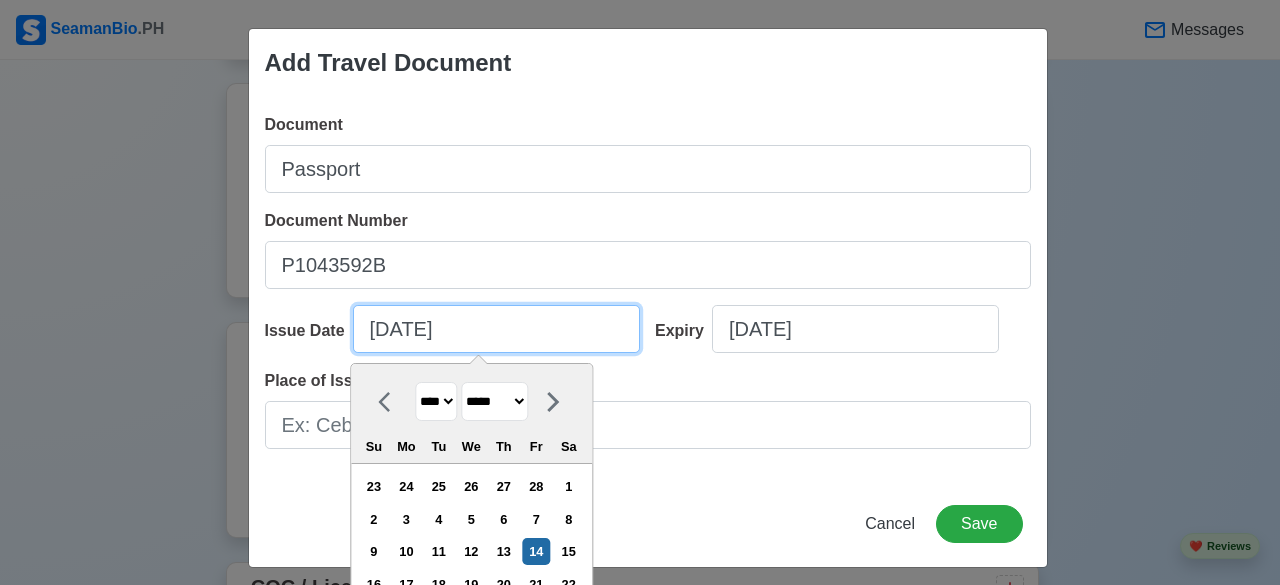 click on "03/14/2025" at bounding box center (496, 329) 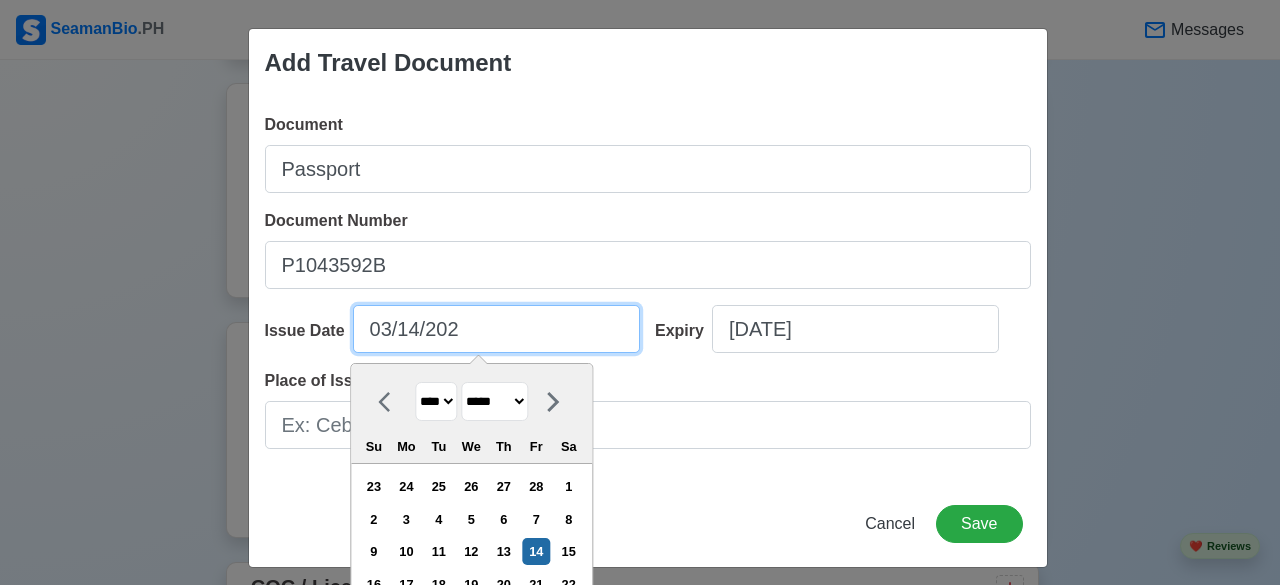 type on "03/14/20" 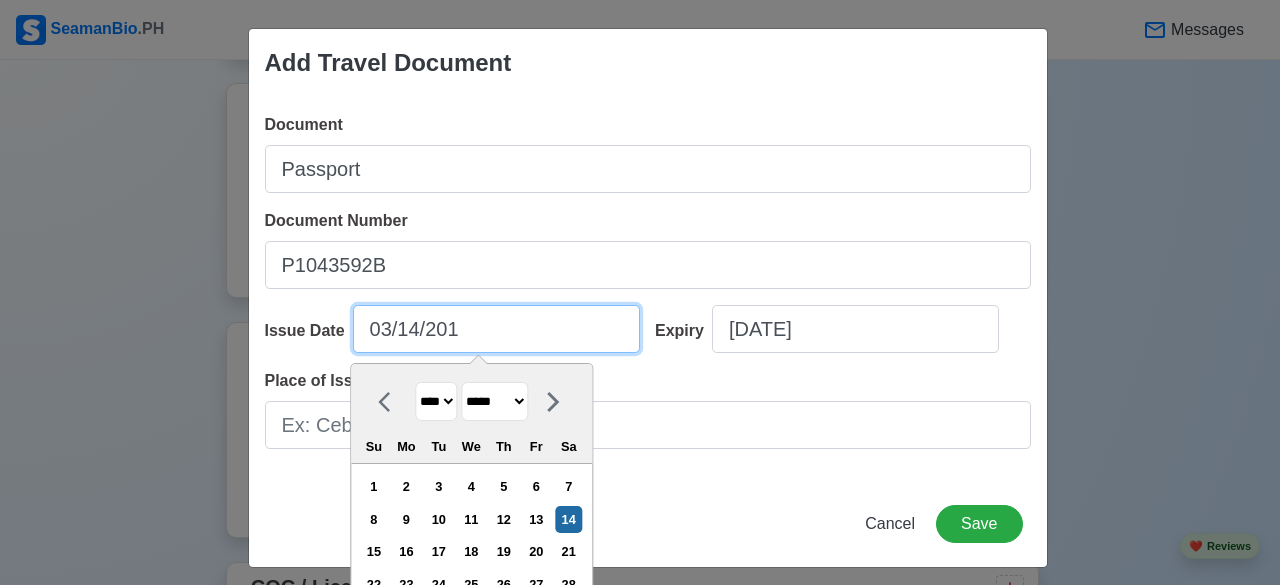 type on "03/14/2019" 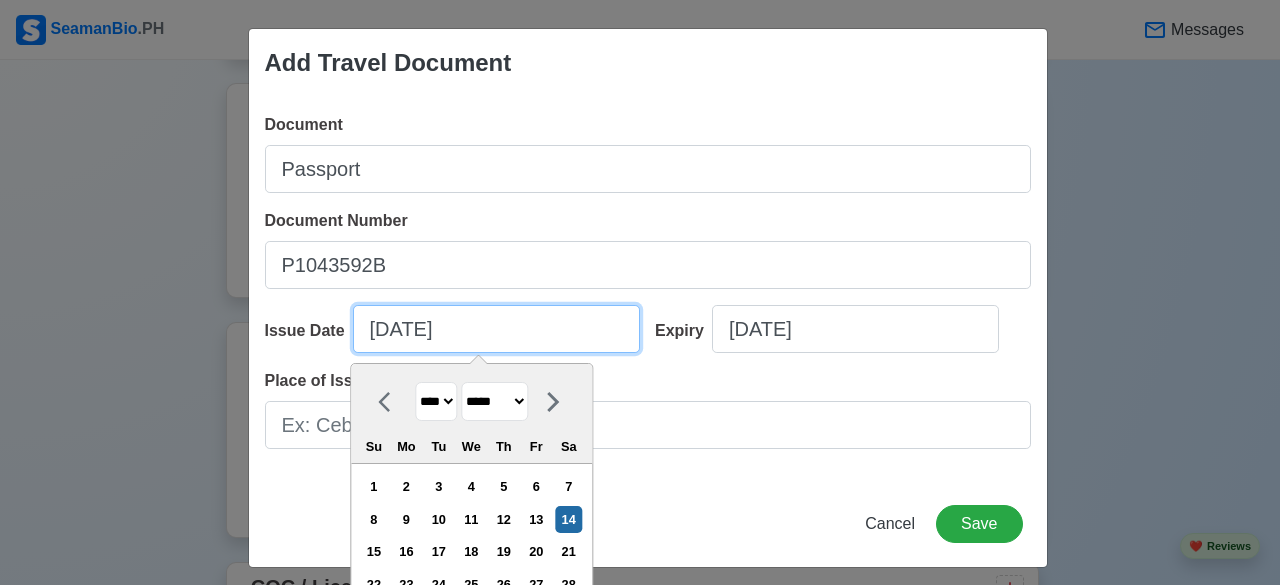 select on "****" 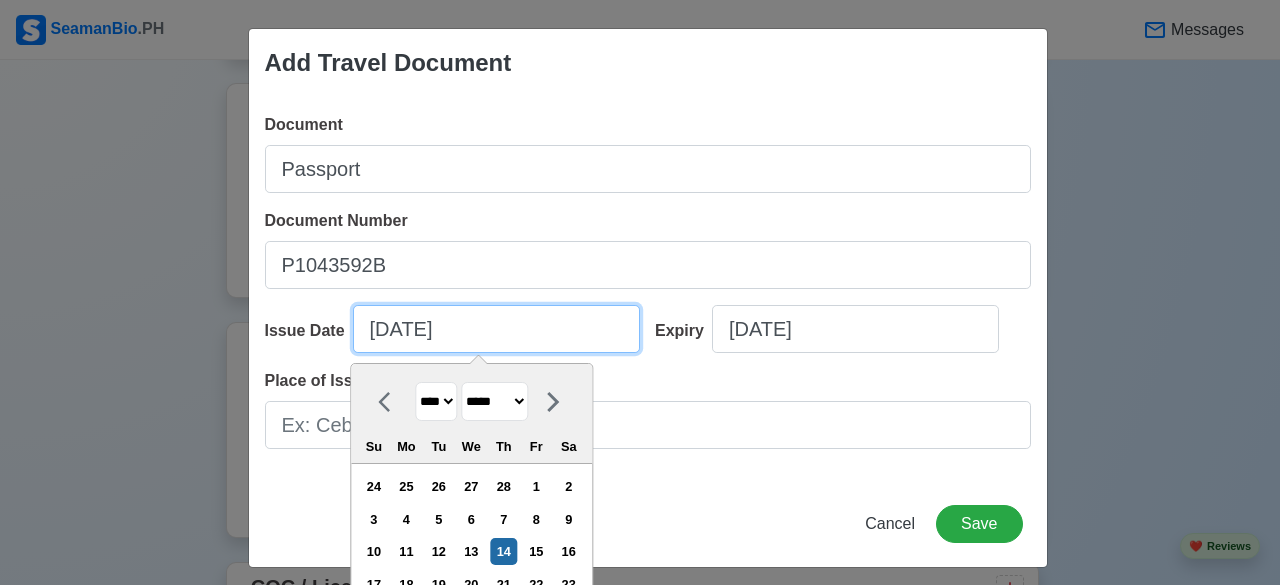 type on "03/14/2019" 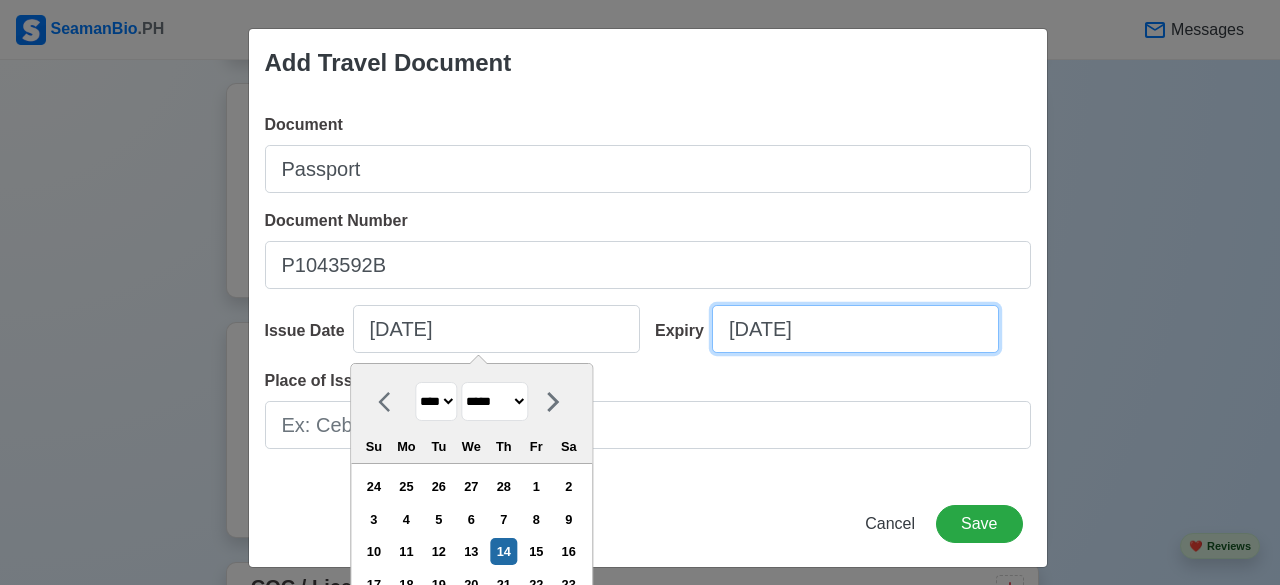 select on "****" 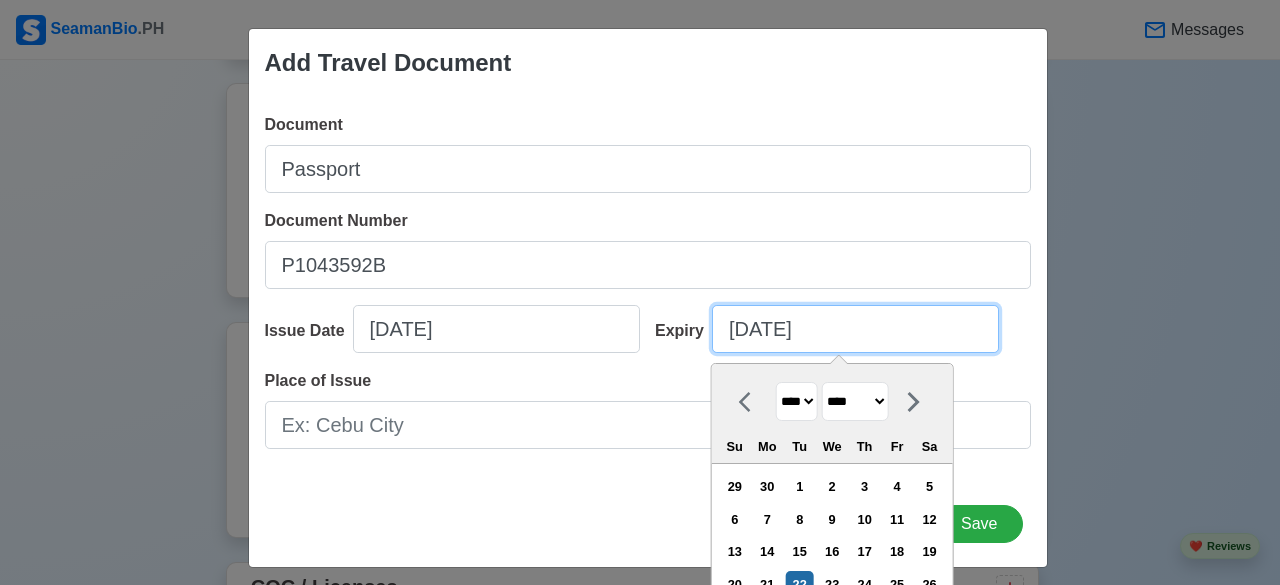click on "07/22/2025" at bounding box center (855, 329) 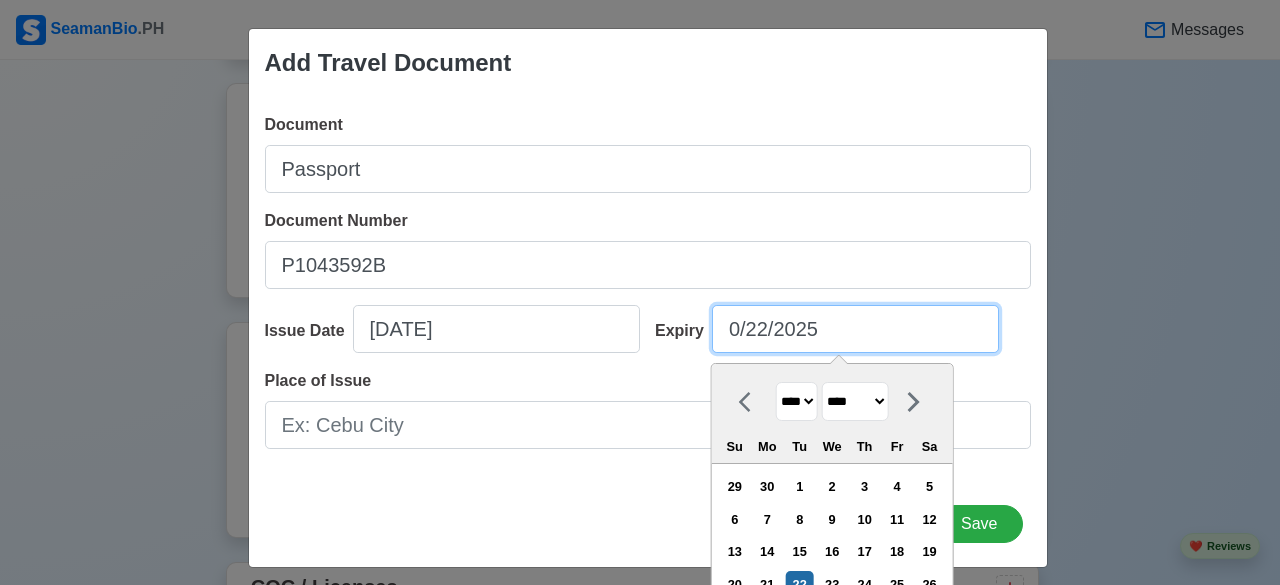 type on "03/22/2025" 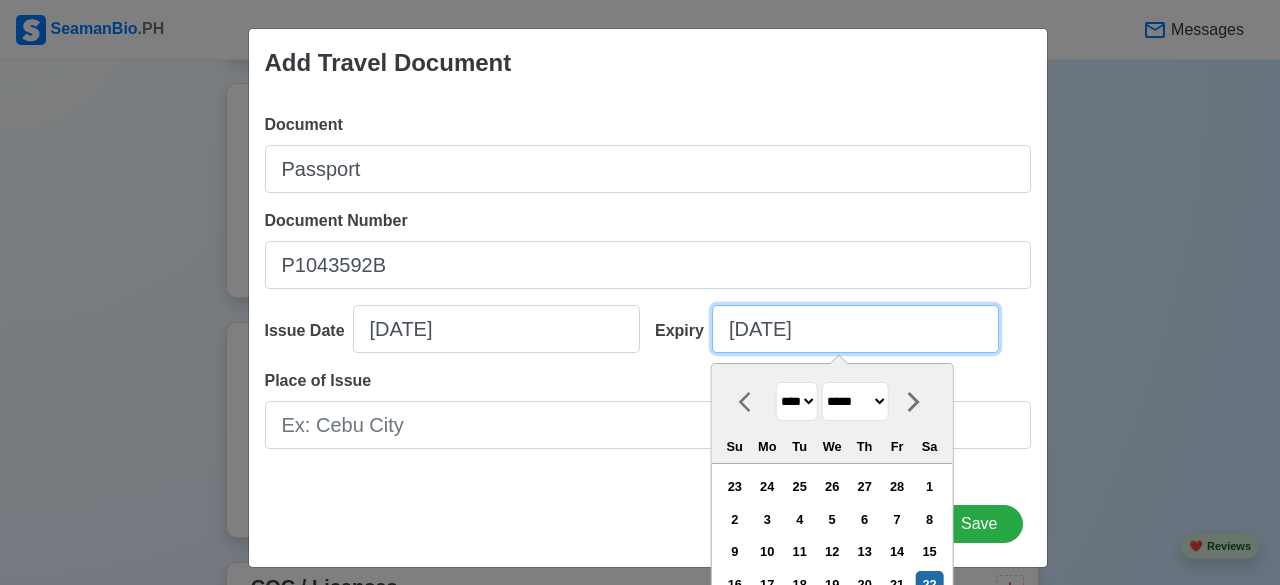 click on "03/22/2025" at bounding box center [855, 329] 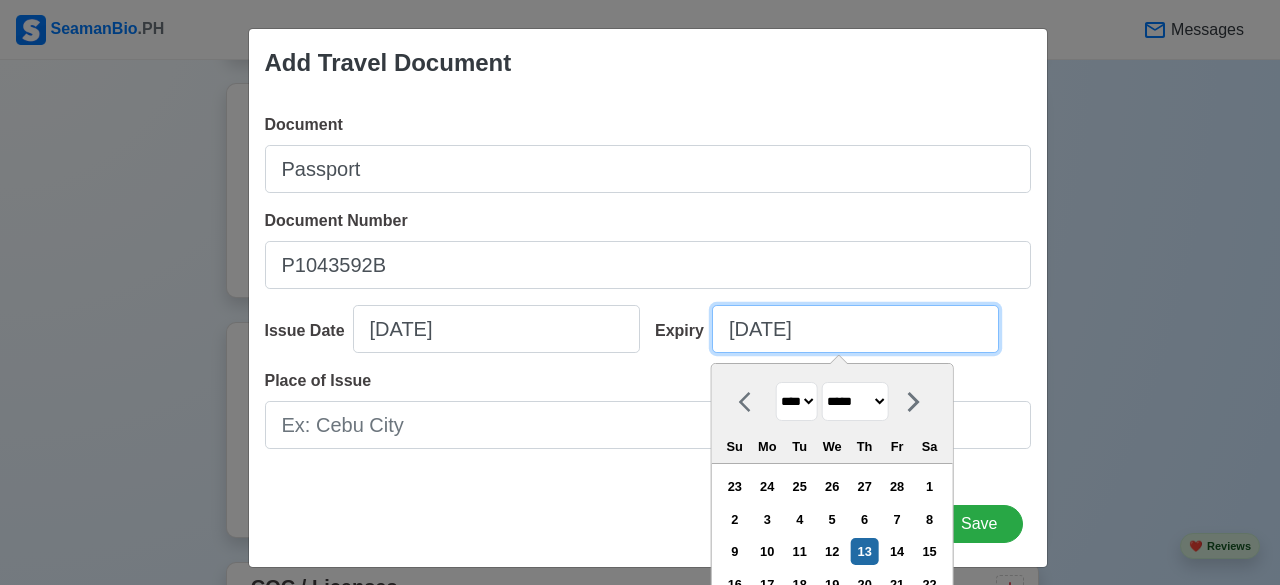 click on "03/13/2025" at bounding box center (855, 329) 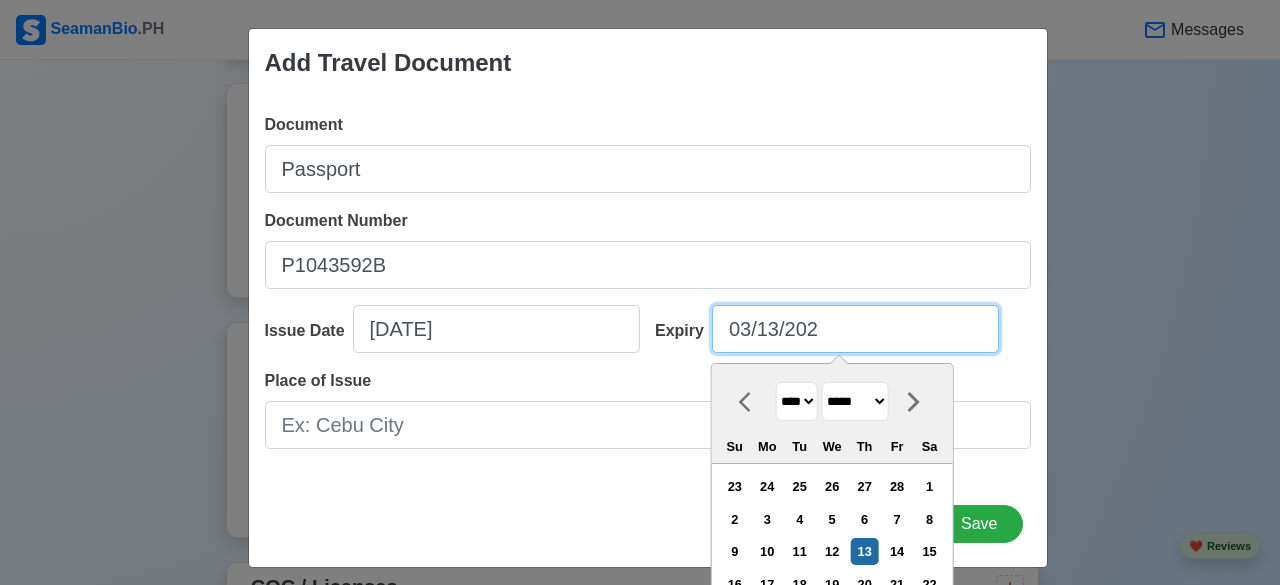 type on "03/13/2029" 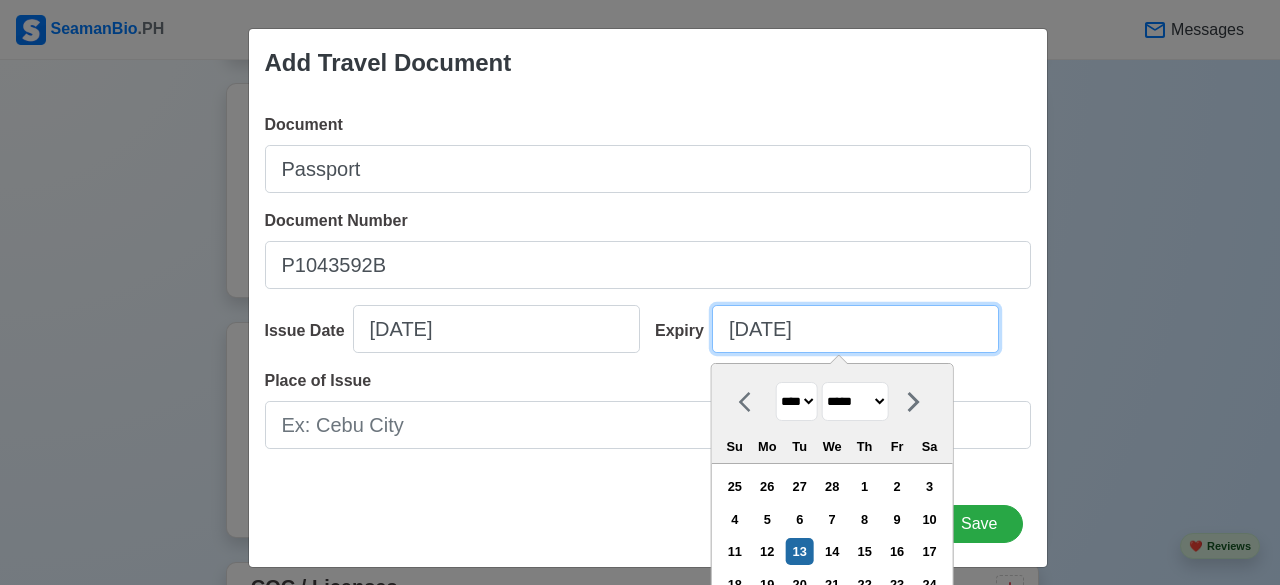 type on "03/13/2029" 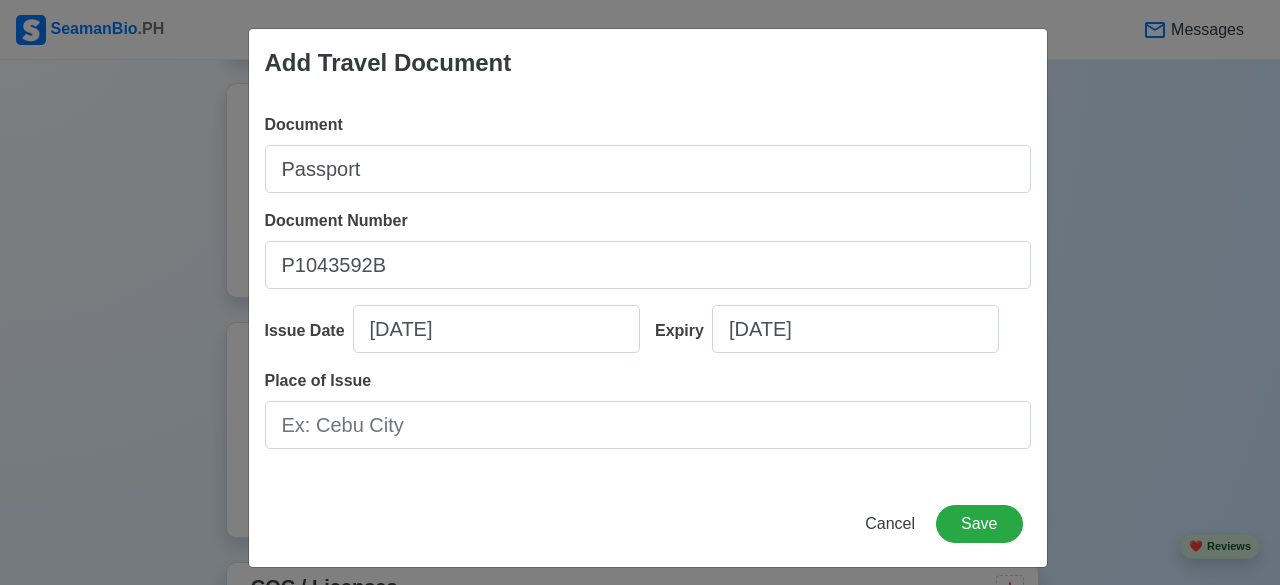 click on "Place of Issue" at bounding box center (648, 409) 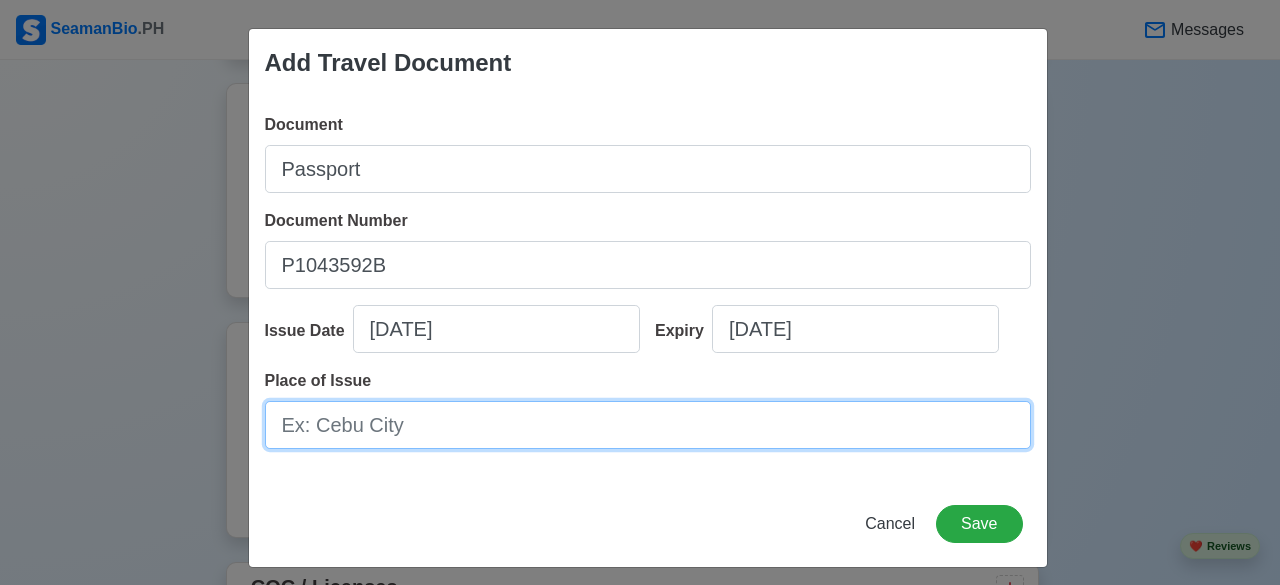 click on "Place of Issue" at bounding box center (648, 425) 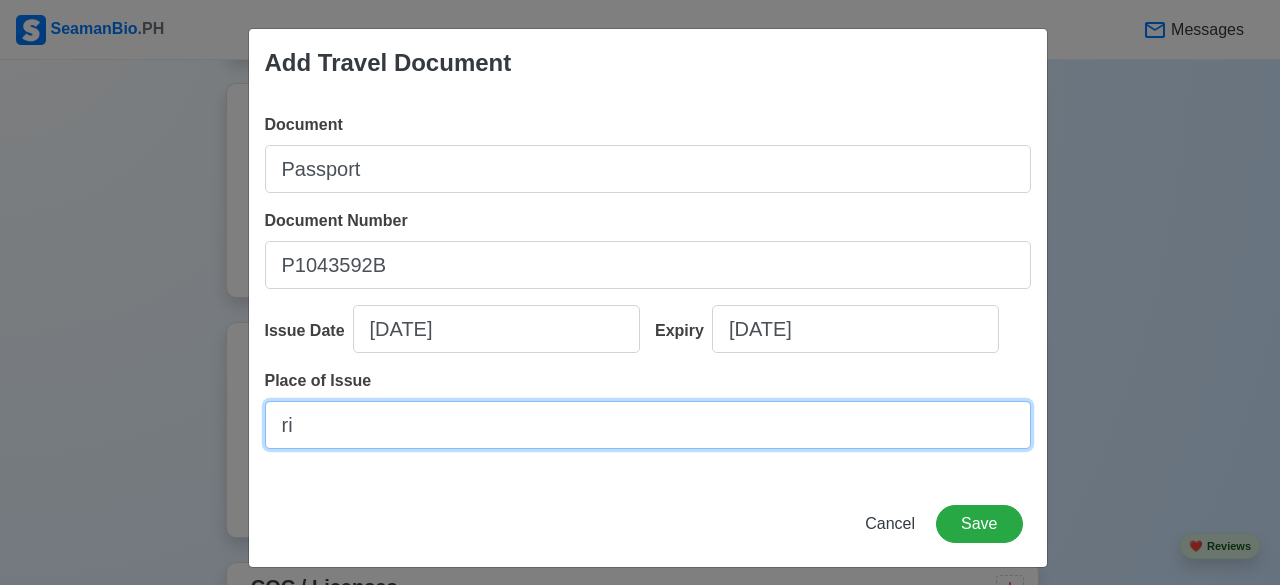 type on "r" 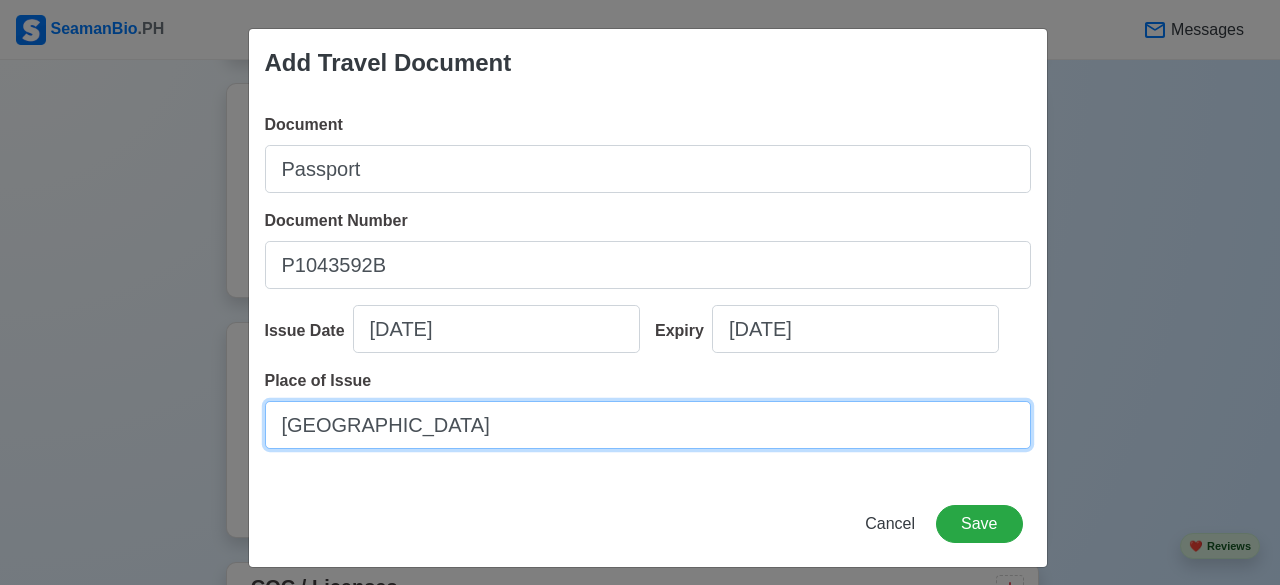 click on "Riyadh" at bounding box center [648, 425] 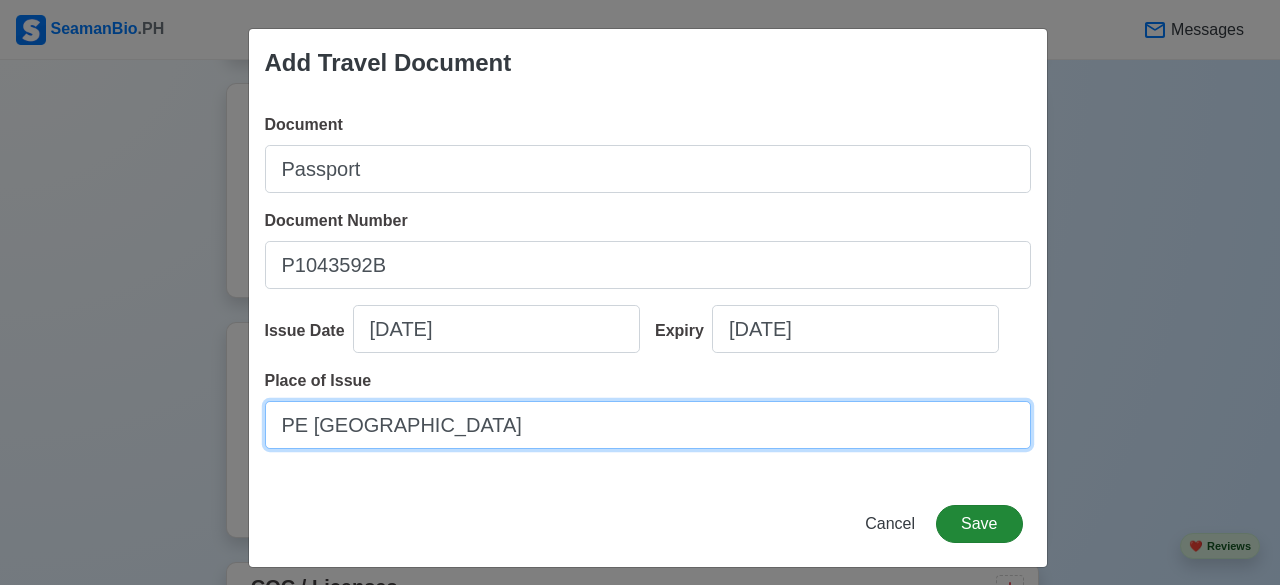 type on "PE Riyadh" 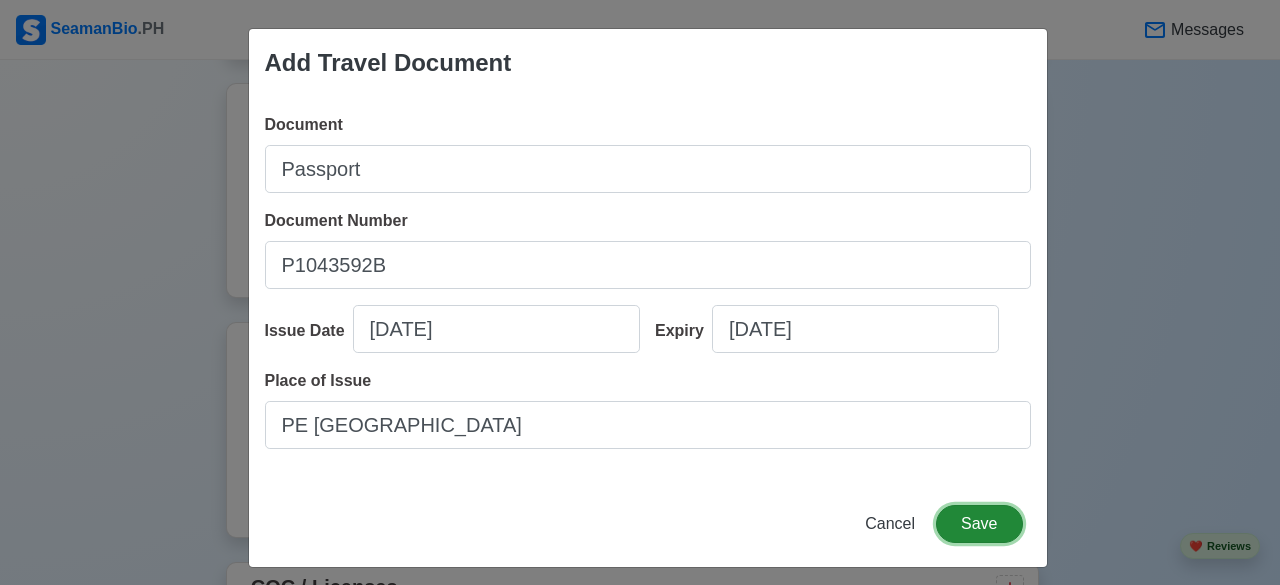 click on "Save" at bounding box center [979, 524] 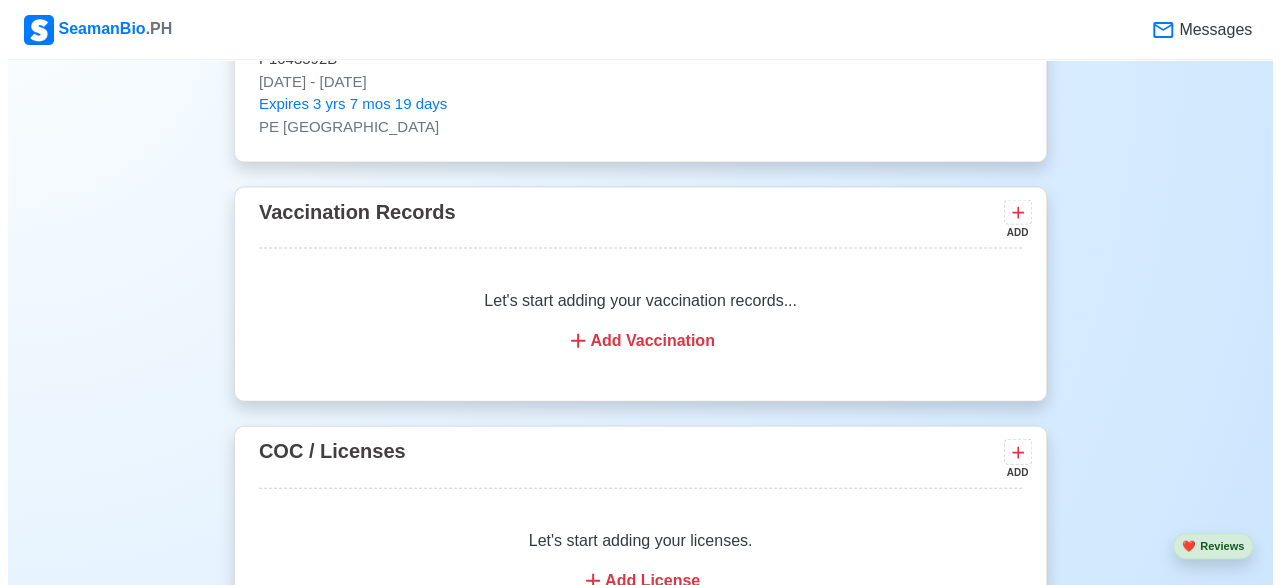 scroll, scrollTop: 2100, scrollLeft: 0, axis: vertical 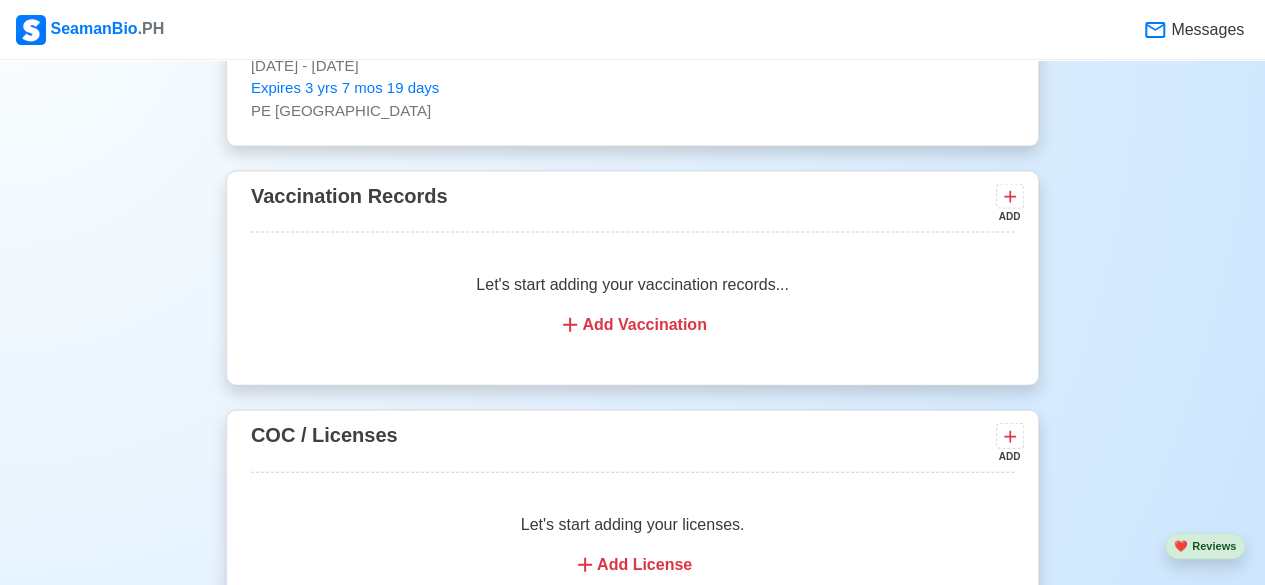 click on "Add Vaccination" at bounding box center [632, 325] 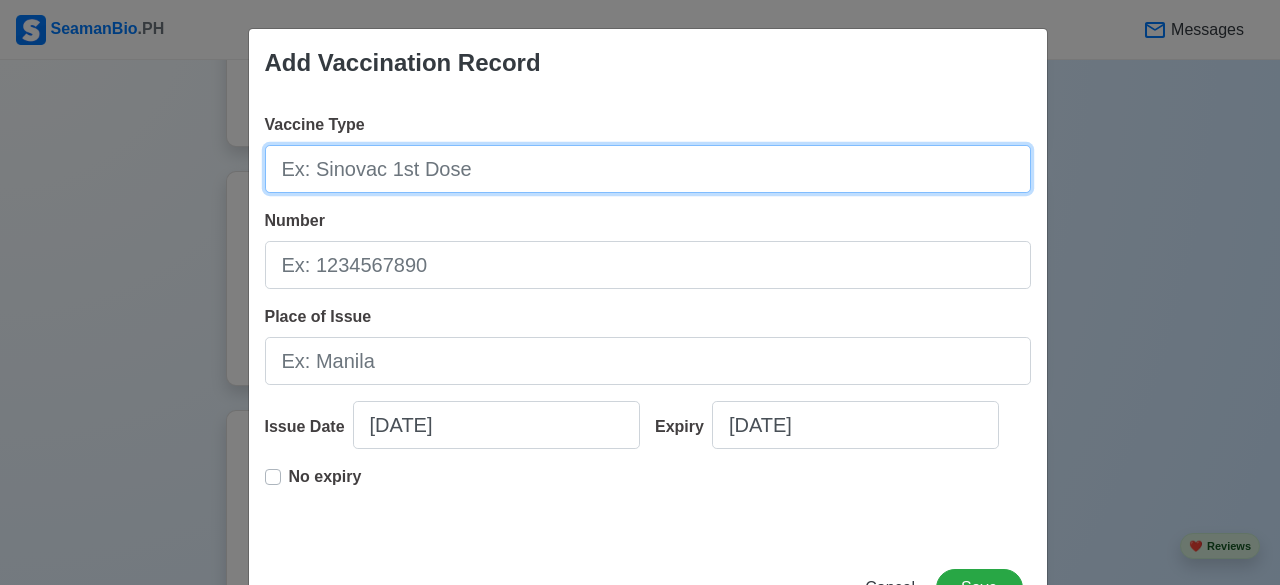 click on "Vaccine Type" at bounding box center [648, 169] 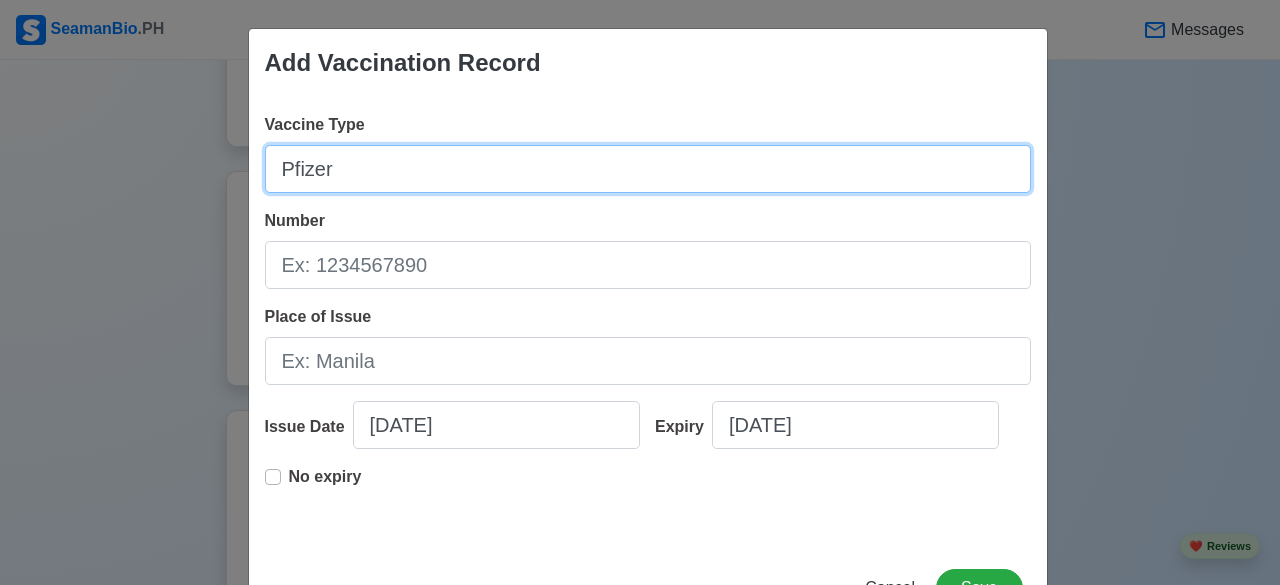 type on "Pfizer" 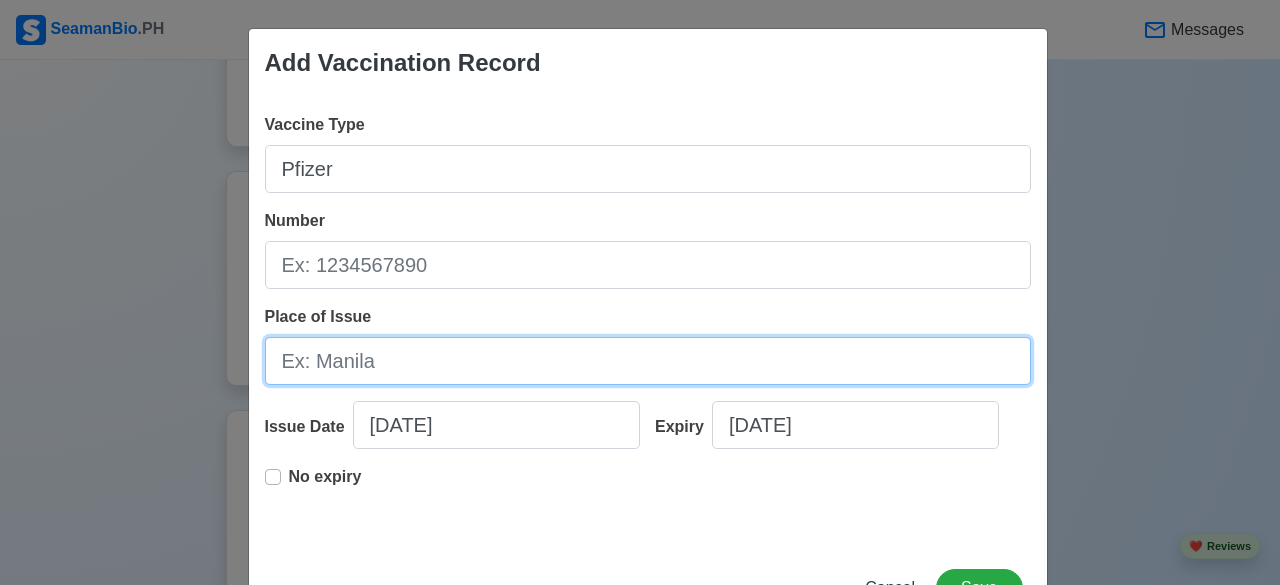 click on "Place of Issue" at bounding box center [648, 361] 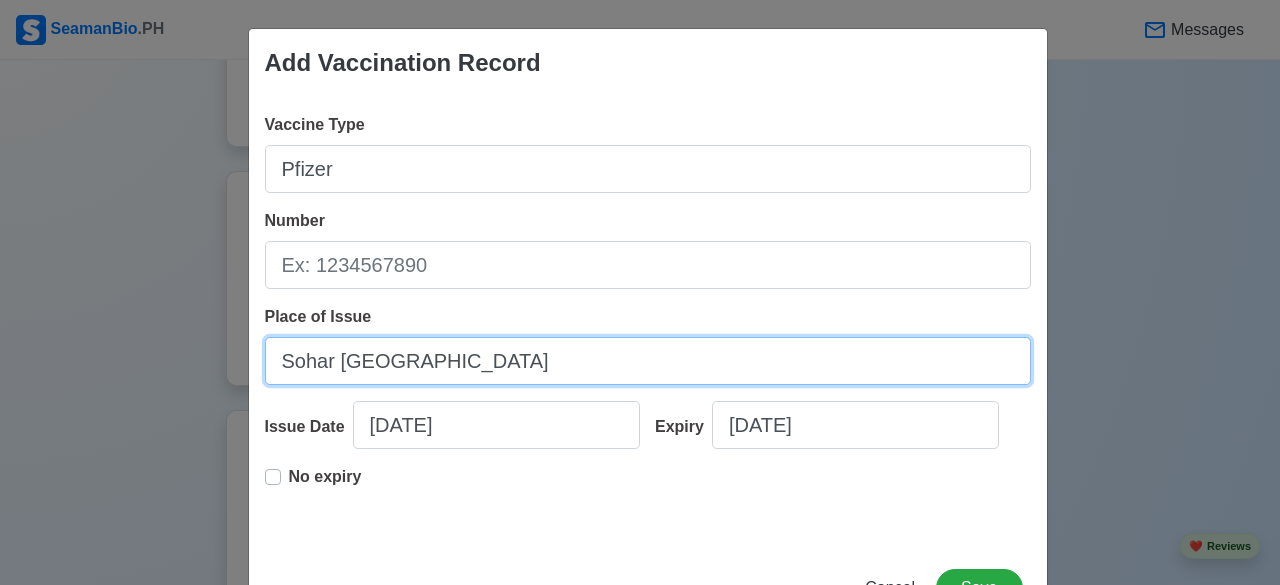 type on "Sohar Oman" 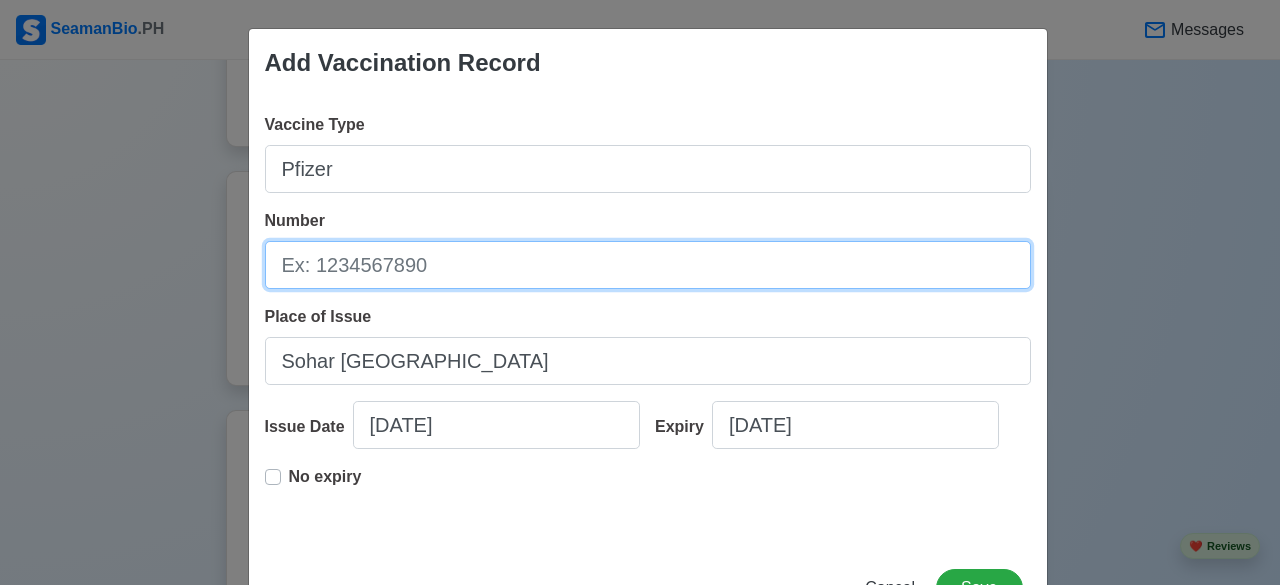 click on "Number" at bounding box center [648, 265] 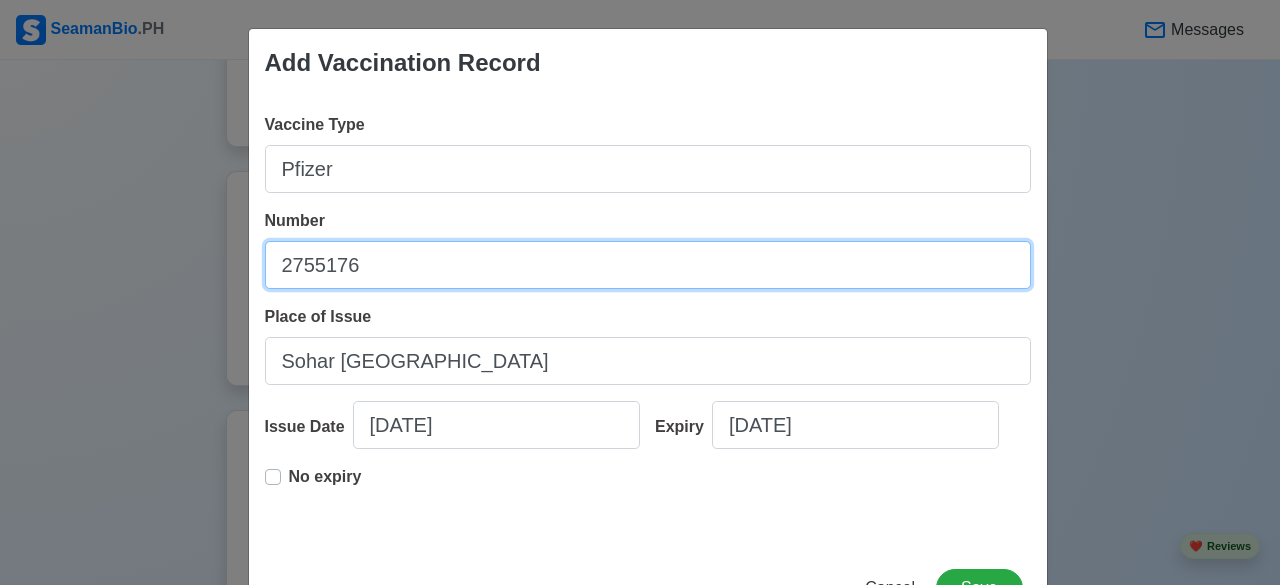 type on "2755176" 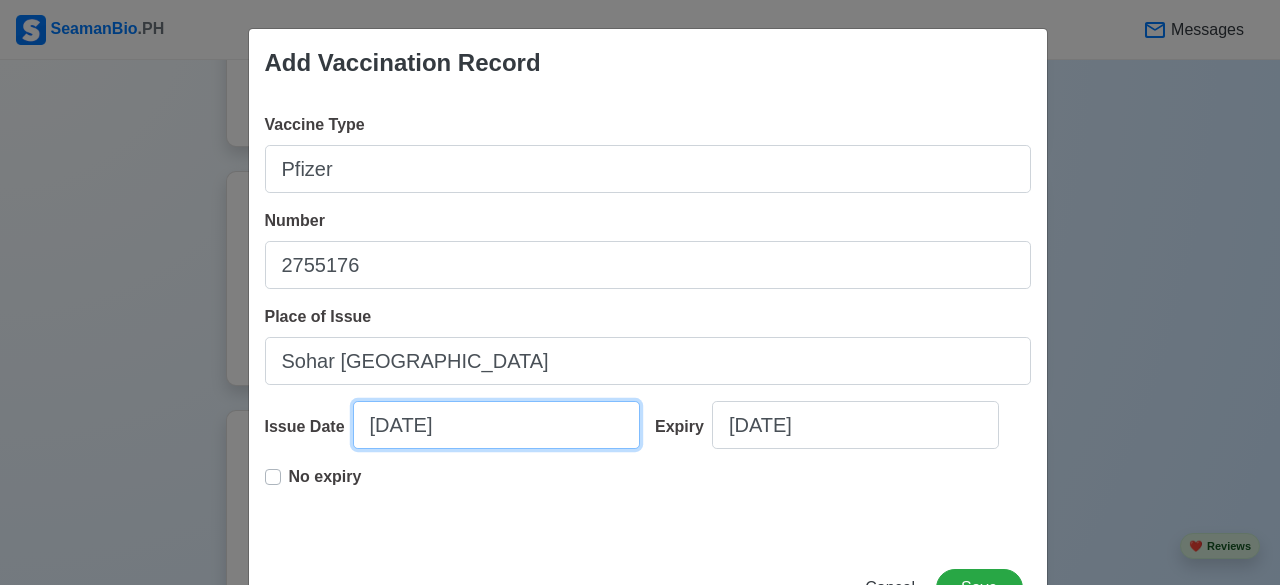 click on "07/22/2025" at bounding box center [496, 425] 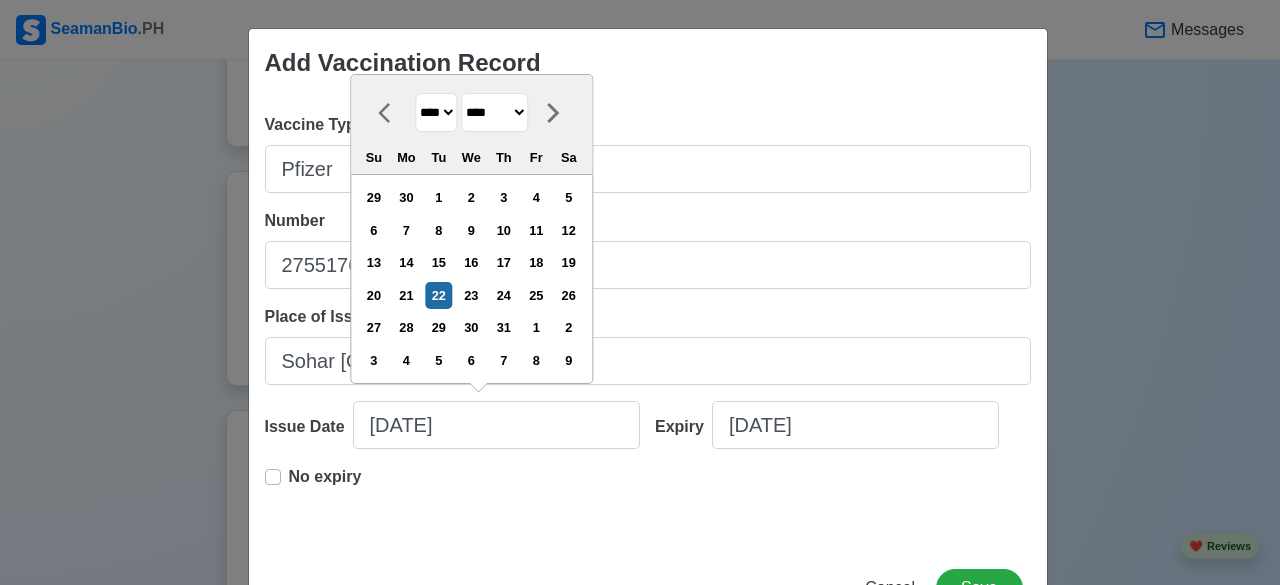 click on "Vaccine Type Pfizer Number 2755176 Place of Issue Sohar Oman Issue Date 07/22/2025 **** **** **** **** **** **** **** **** **** **** **** **** **** **** **** **** **** **** **** **** **** **** **** **** **** **** **** **** **** **** **** **** **** **** **** **** **** **** **** **** **** **** **** **** **** **** **** **** **** **** **** **** **** **** **** **** **** **** **** **** **** **** **** **** **** **** **** **** **** **** **** **** **** **** **** **** **** **** **** **** **** **** **** **** **** **** **** **** **** **** **** **** **** **** **** **** **** **** **** **** **** **** **** **** **** **** ******* ******** ***** ***** *** **** **** ****** ********* ******* ******** ******** Su Mo Tu We Th Fr Sa 29 30 1 2 3 4 5 6 7 8 9 10 11 12 13 14 15 16 17 18 19 20 21 22 23 24 25 26 27 28 29 30 31 1 2 3 4 5 6 7 8 9 Expiry 07/22/2025 No expiry" at bounding box center [648, 321] 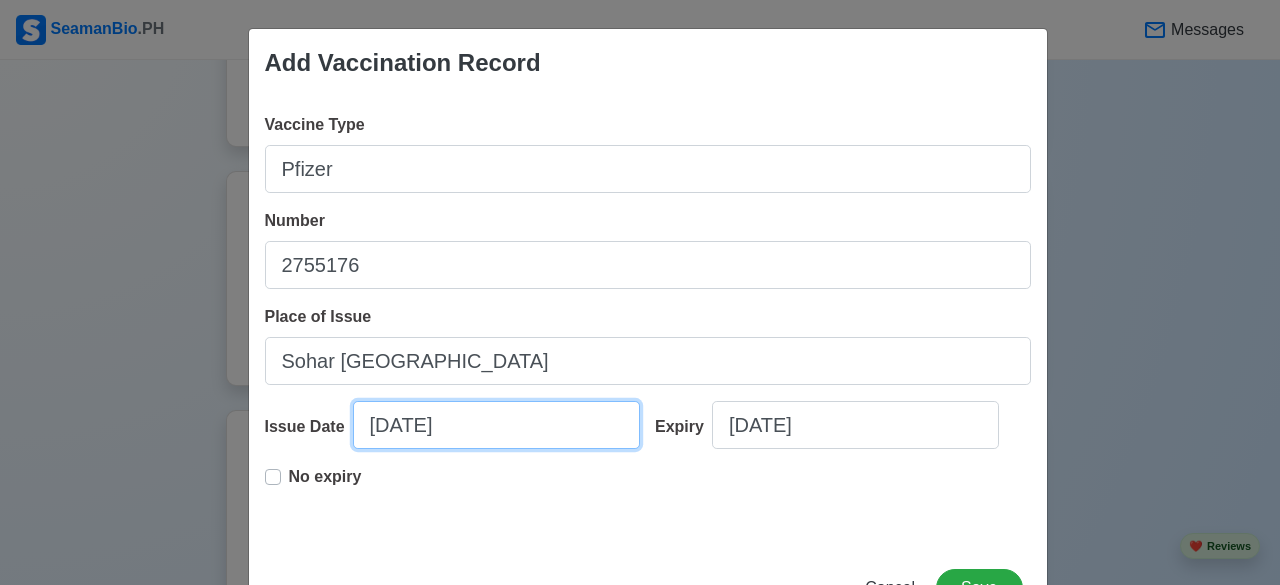 select on "****" 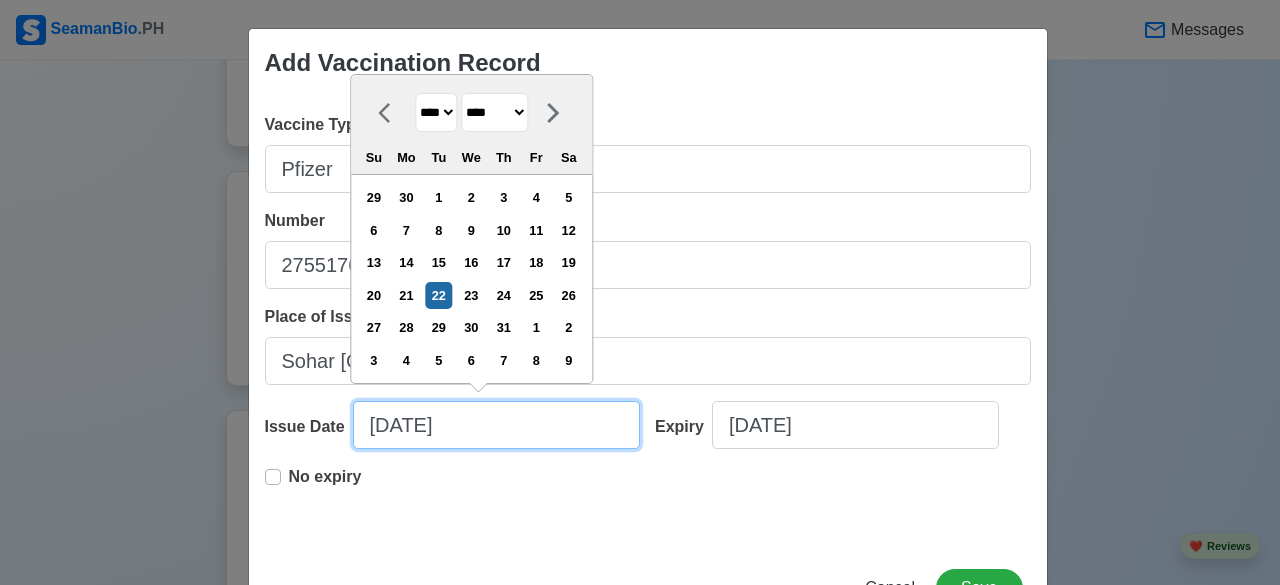 click on "07/22/2025" at bounding box center (496, 425) 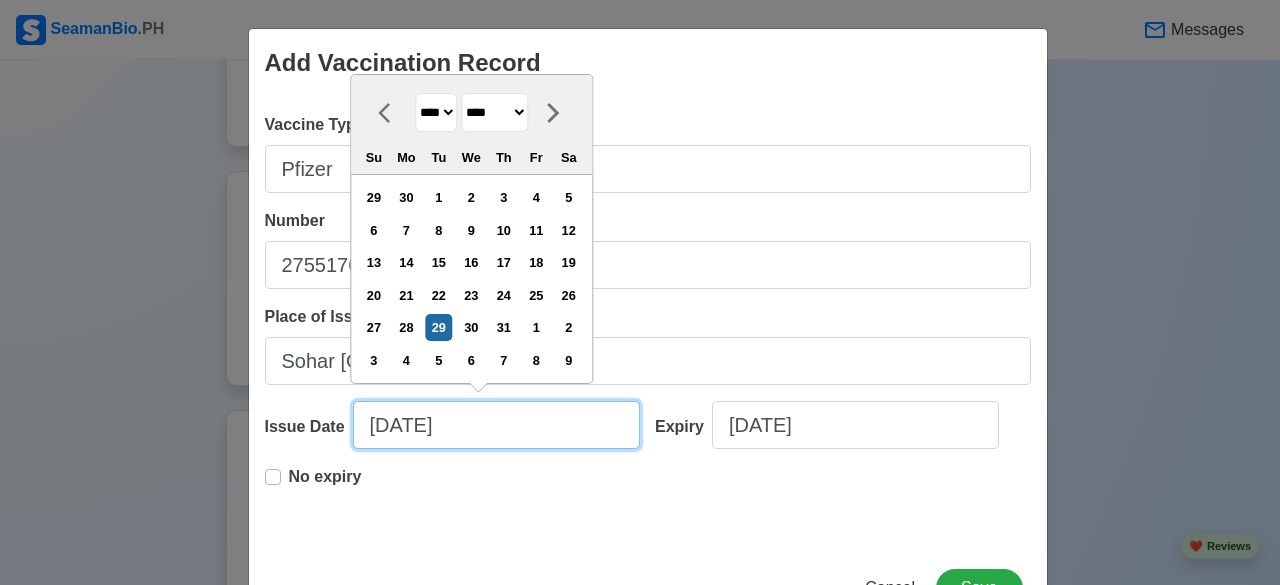 click on "07/29/2025" at bounding box center [496, 425] 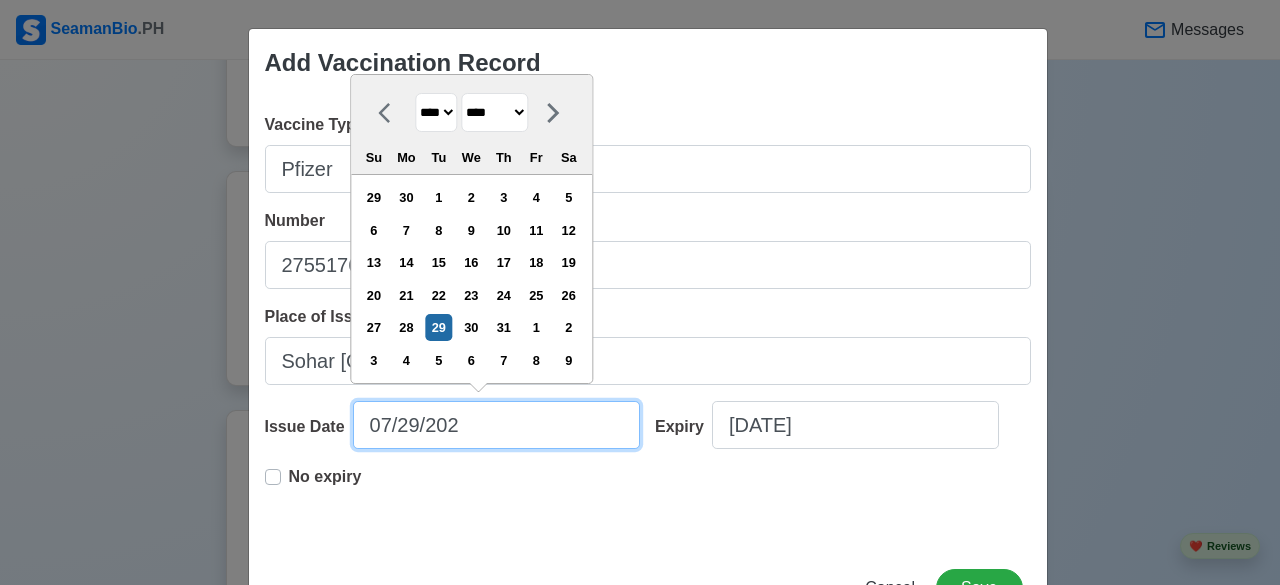 type on "07/29/2021" 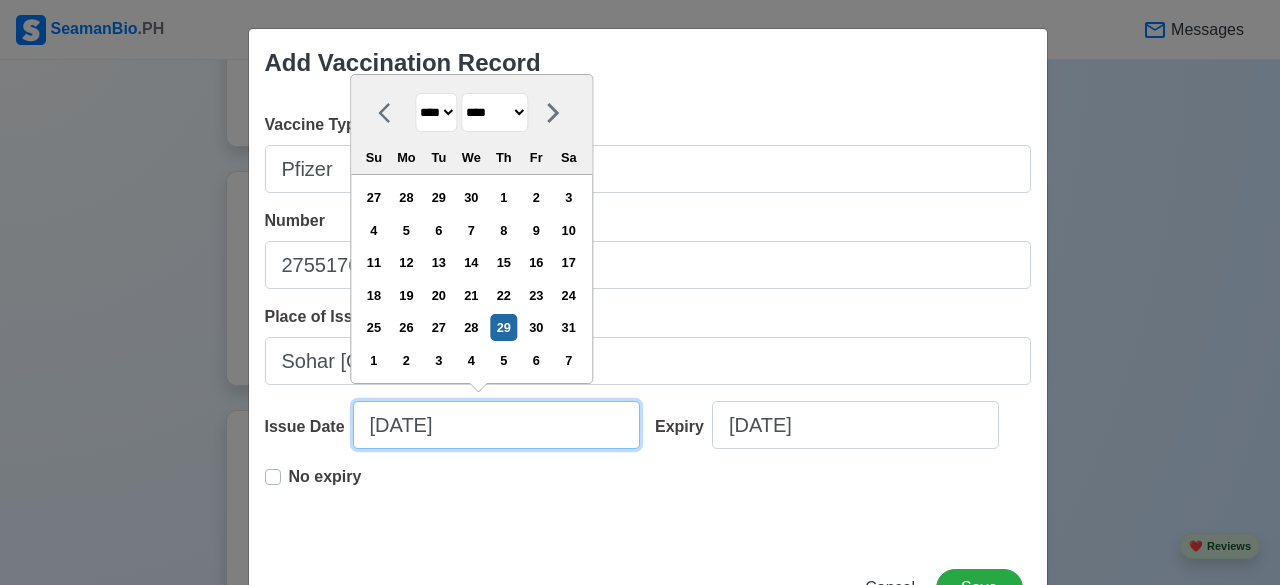 type on "07/29/2021" 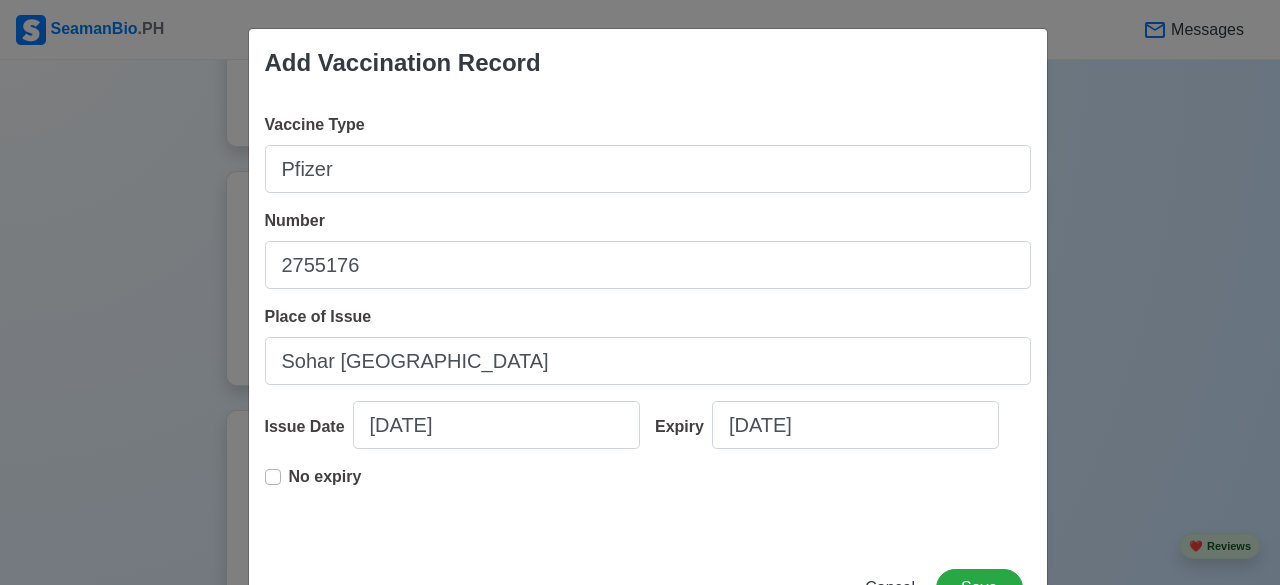click on "No expiry" at bounding box center [648, 497] 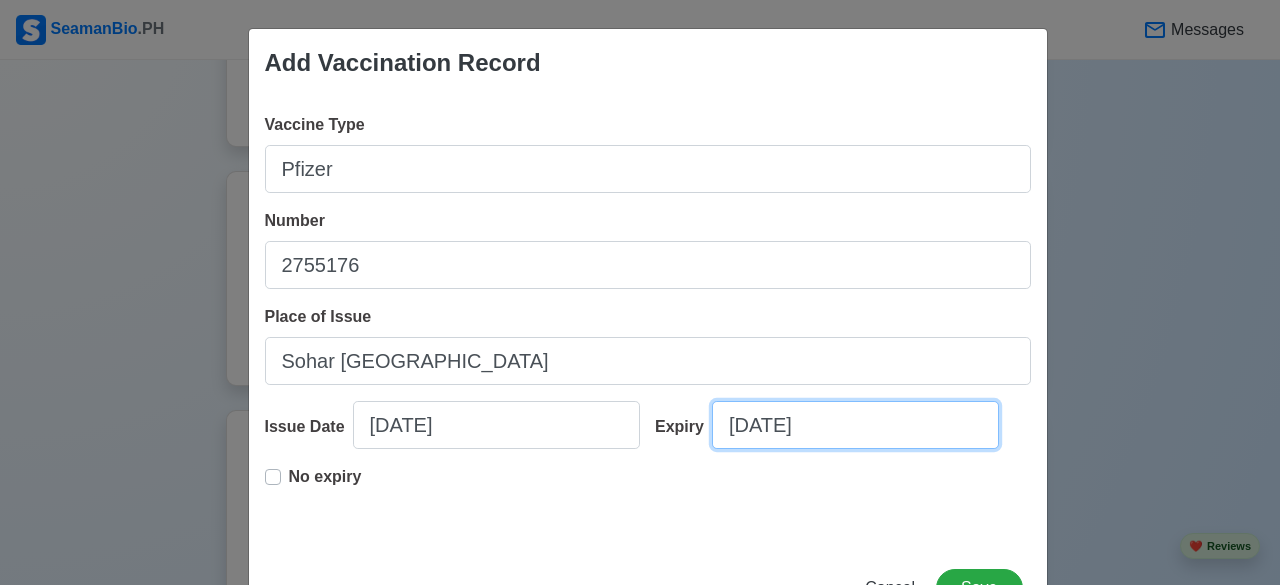 select on "****" 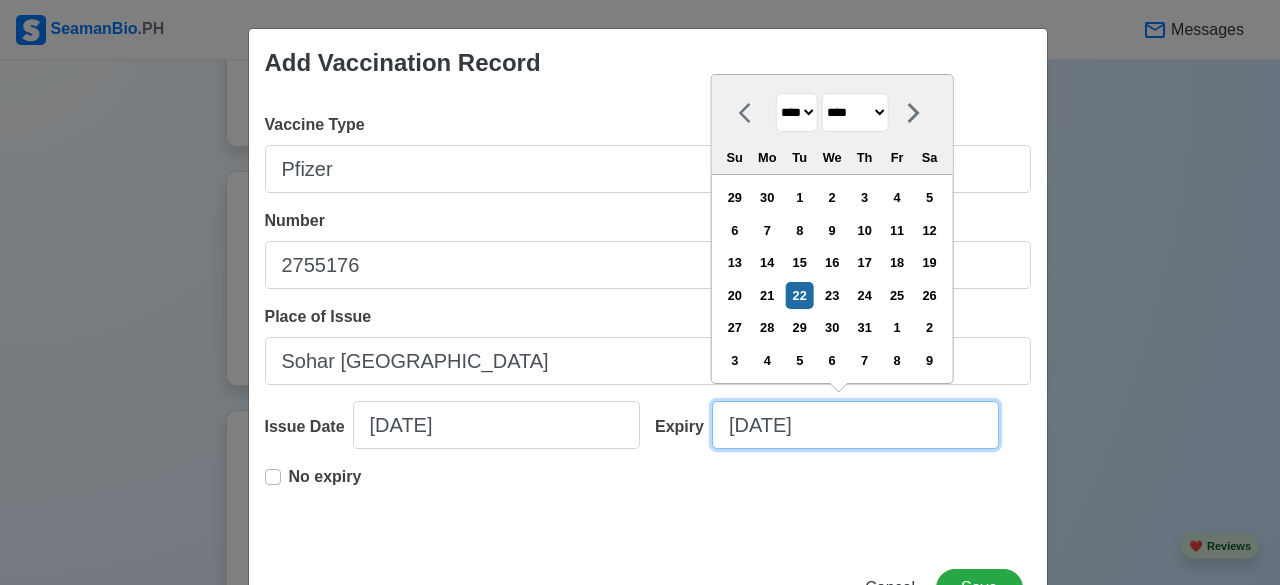 click on "07/22/2025" at bounding box center [855, 425] 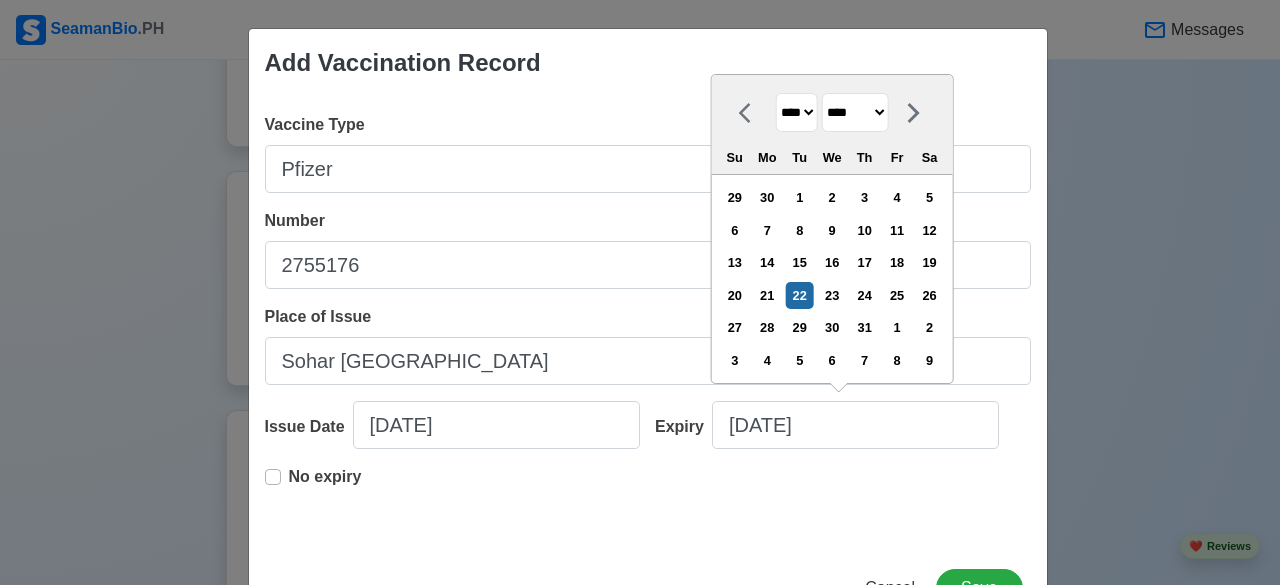 click on "No expiry" at bounding box center [648, 497] 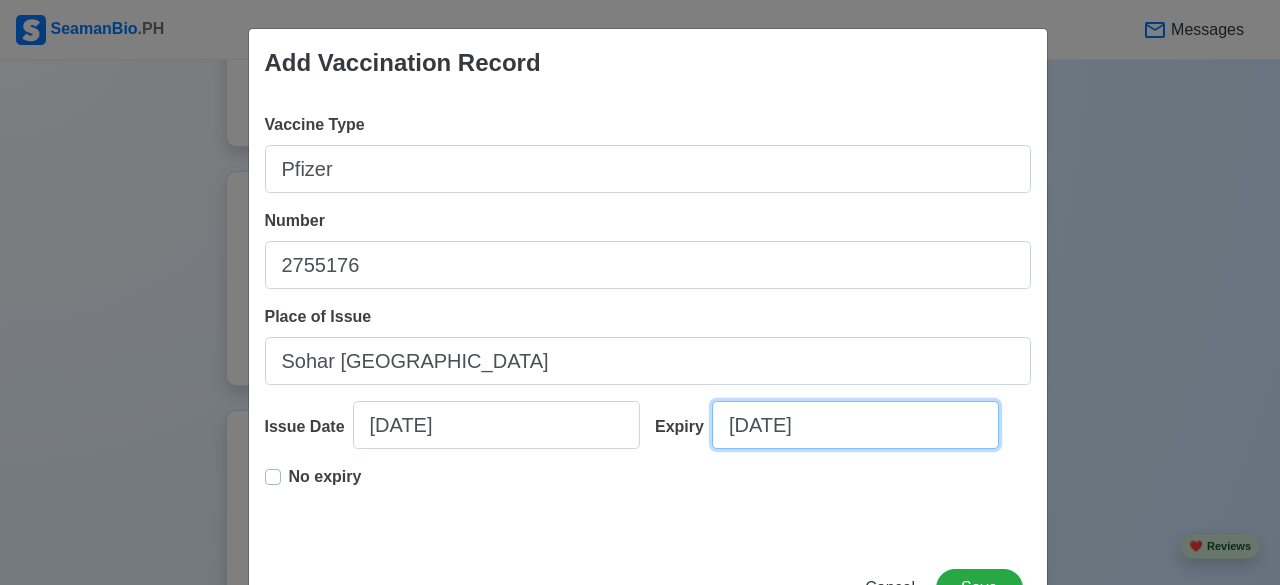 select on "****" 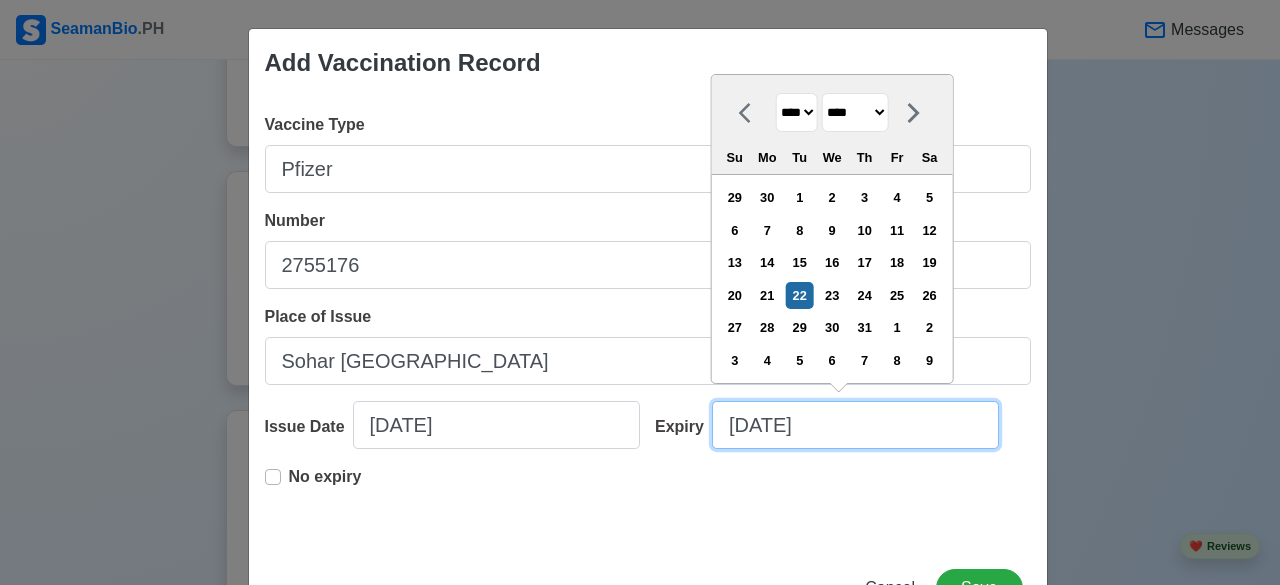 click on "07/22/2025" at bounding box center [855, 425] 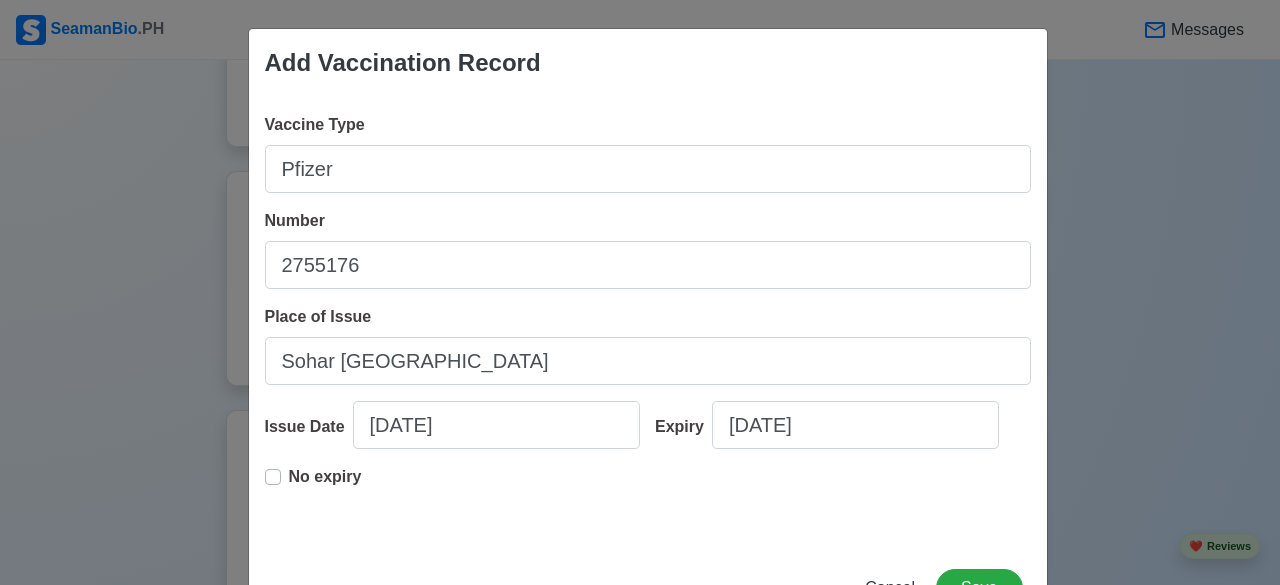 click on "Expiry 07/22/2025" at bounding box center (835, 433) 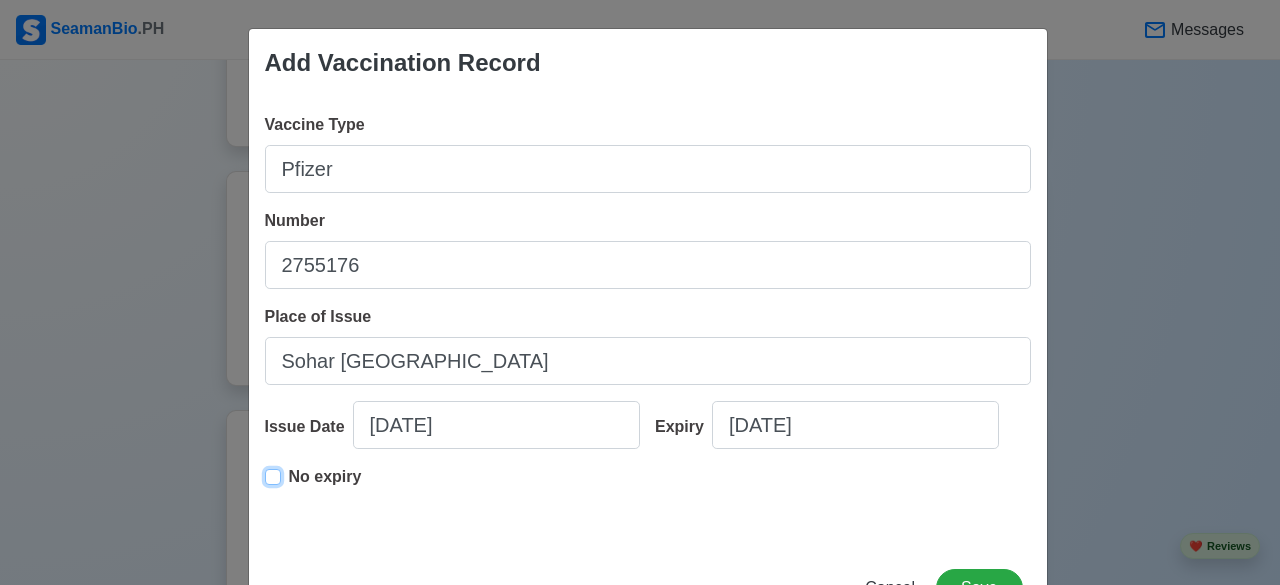 type on "07/29/2021" 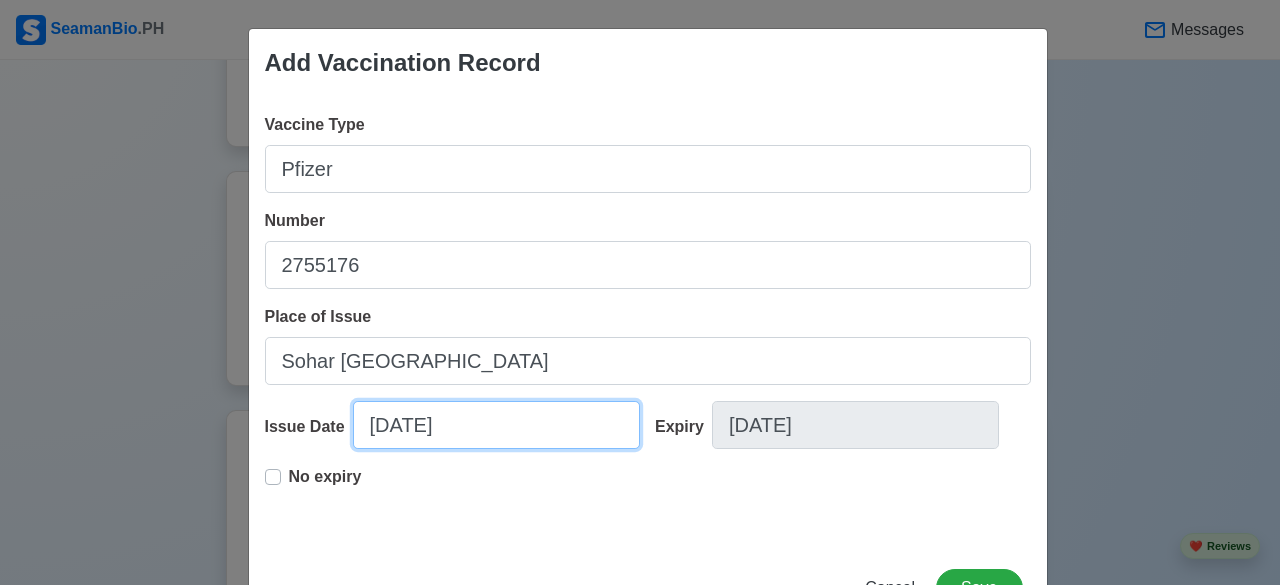 click on "07/29/2021" at bounding box center (496, 425) 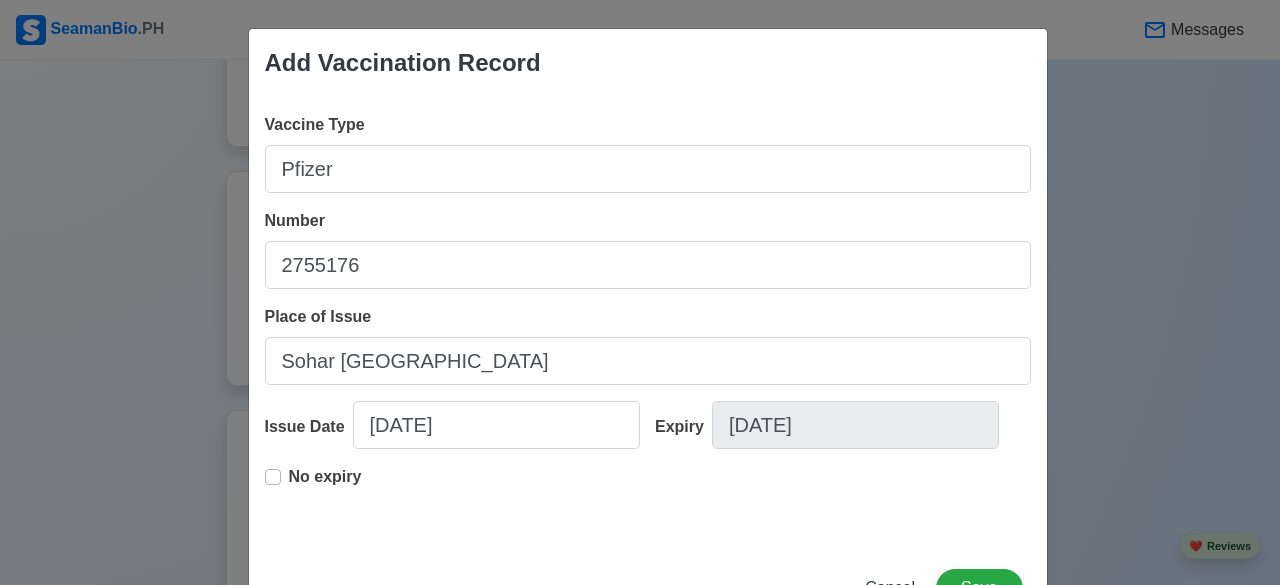 click on "No expiry" at bounding box center (648, 497) 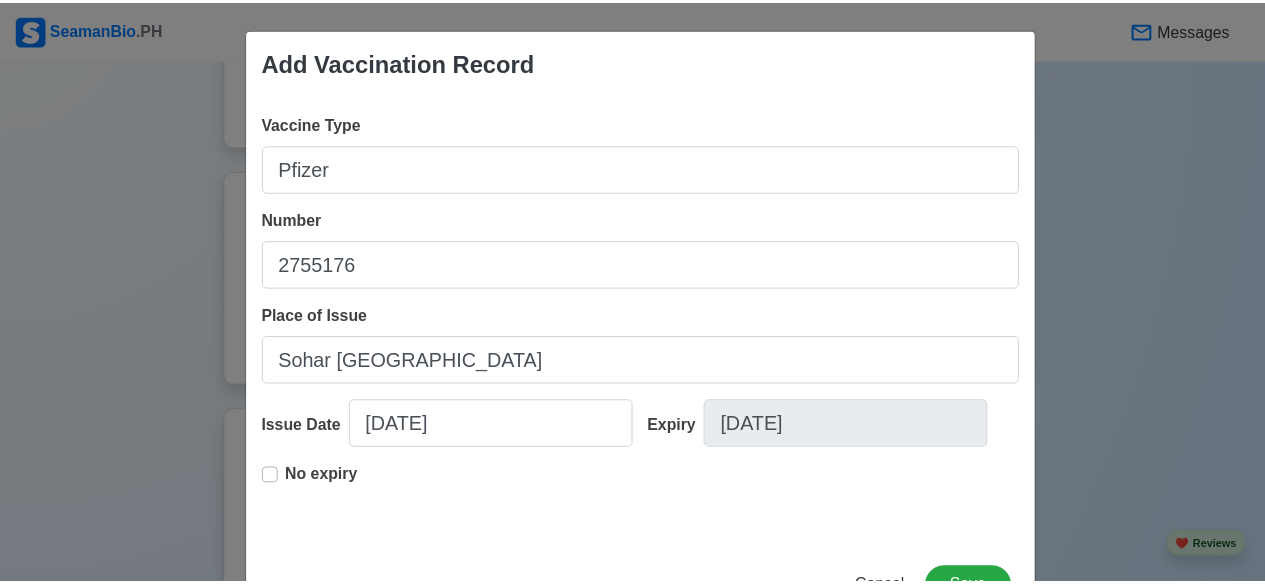 scroll, scrollTop: 73, scrollLeft: 0, axis: vertical 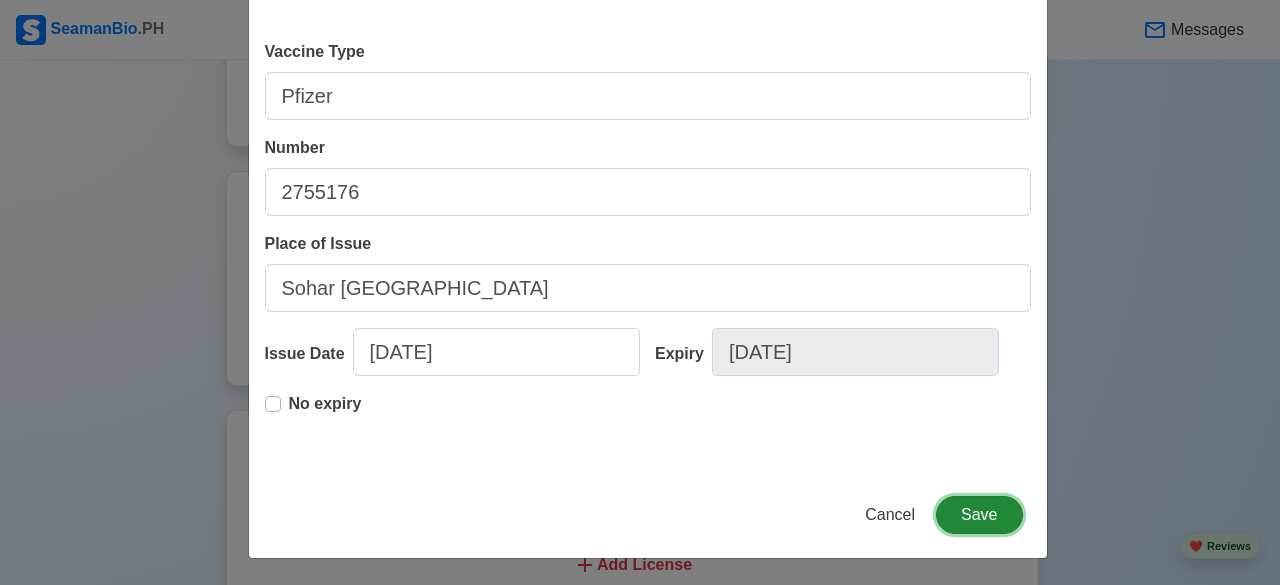 click on "Save" at bounding box center [979, 515] 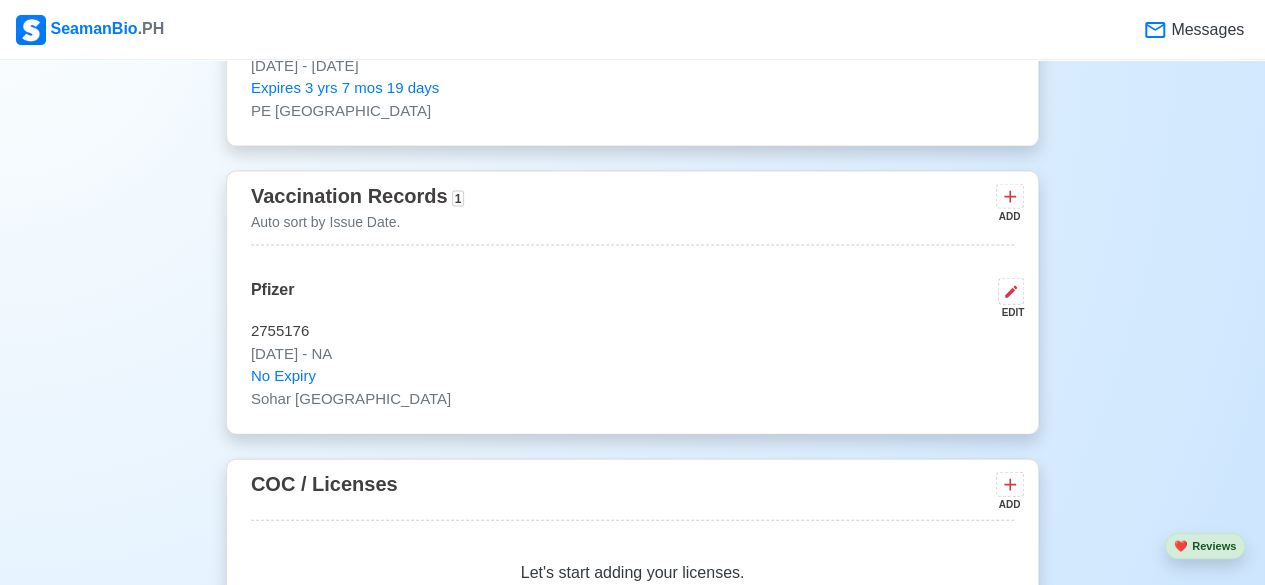 scroll, scrollTop: 2300, scrollLeft: 0, axis: vertical 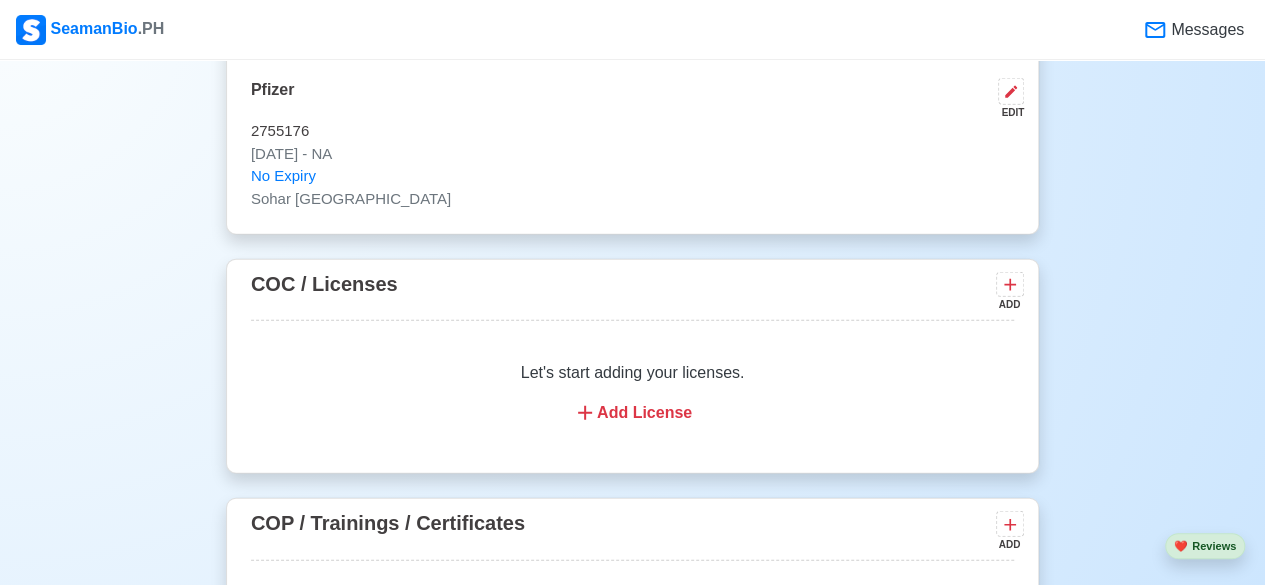 click on "Add License" at bounding box center [632, 413] 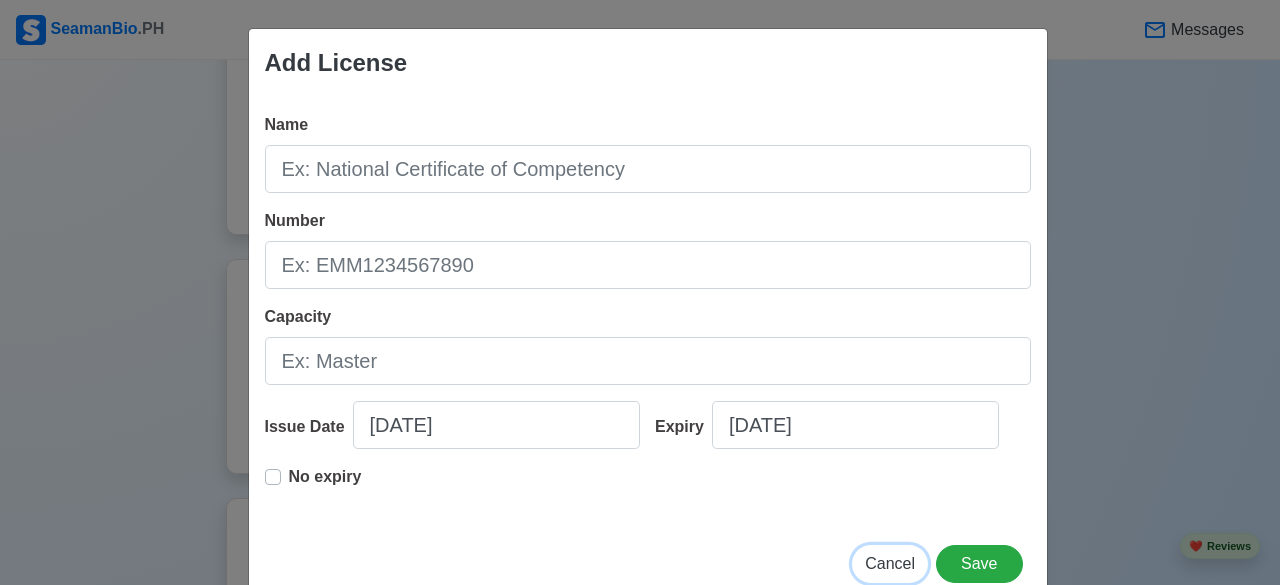 click on "Cancel" at bounding box center (890, 563) 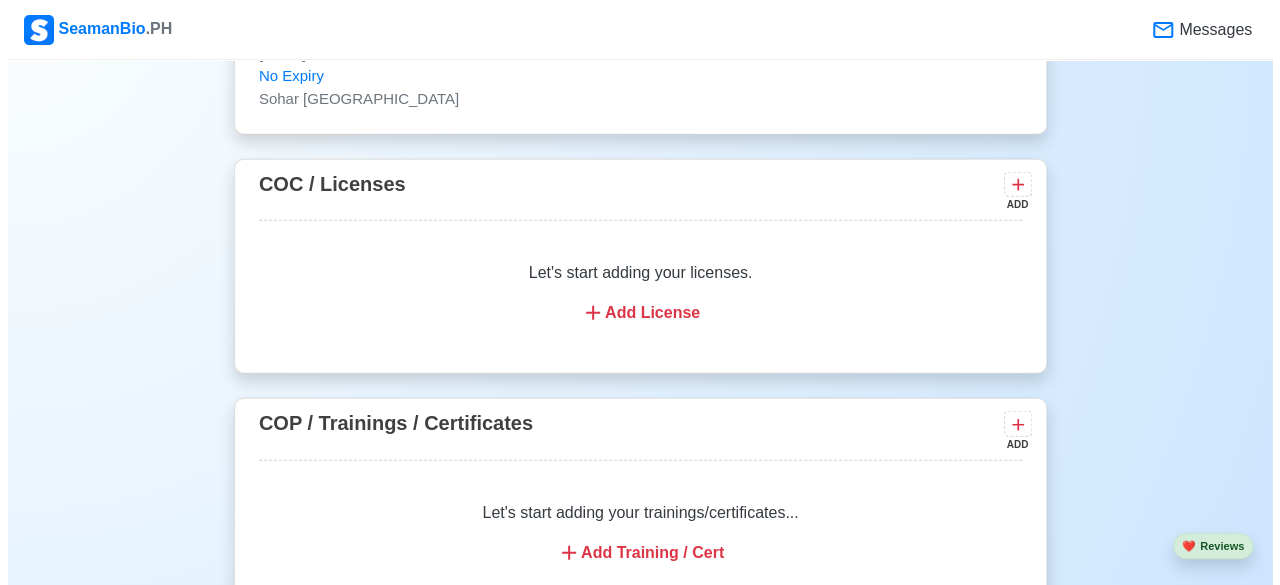 scroll, scrollTop: 2500, scrollLeft: 0, axis: vertical 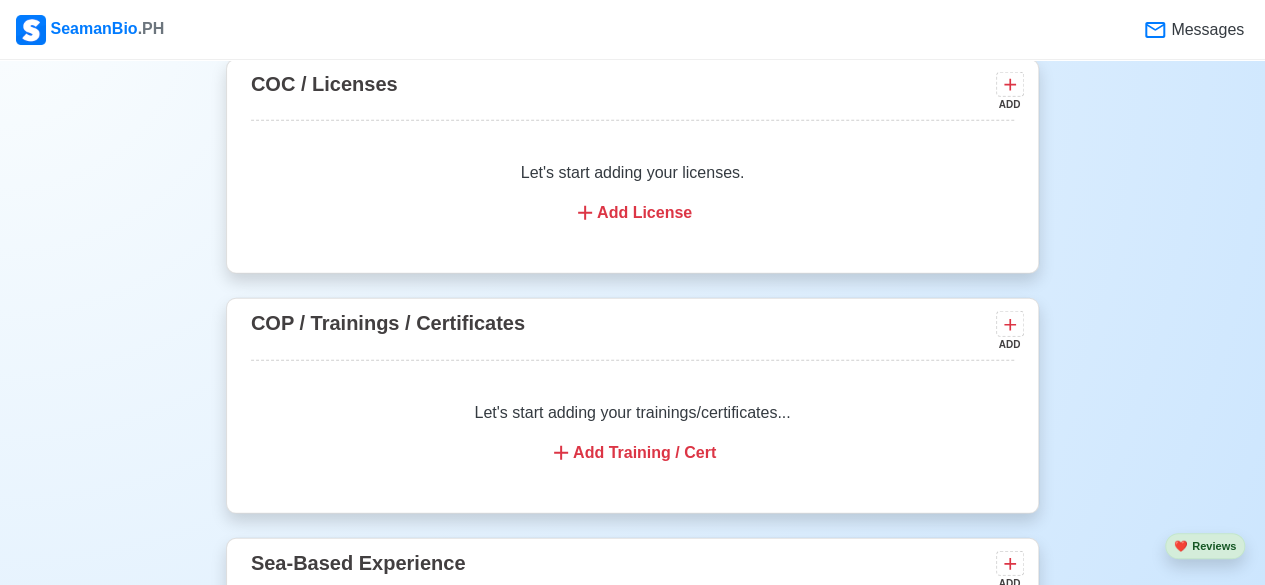 click on "Add Training / Cert" at bounding box center [632, 453] 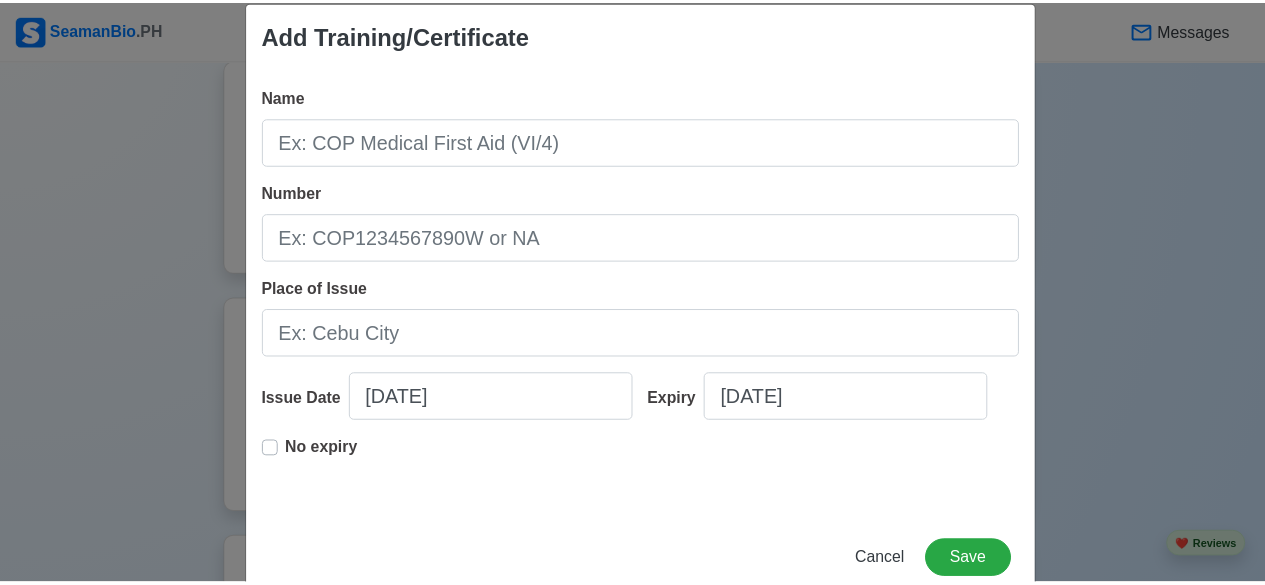 scroll, scrollTop: 73, scrollLeft: 0, axis: vertical 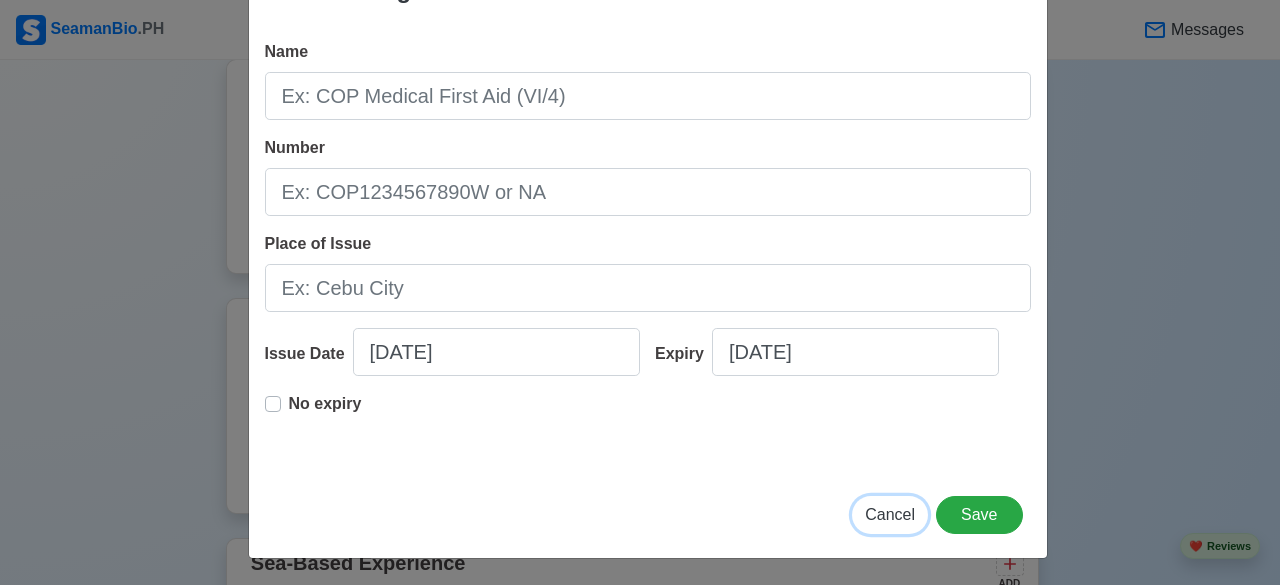 click on "Cancel" at bounding box center [890, 514] 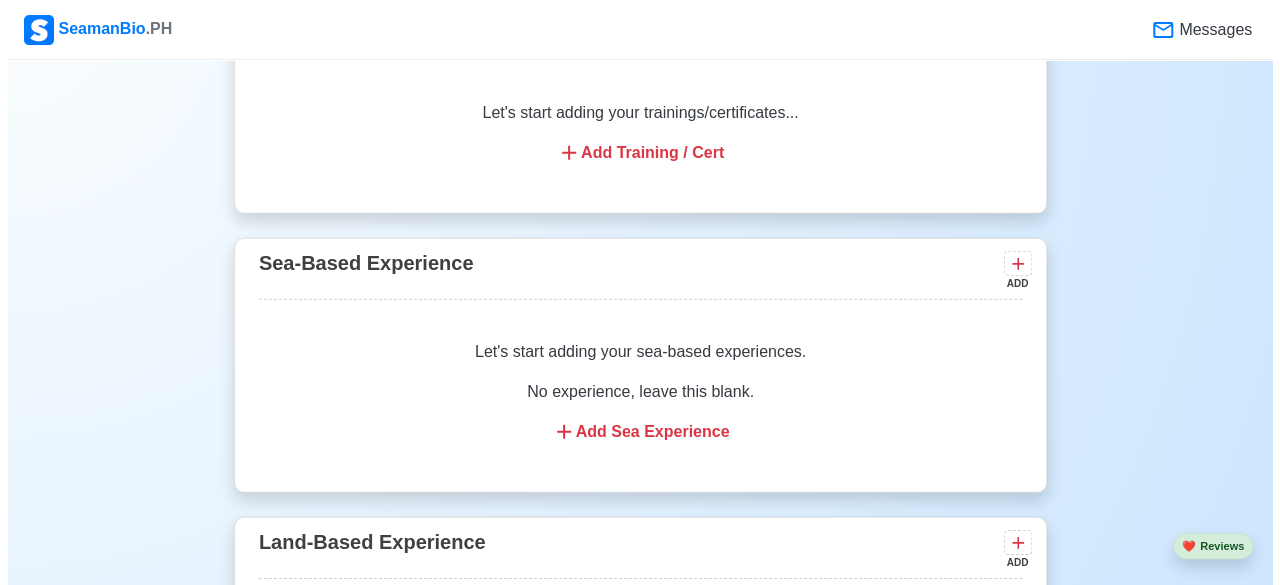 scroll, scrollTop: 2700, scrollLeft: 0, axis: vertical 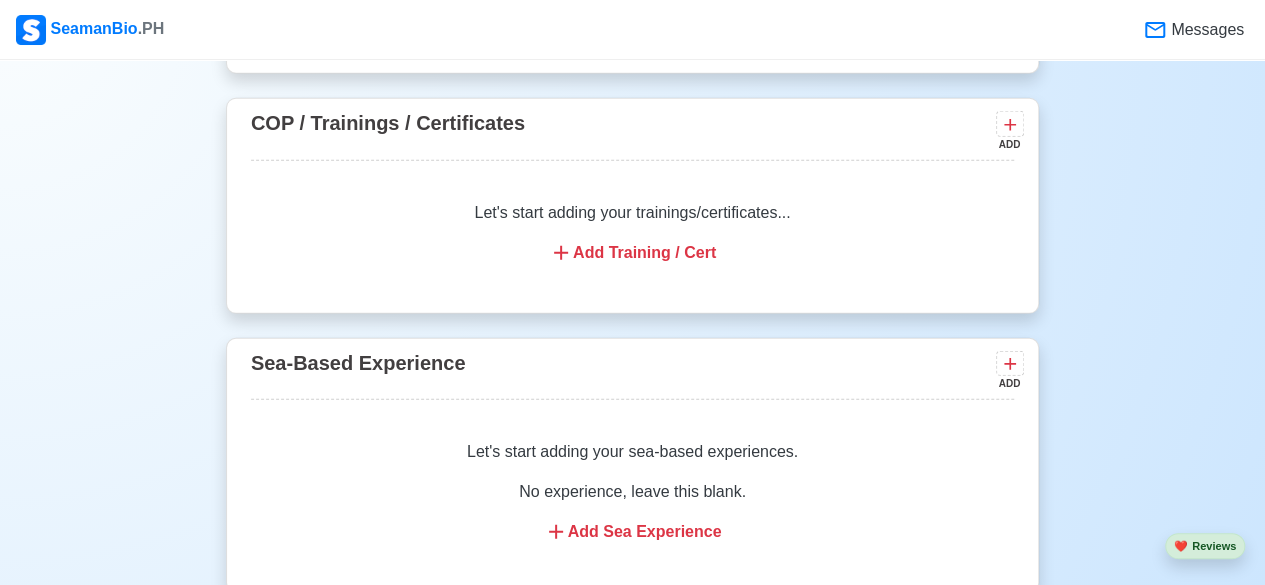 click on "Add Training / Cert" at bounding box center (632, 253) 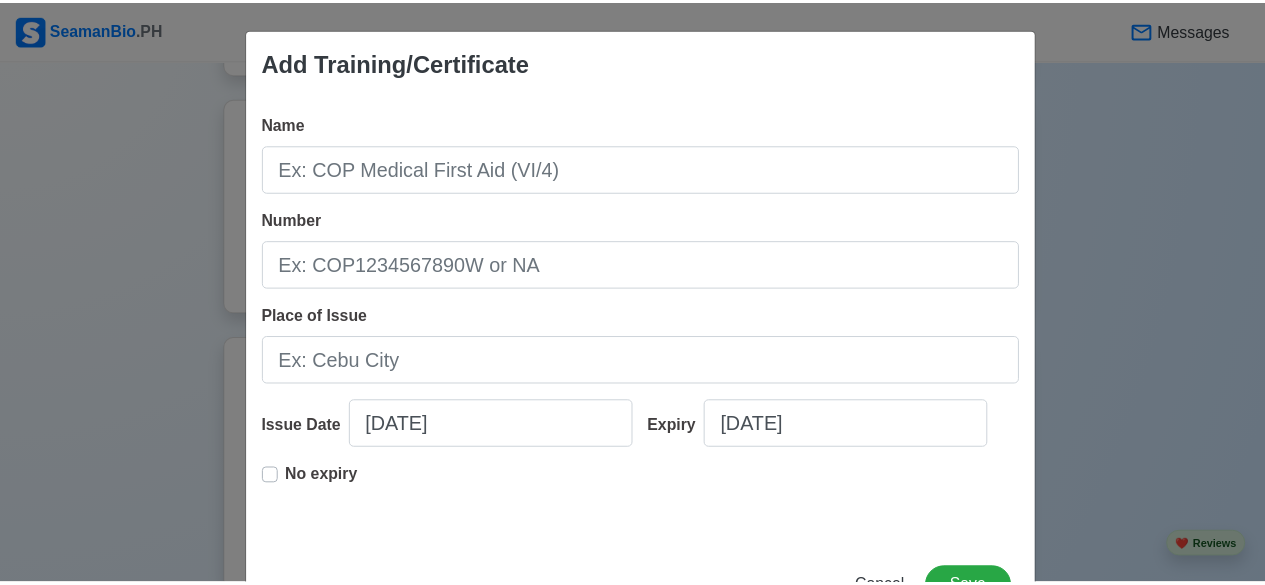 scroll, scrollTop: 73, scrollLeft: 0, axis: vertical 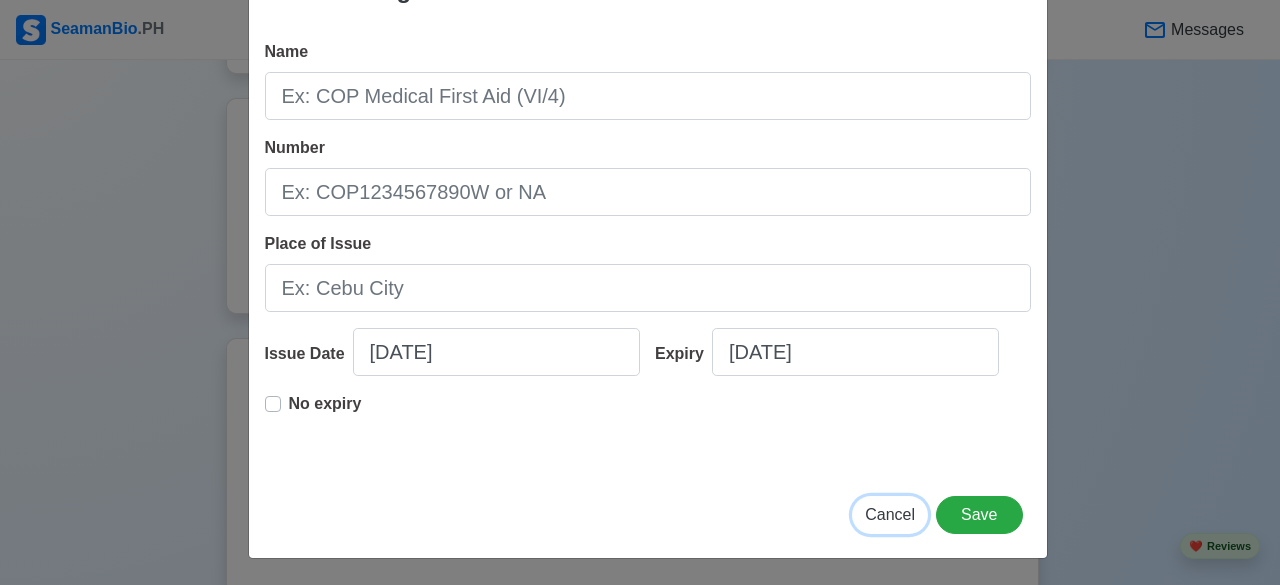 click on "Cancel" at bounding box center (890, 514) 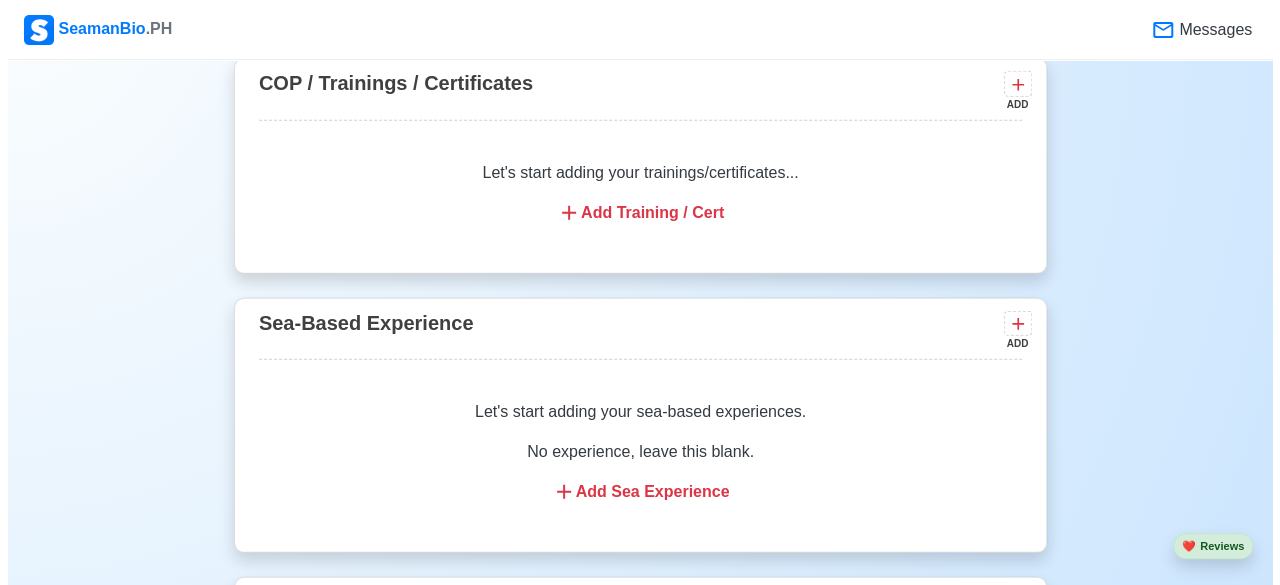 scroll, scrollTop: 2600, scrollLeft: 0, axis: vertical 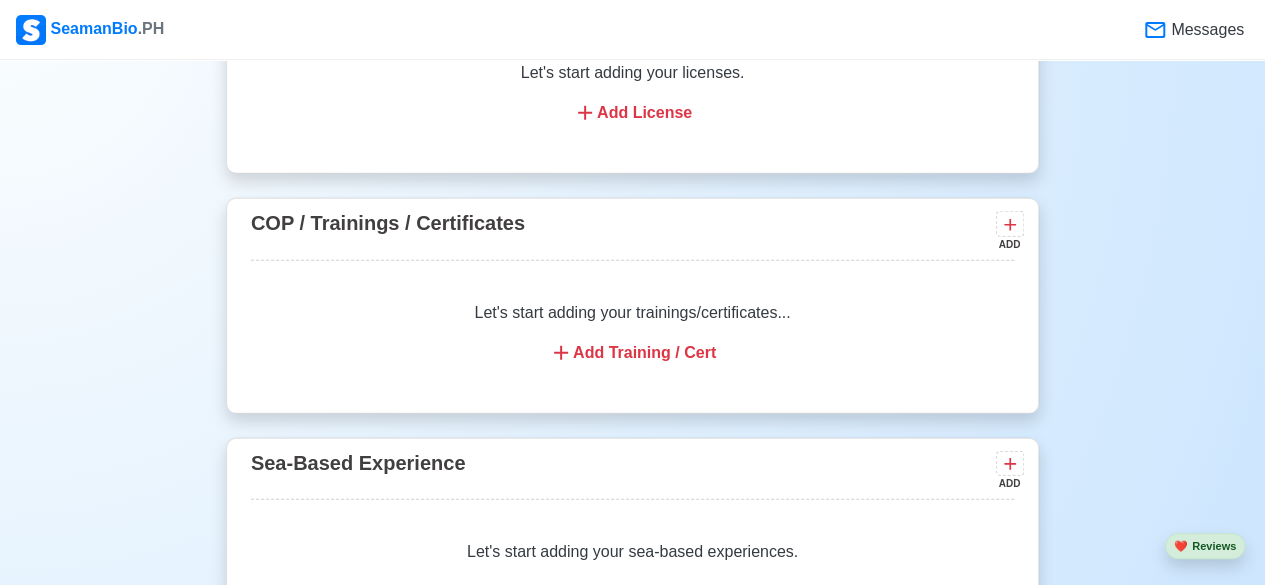 click on "Add Training / Cert" at bounding box center [632, 353] 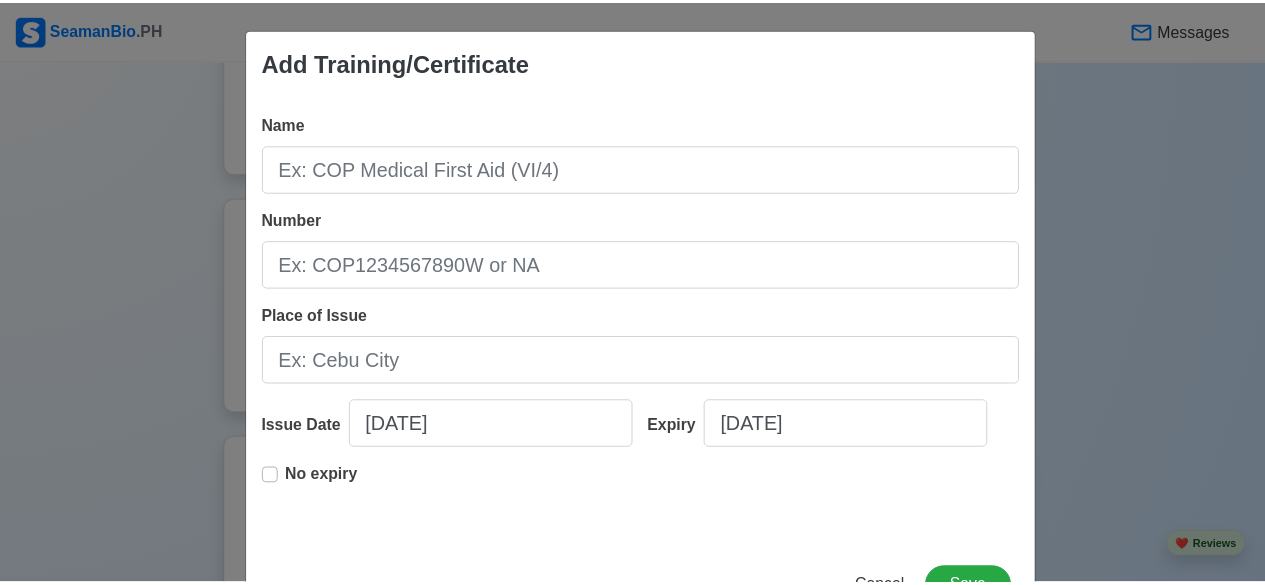scroll, scrollTop: 73, scrollLeft: 0, axis: vertical 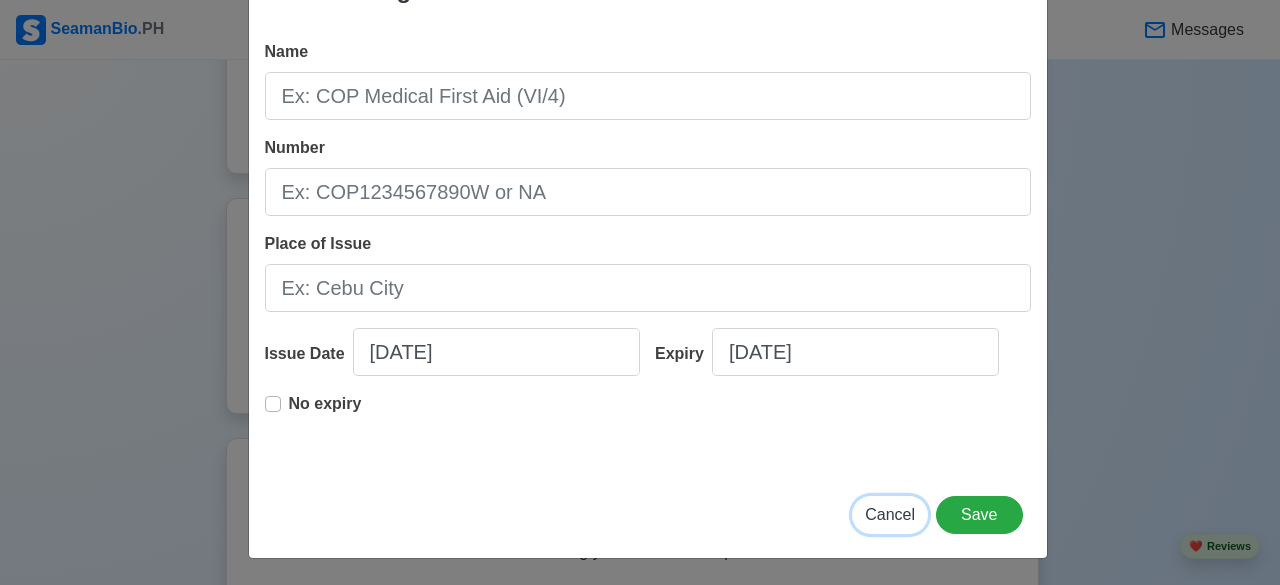 click on "Cancel" at bounding box center (890, 514) 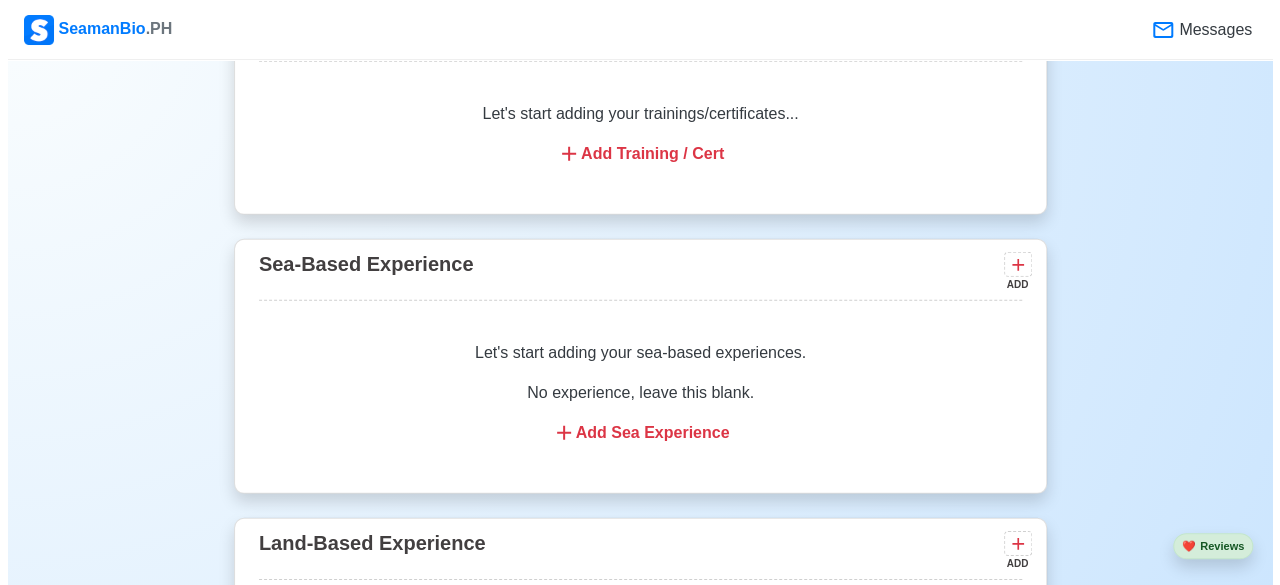 scroll, scrollTop: 2800, scrollLeft: 0, axis: vertical 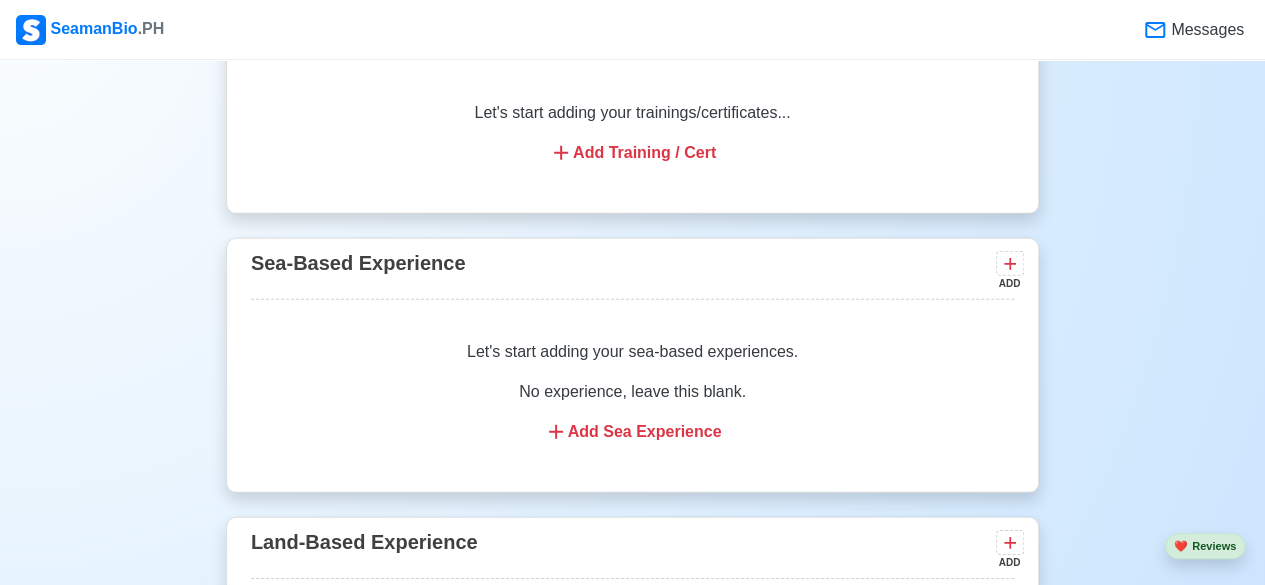 click on "Add Sea Experience" at bounding box center (632, 432) 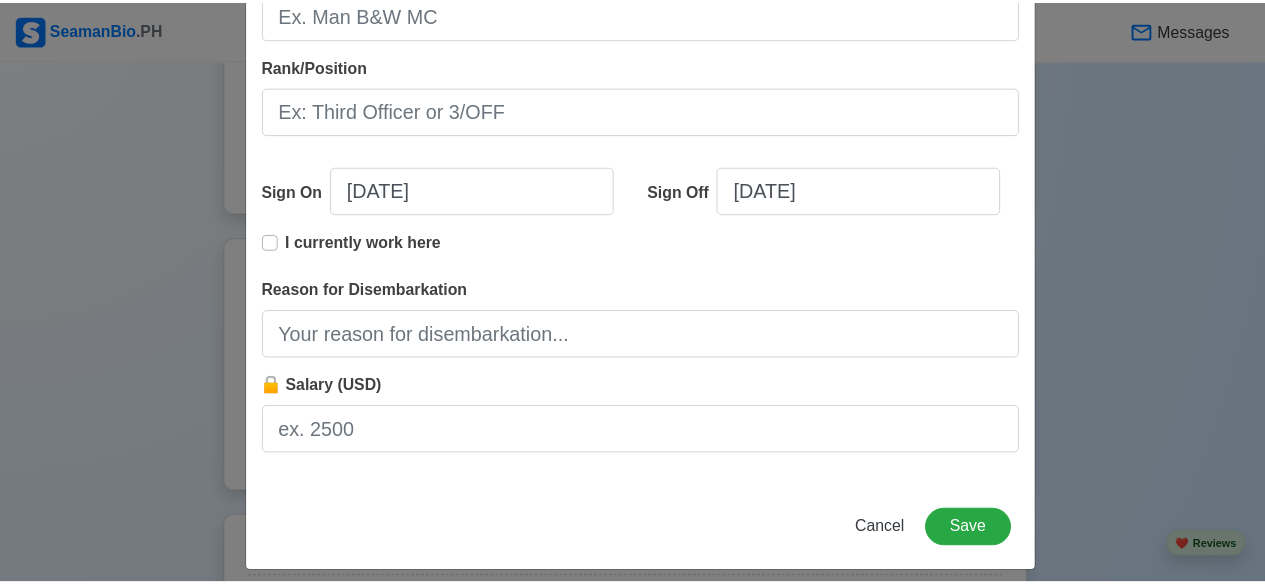 scroll, scrollTop: 553, scrollLeft: 0, axis: vertical 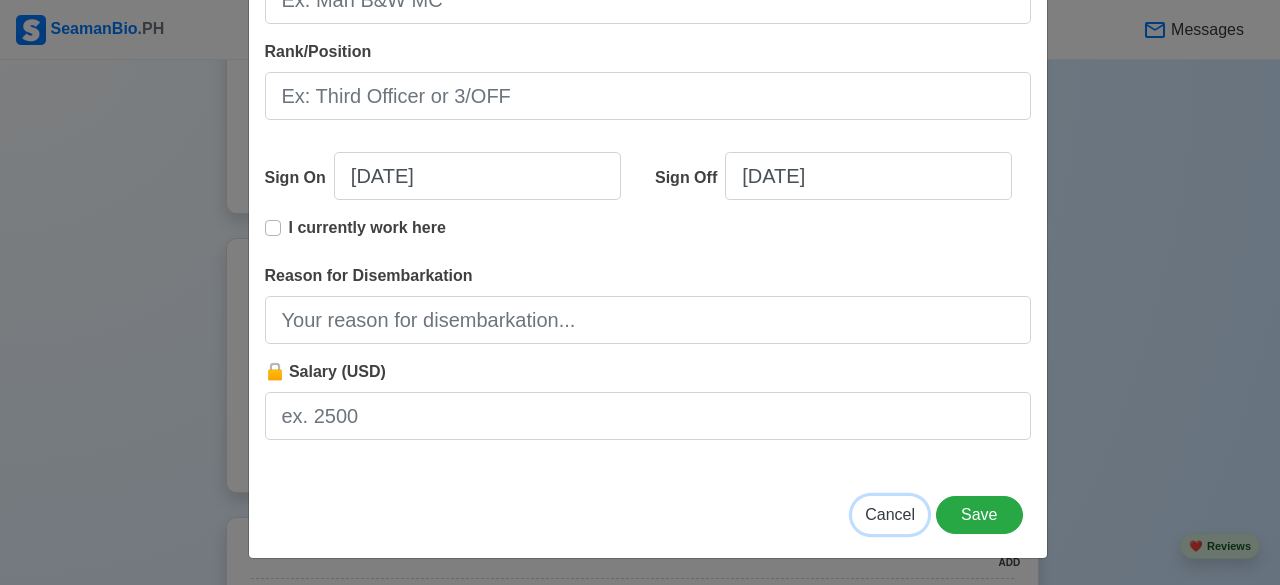 click on "Cancel" at bounding box center (890, 514) 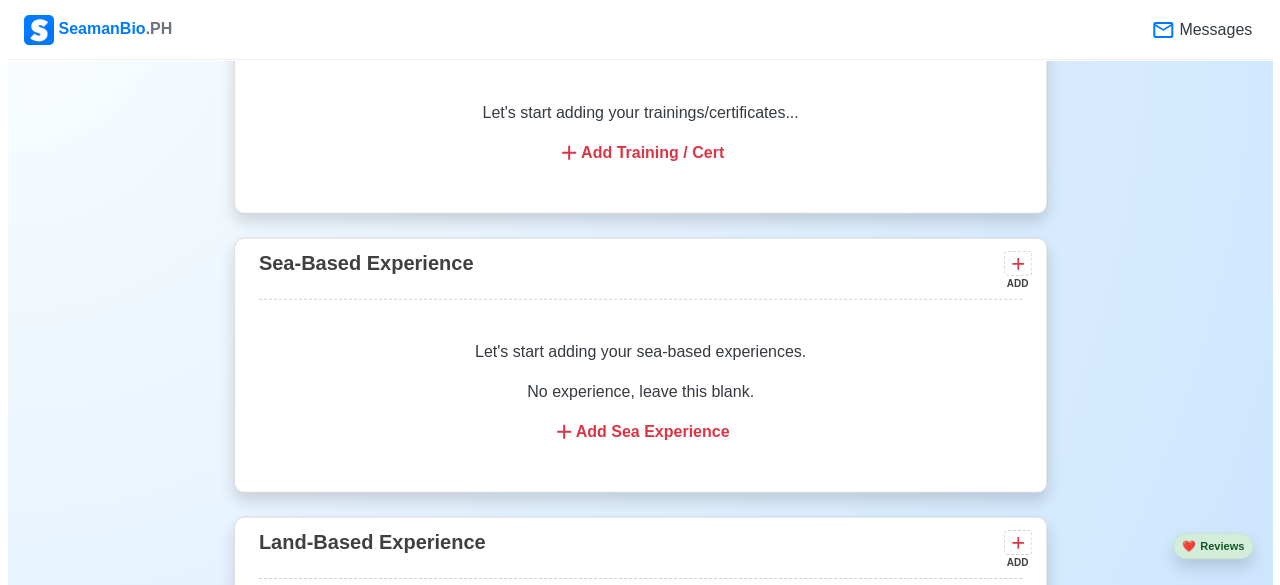 scroll, scrollTop: 3000, scrollLeft: 0, axis: vertical 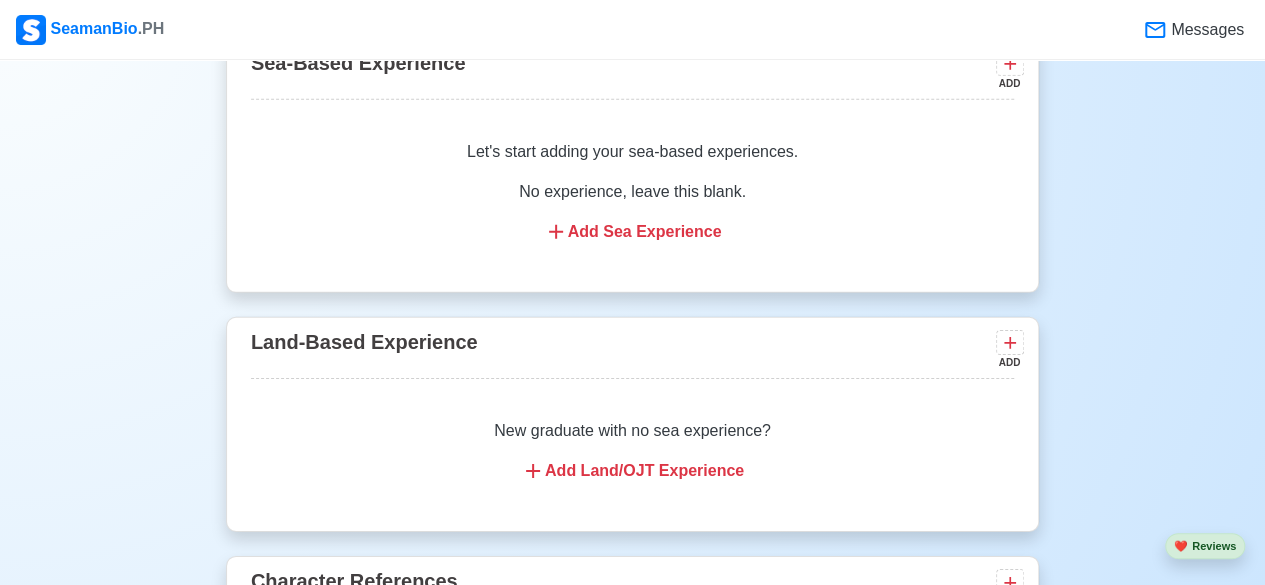 click on "Add Land/OJT Experience" at bounding box center [632, 471] 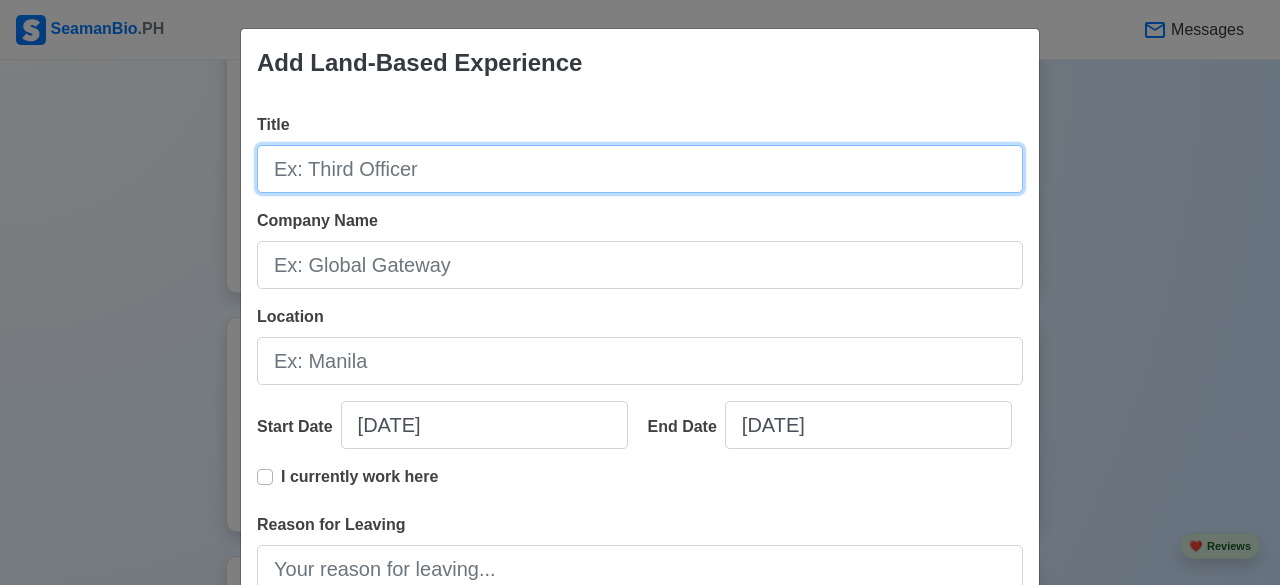 click on "Title" at bounding box center [640, 169] 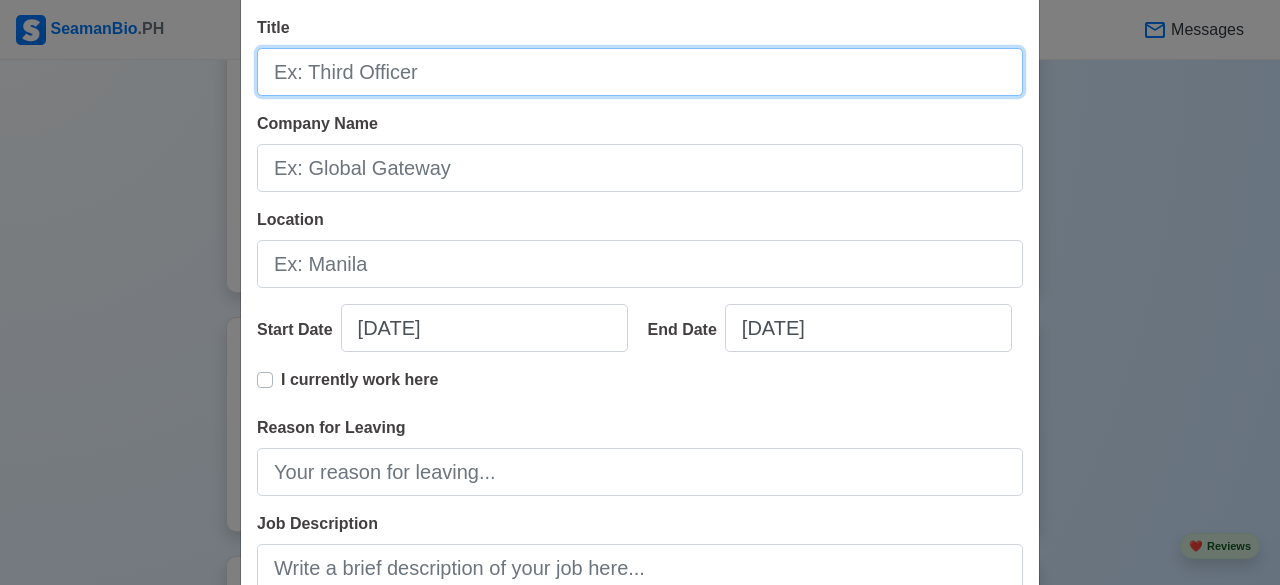 scroll, scrollTop: 0, scrollLeft: 0, axis: both 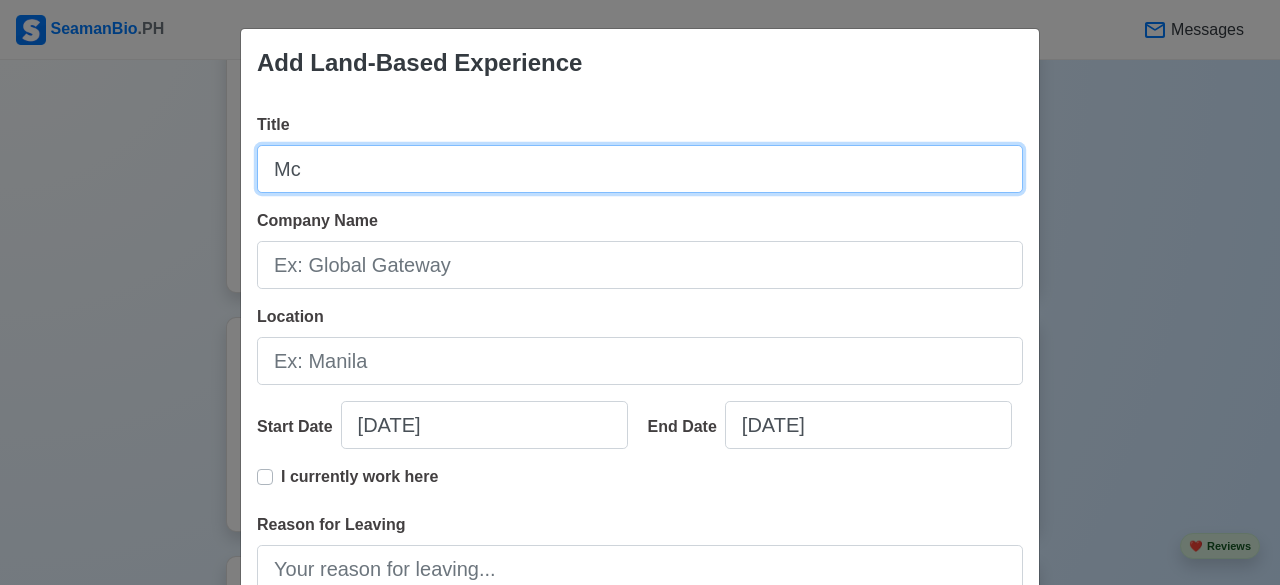 type on "M" 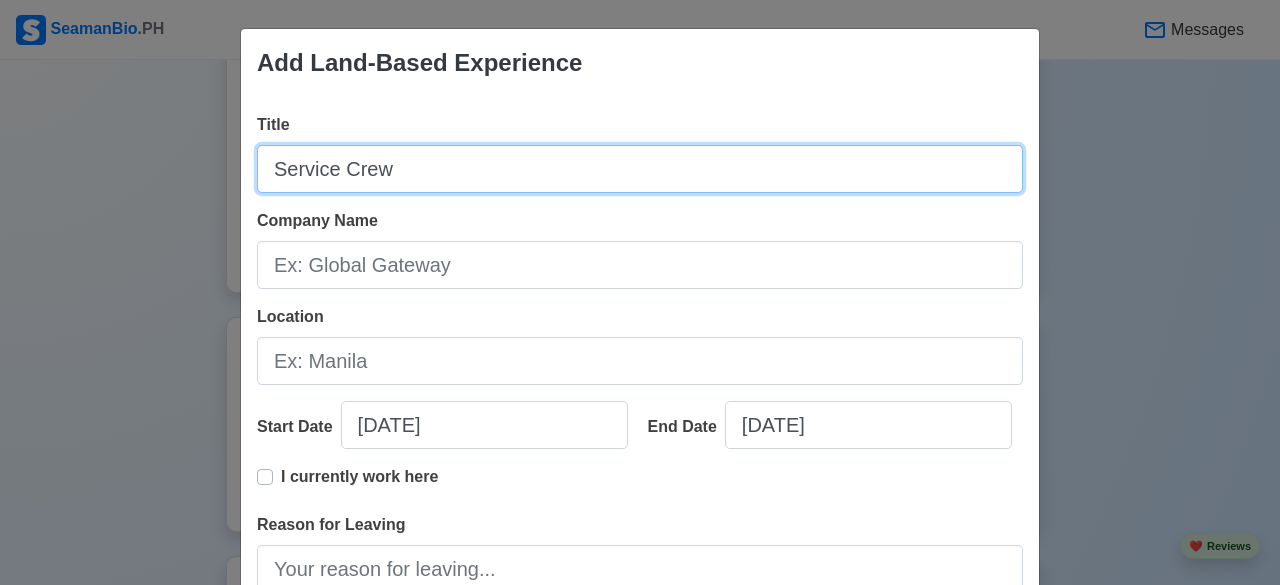 type on "Service Crew" 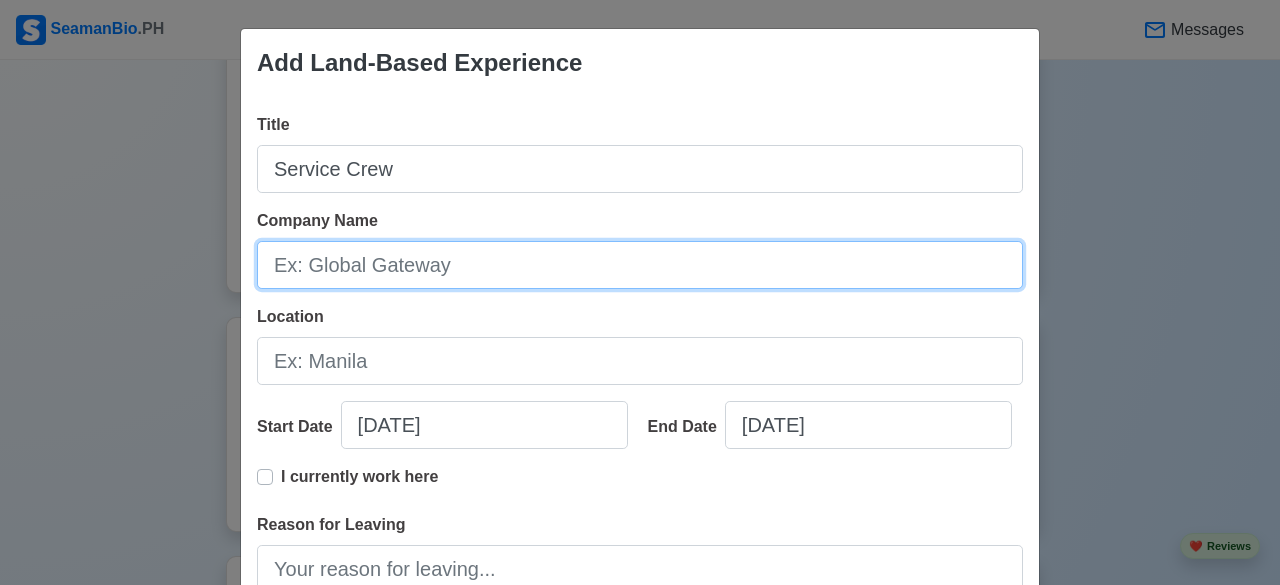 click on "Company Name" at bounding box center [640, 265] 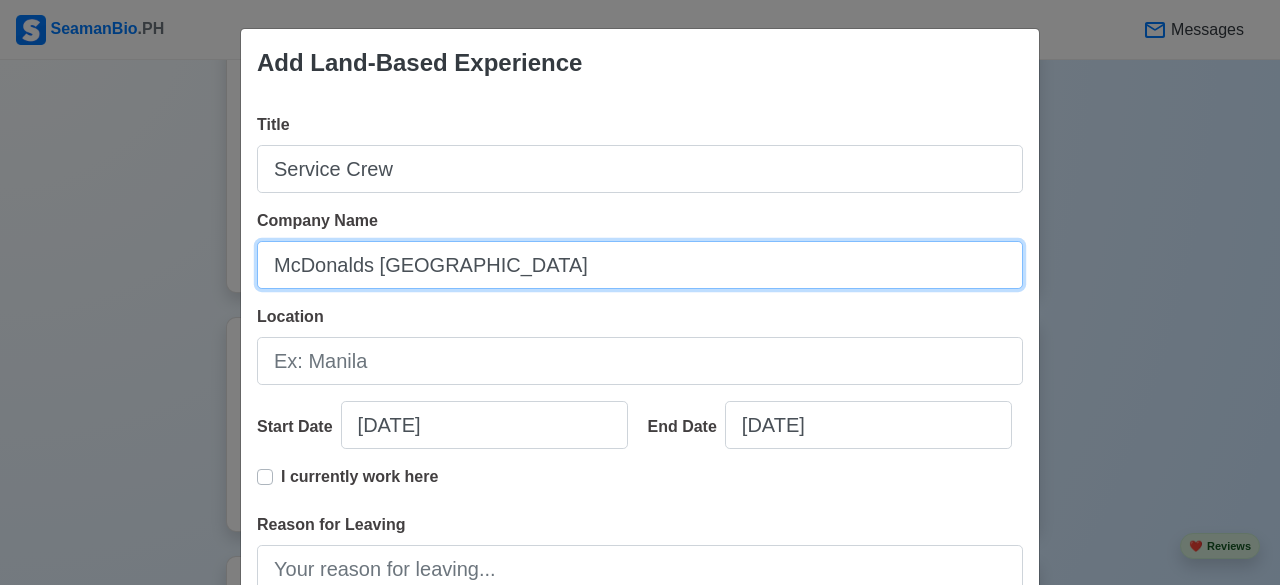 type on "McDonalds Riyadh" 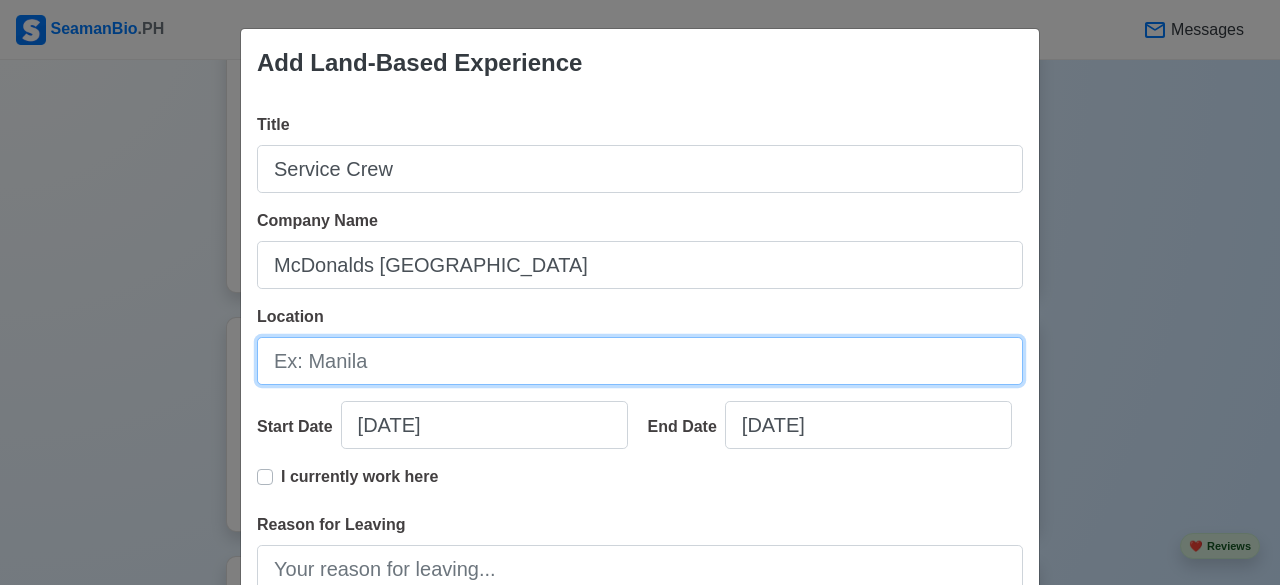 click on "Location" at bounding box center [640, 361] 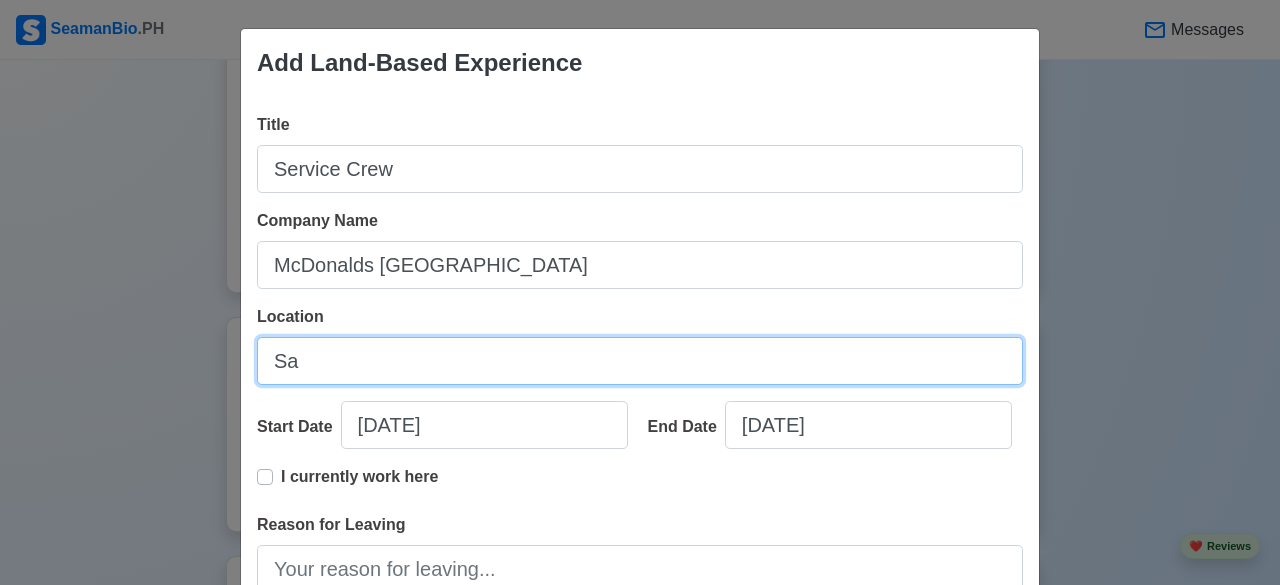 type on "S" 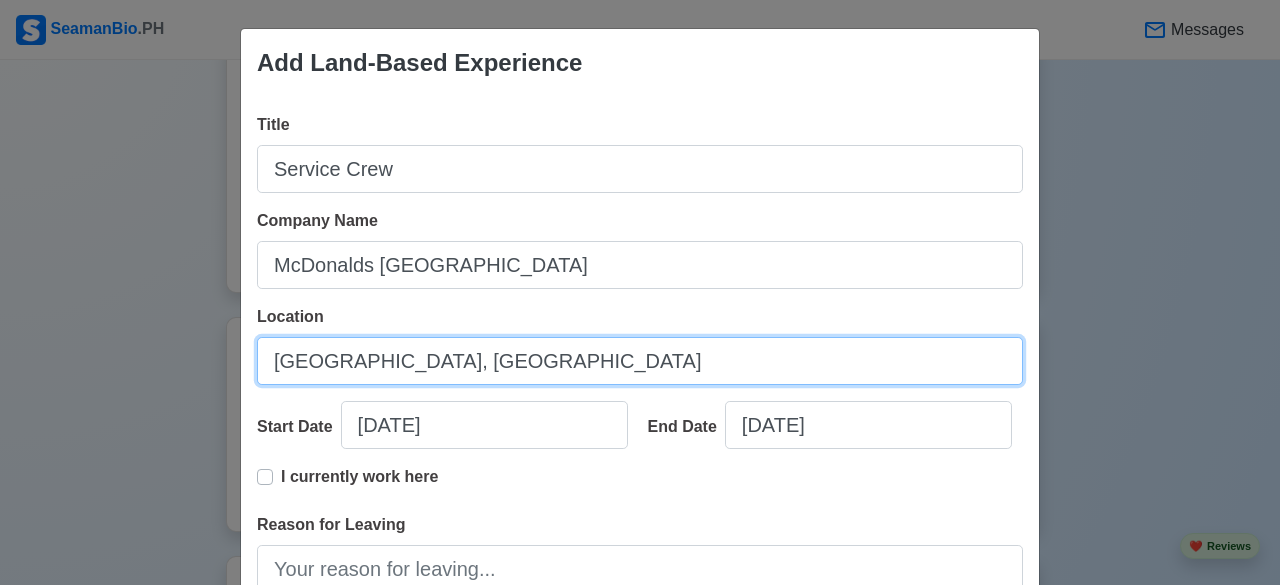 type on "Riyadh, Saudi Arabia" 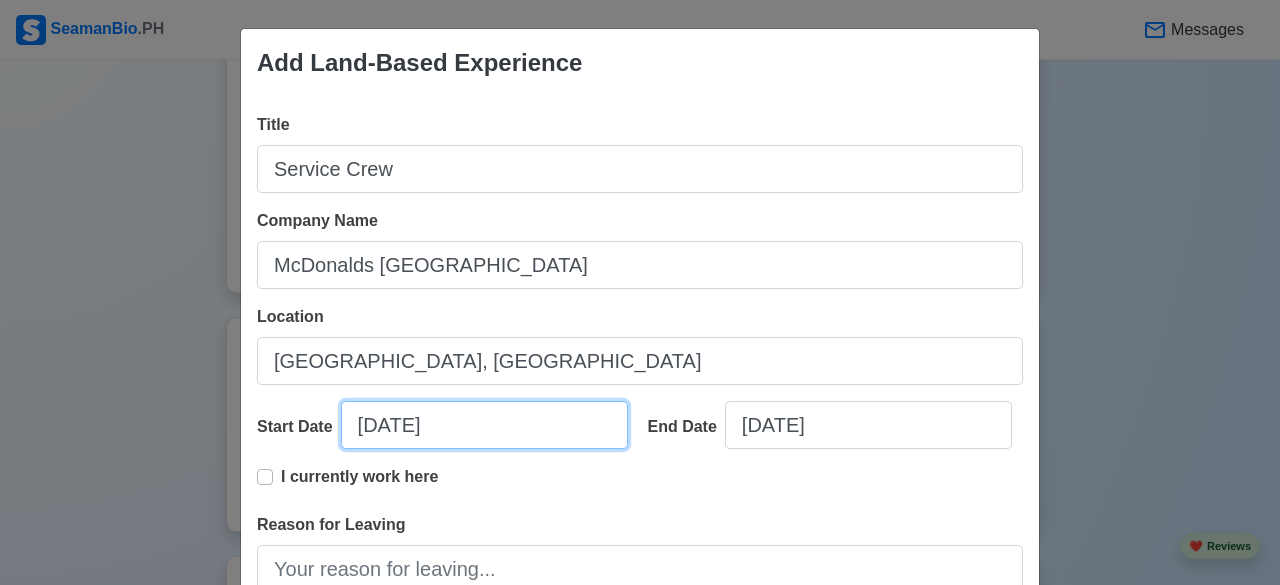 select on "****" 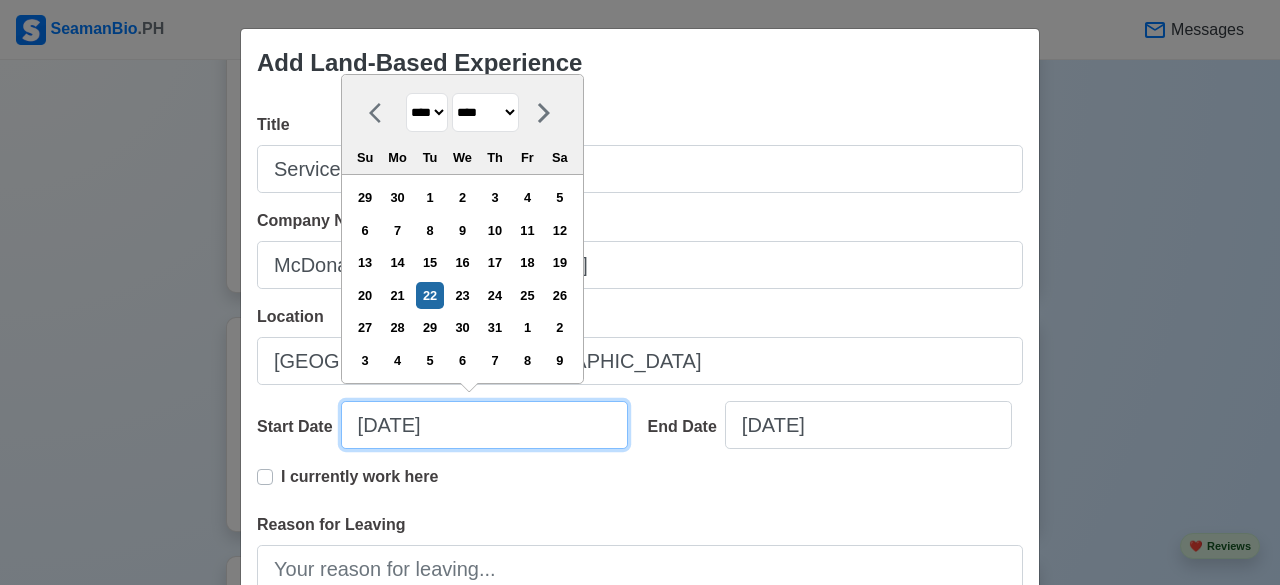 click on "07/22/2025" at bounding box center [484, 425] 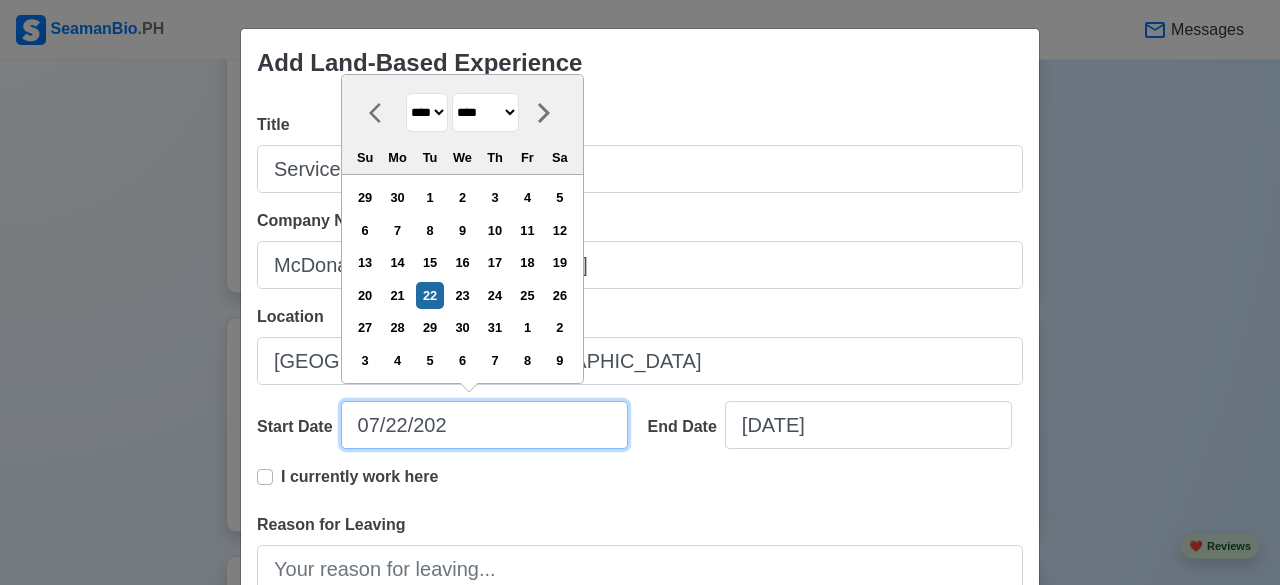 type on "07/22/20" 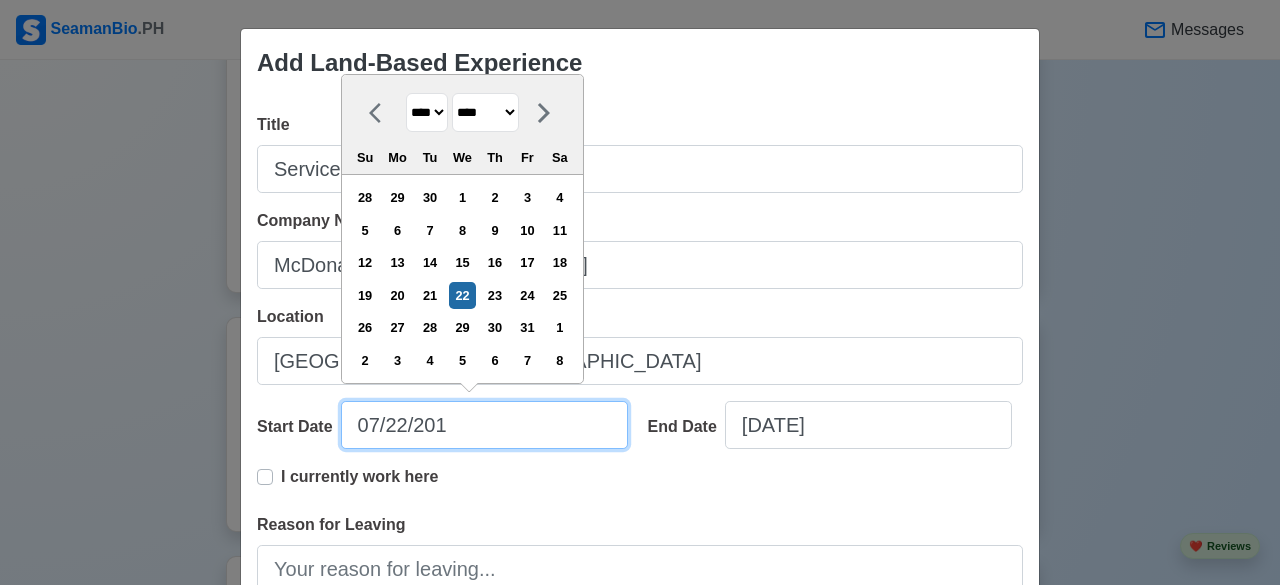 type on "07/22/2017" 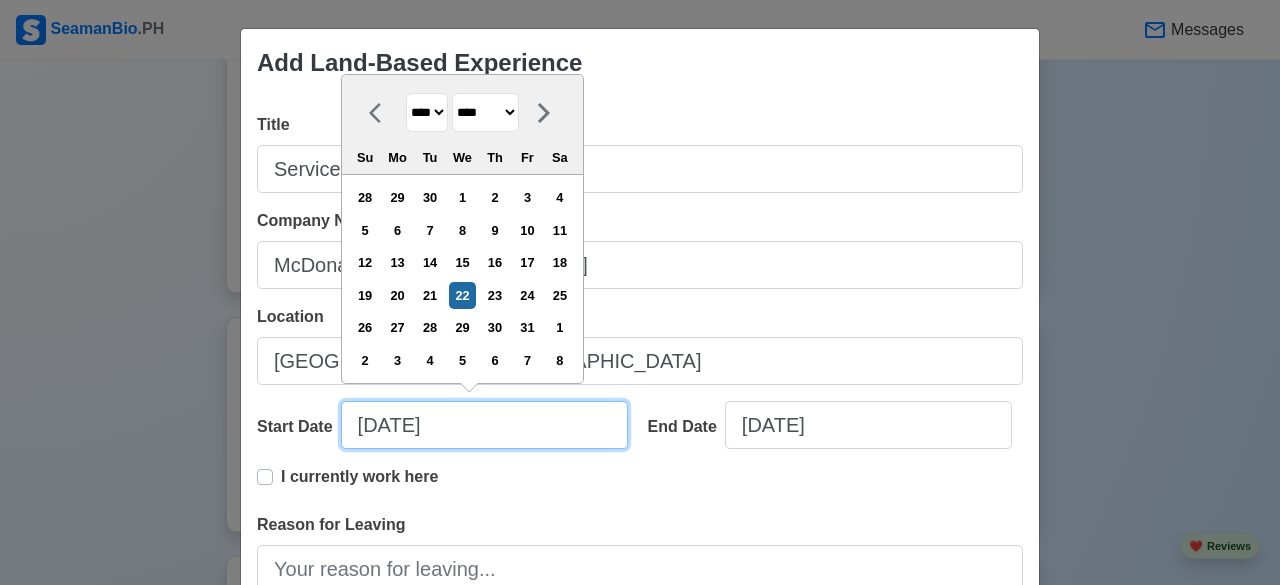 select on "****" 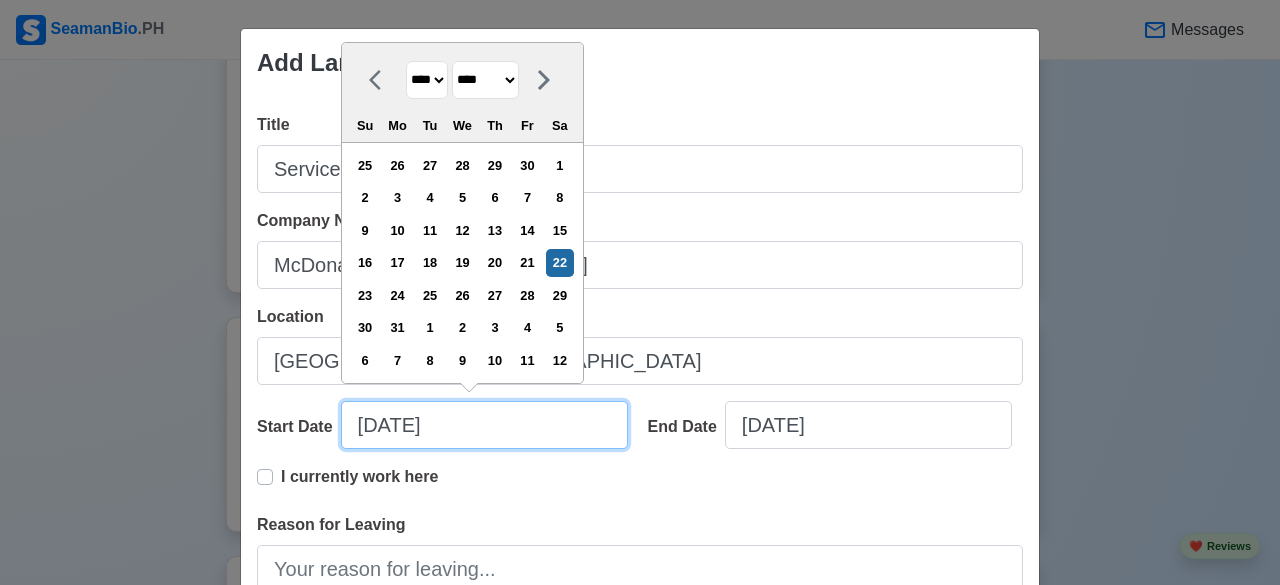 type on "07/22/2017" 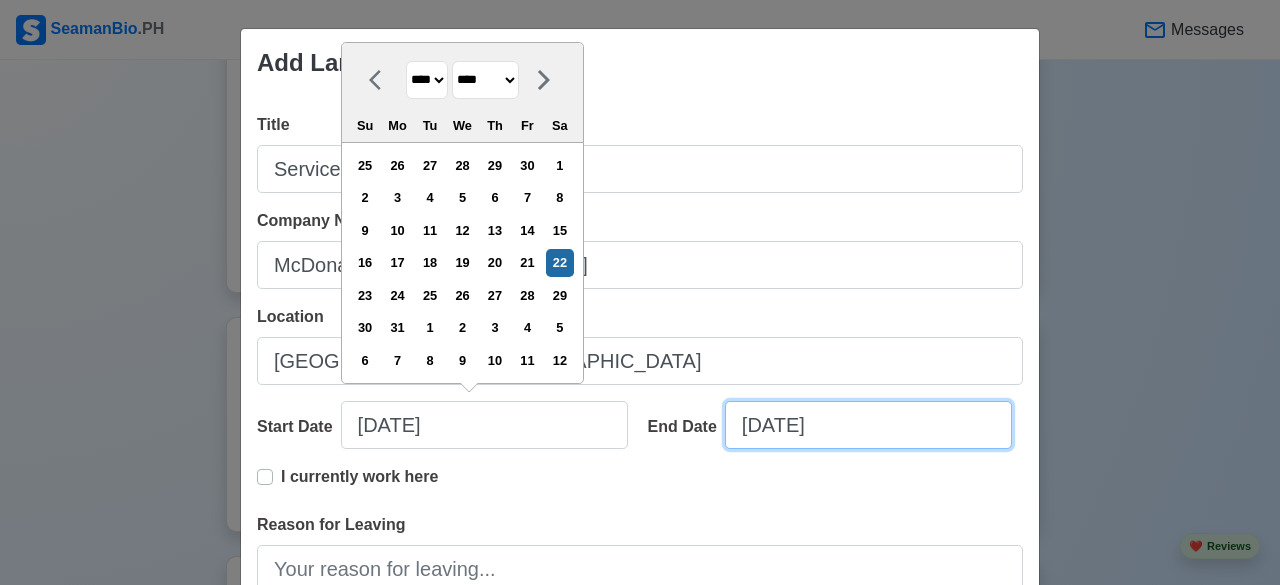 select on "****" 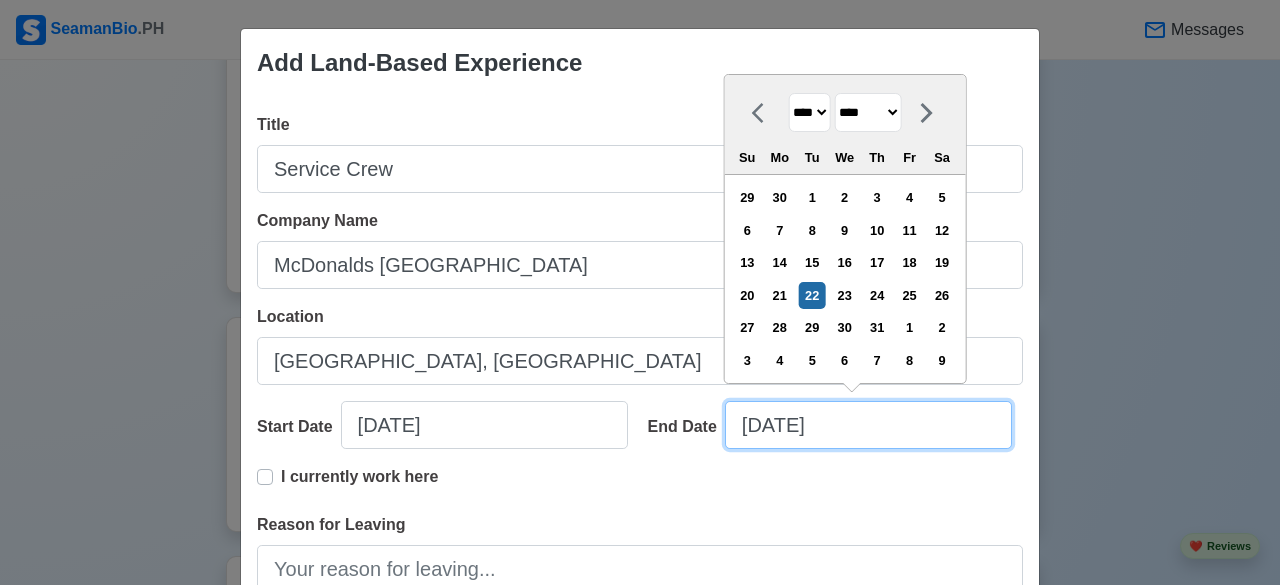 click on "07/22/2025" at bounding box center [868, 425] 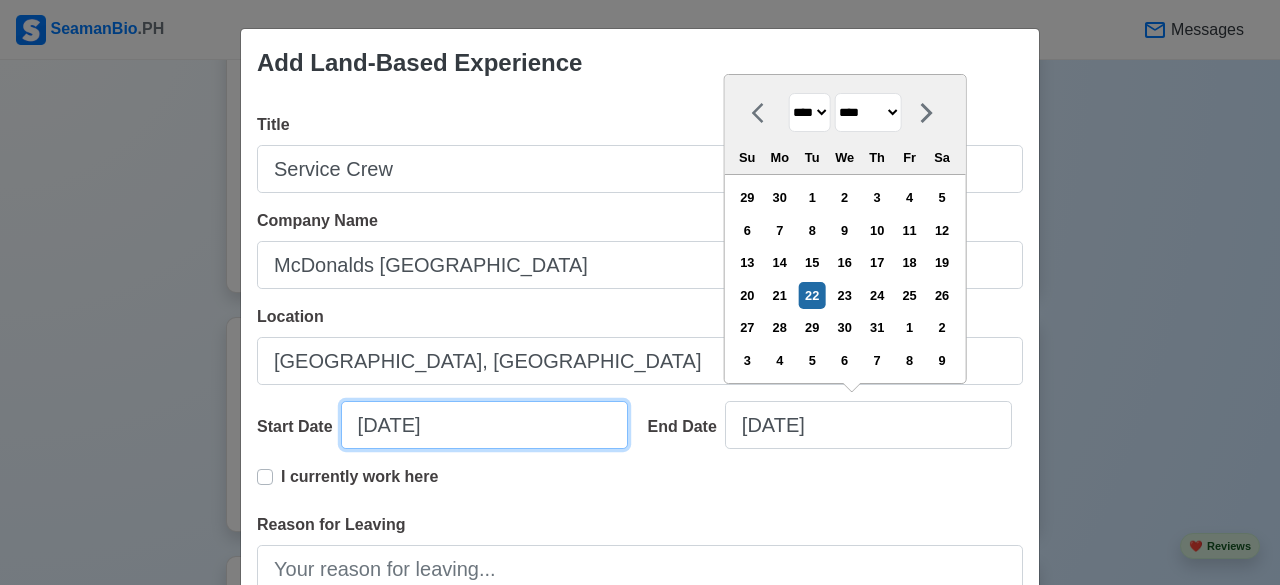 click on "07/22/2017" at bounding box center [484, 425] 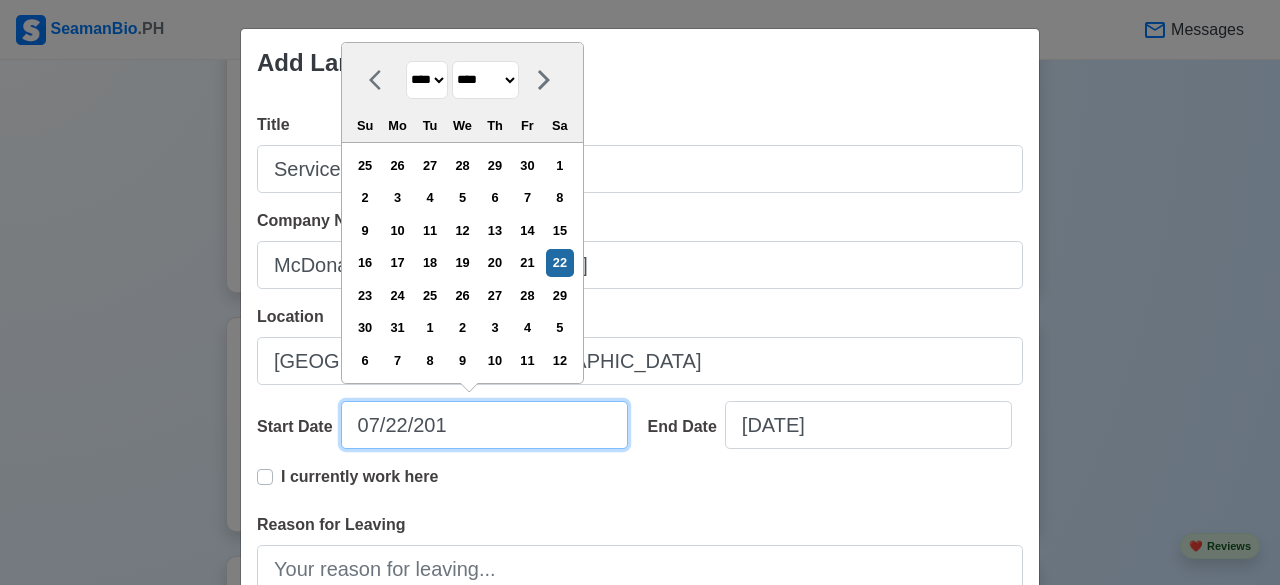 type on "07/22/2015" 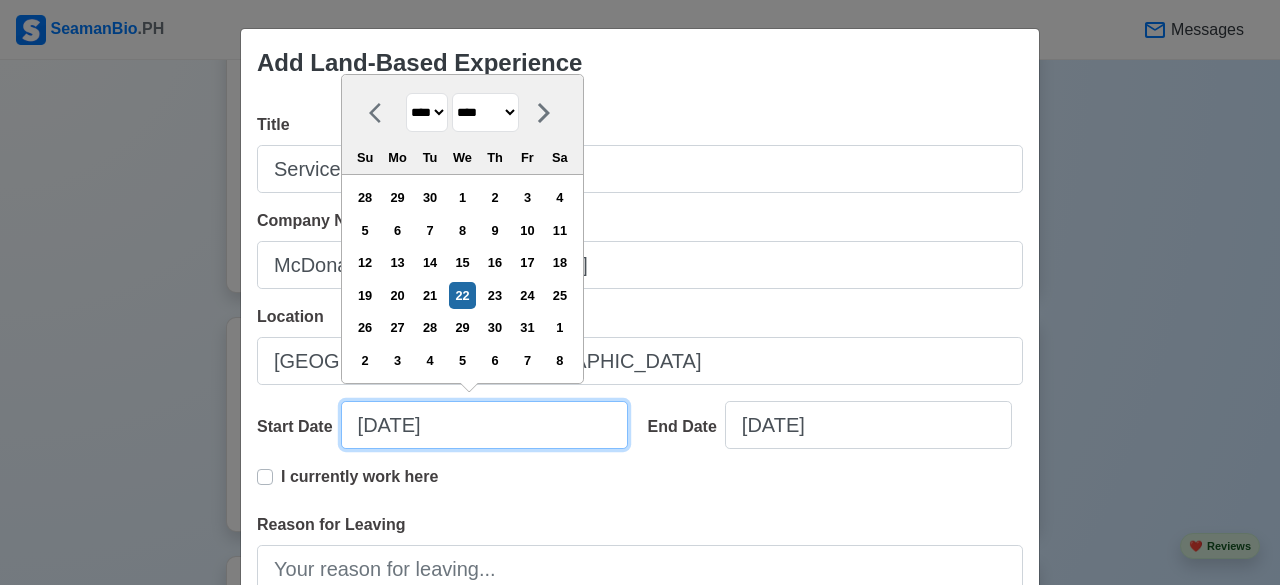type on "07/22/2015" 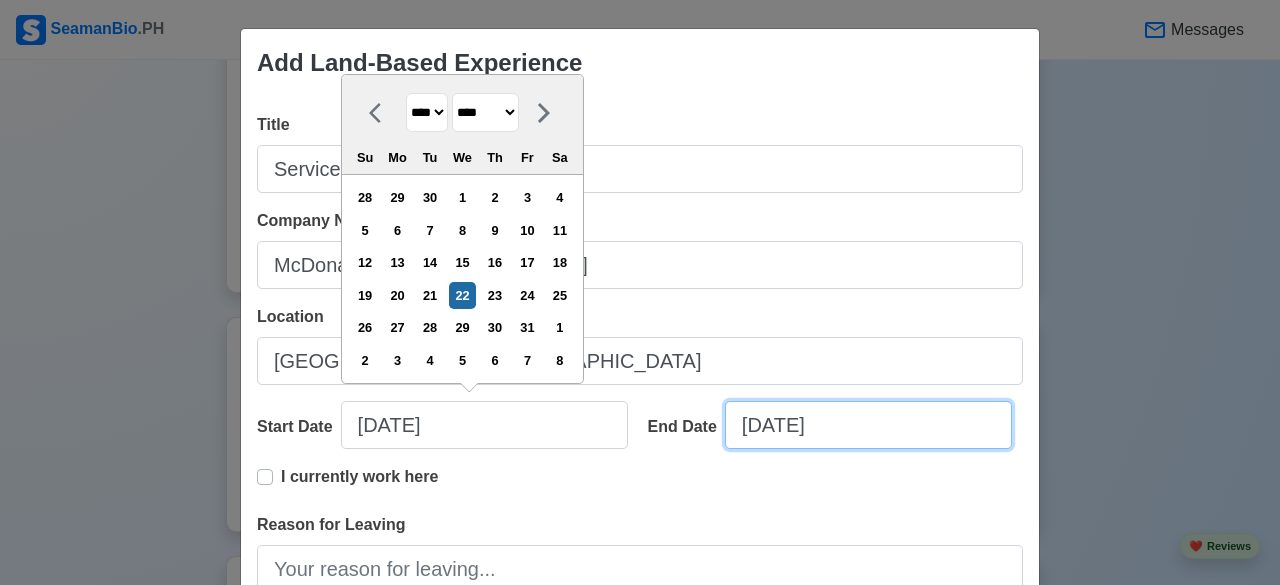 select on "****" 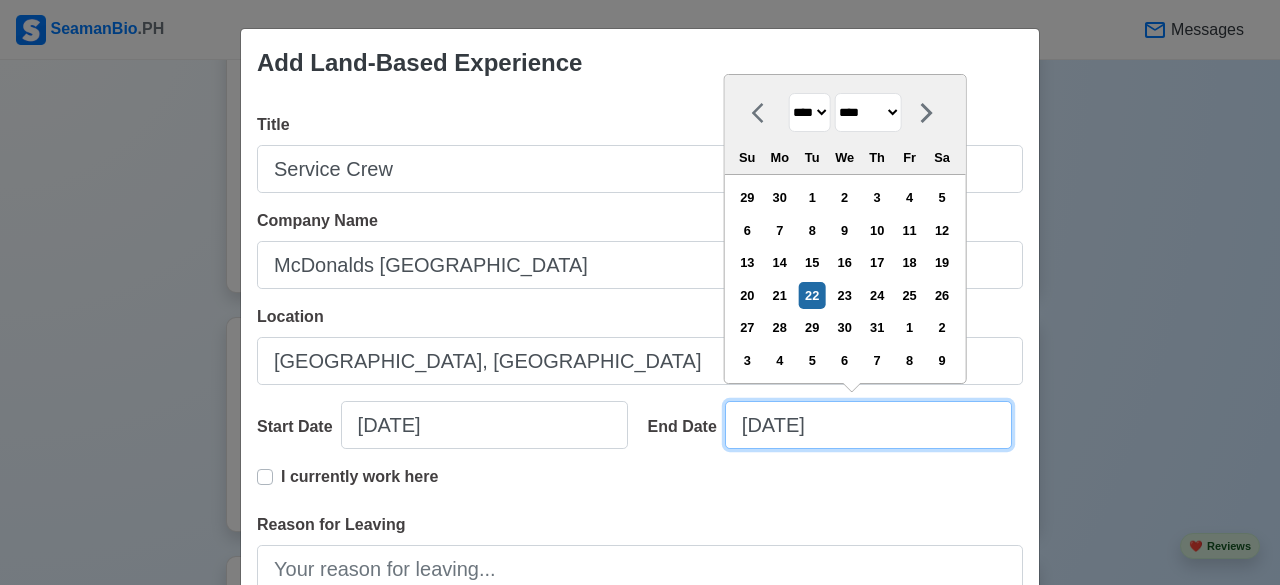 click on "07/22/2025" at bounding box center (868, 425) 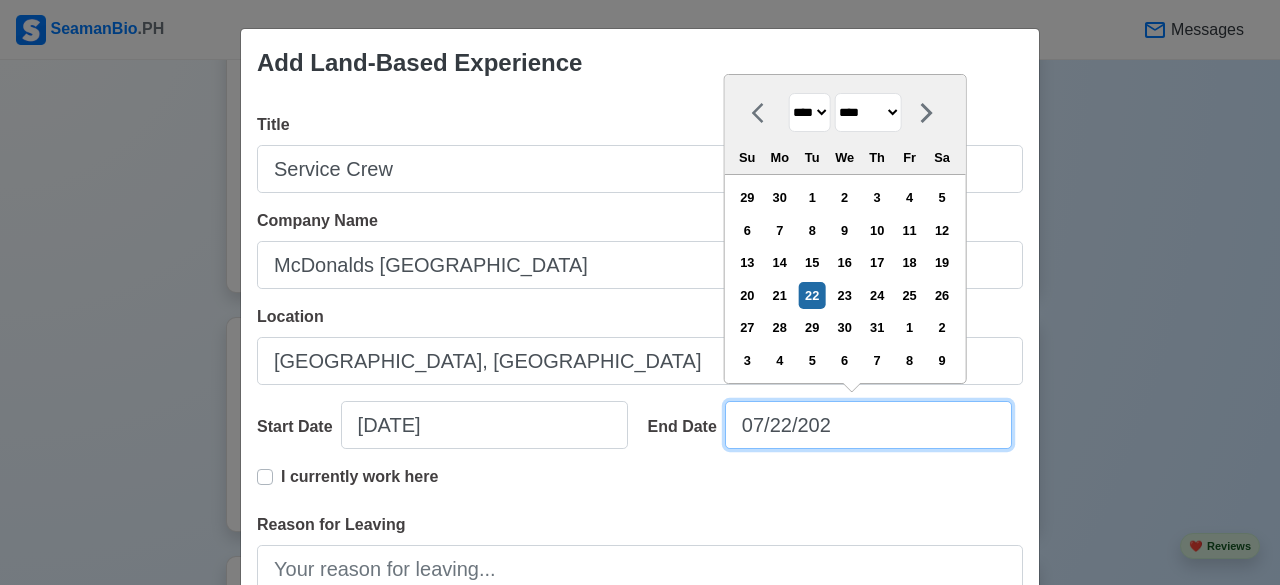 type on "07/22/20" 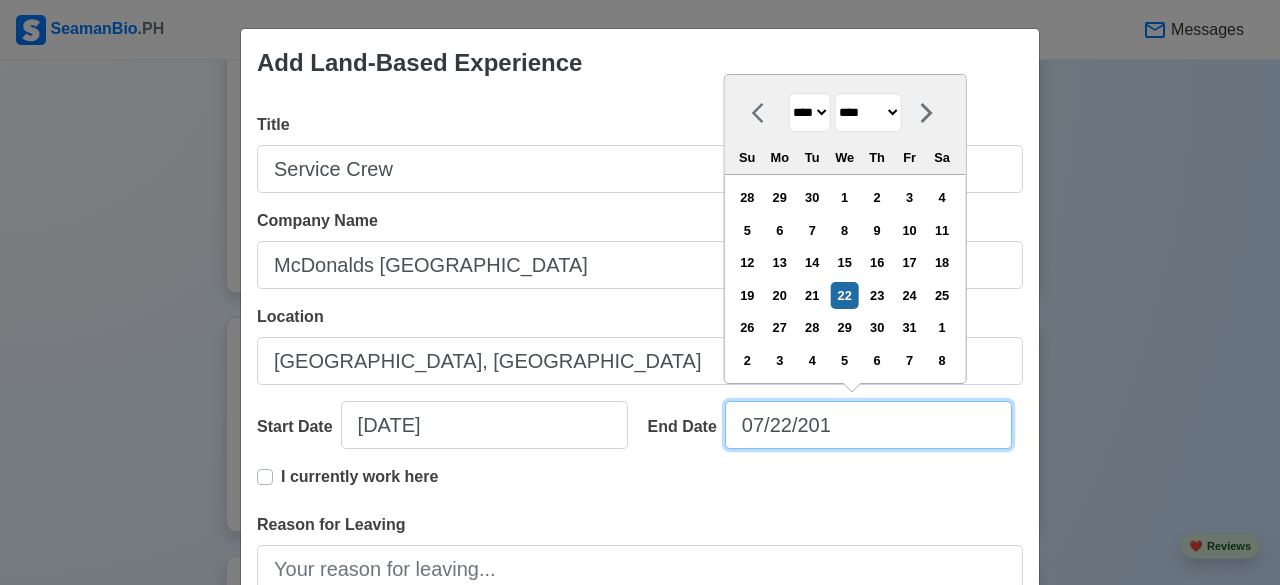 type on "07/22/2017" 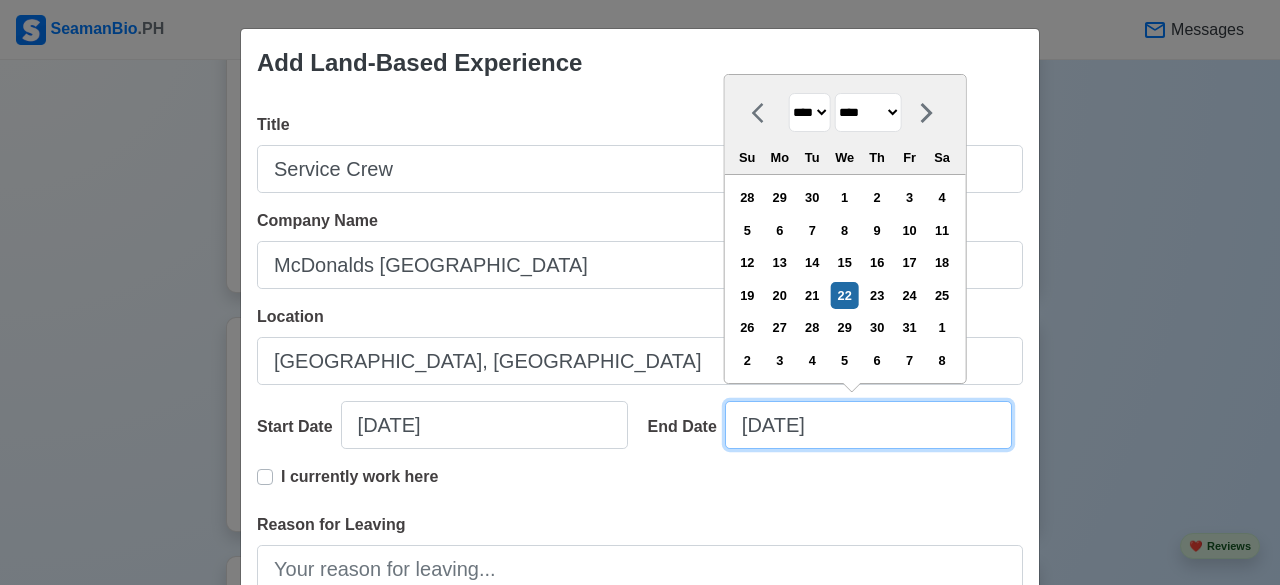 select on "****" 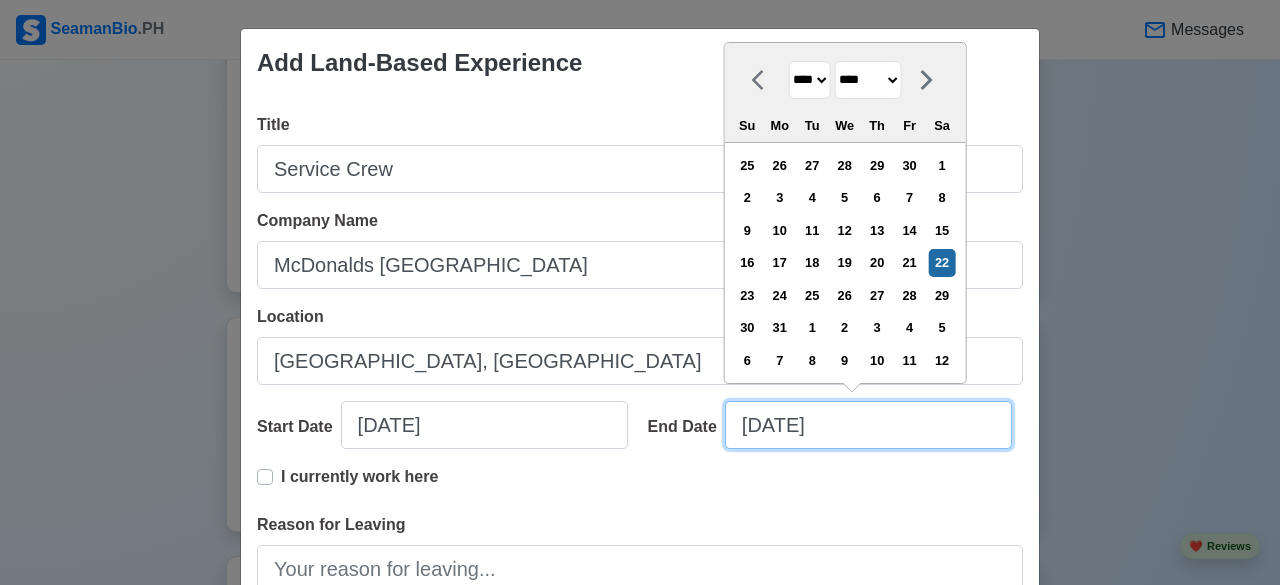type on "07/22/2017" 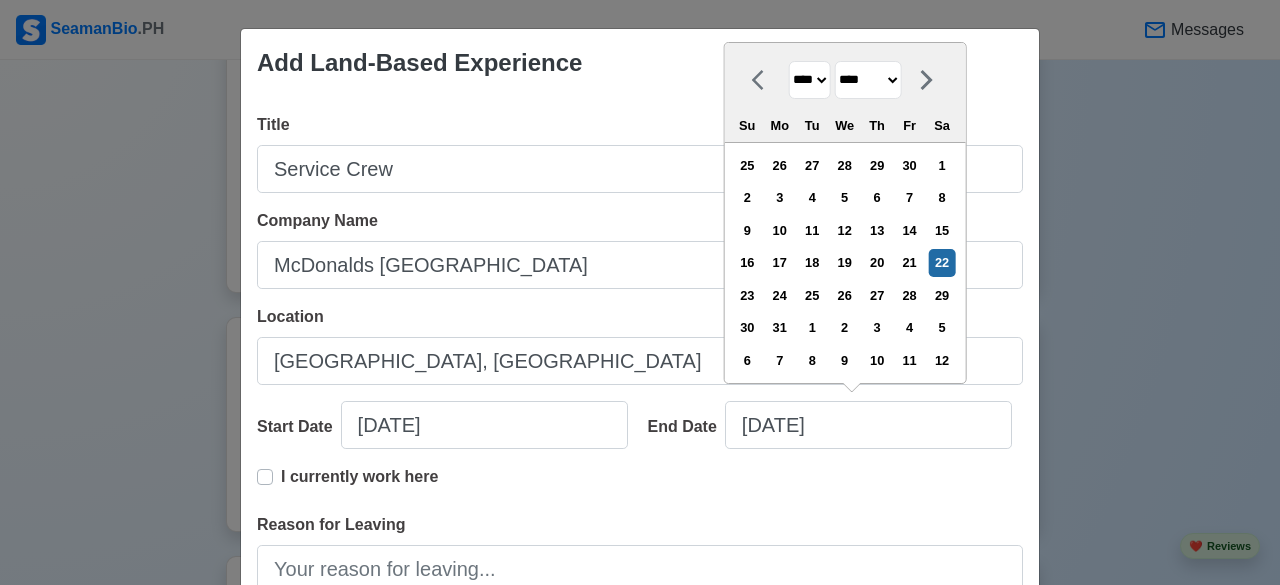 click on "I currently work here" at bounding box center [640, 489] 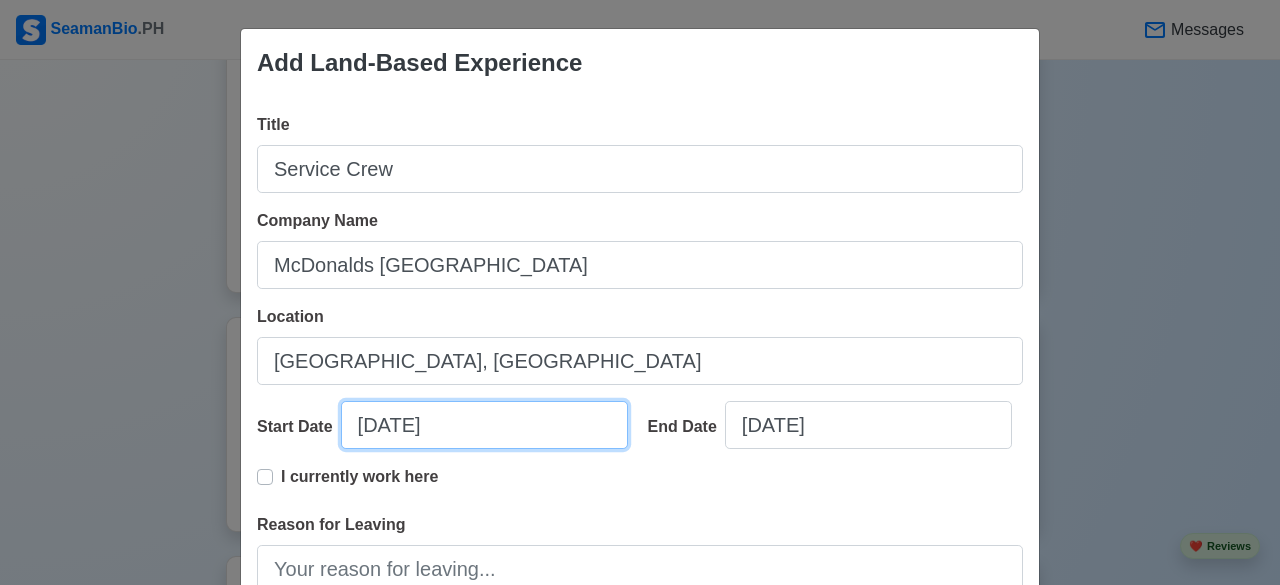 click on "07/22/2015" at bounding box center [484, 425] 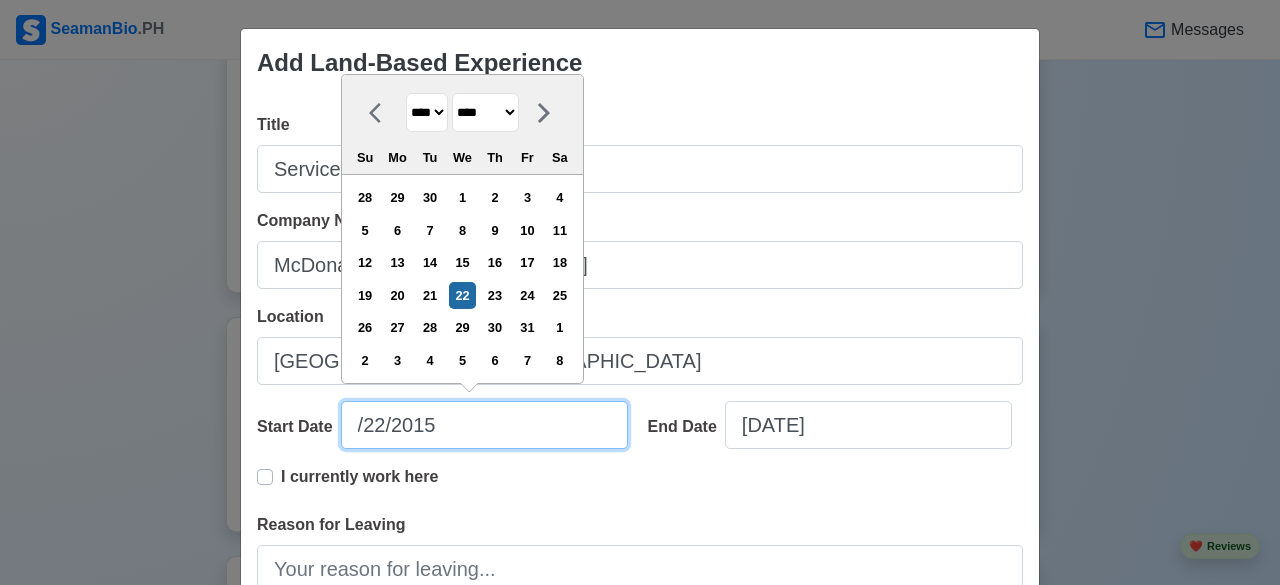 type on "1/22/2015" 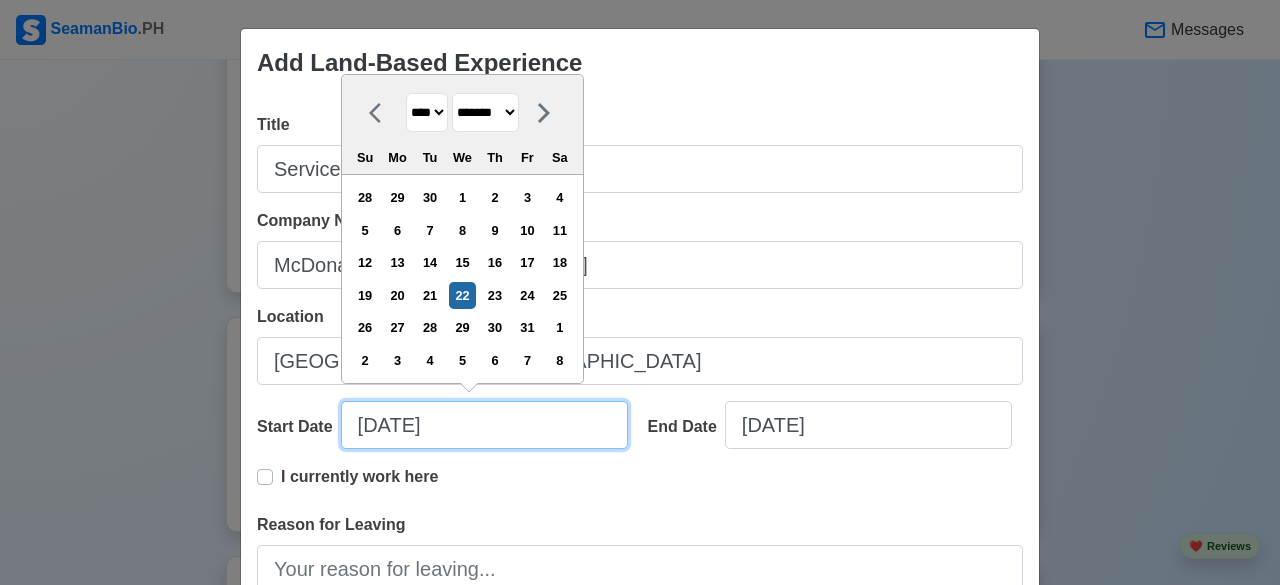 type on "12/22/2015" 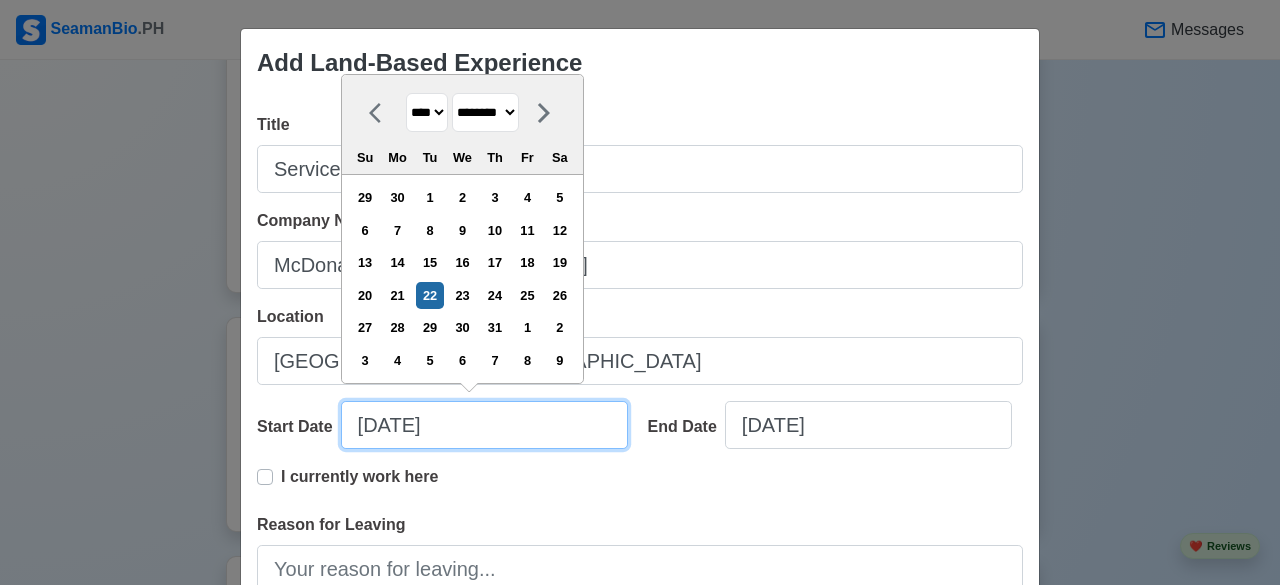 click on "12/22/2015" at bounding box center (484, 425) 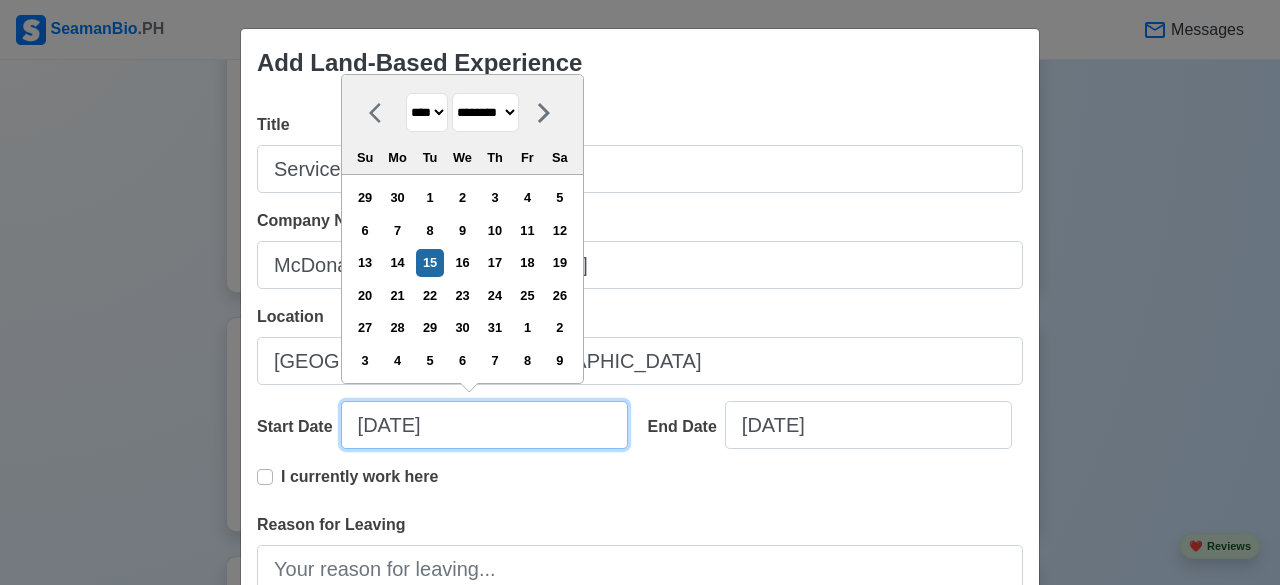 type on "12/15/2015" 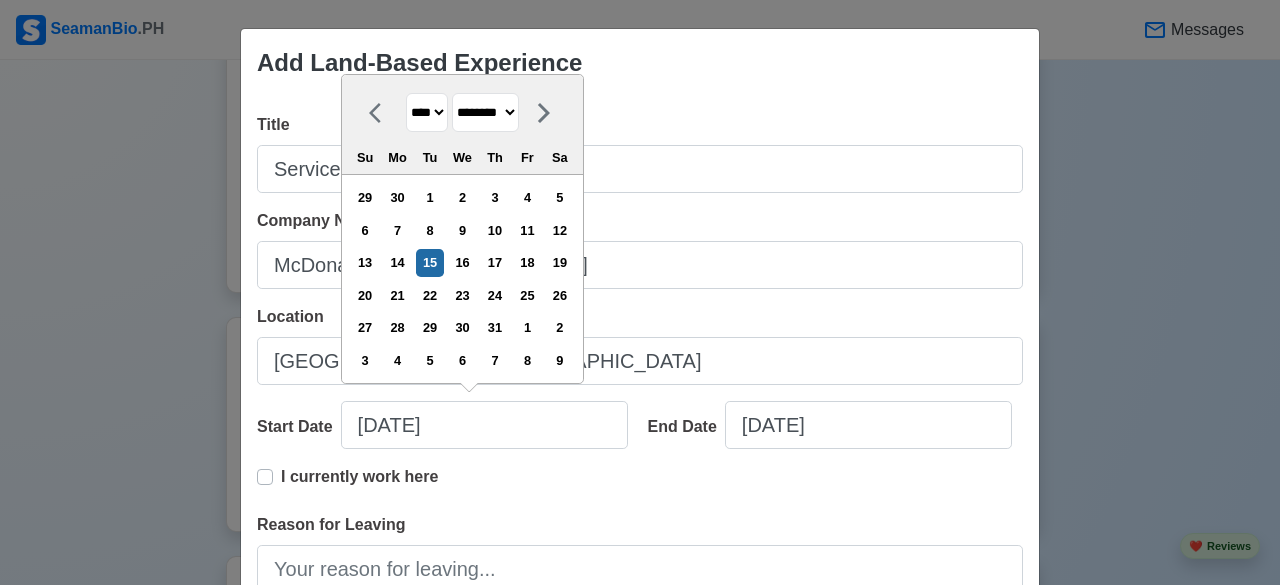 click on "End Date 07/22/2017" at bounding box center [828, 433] 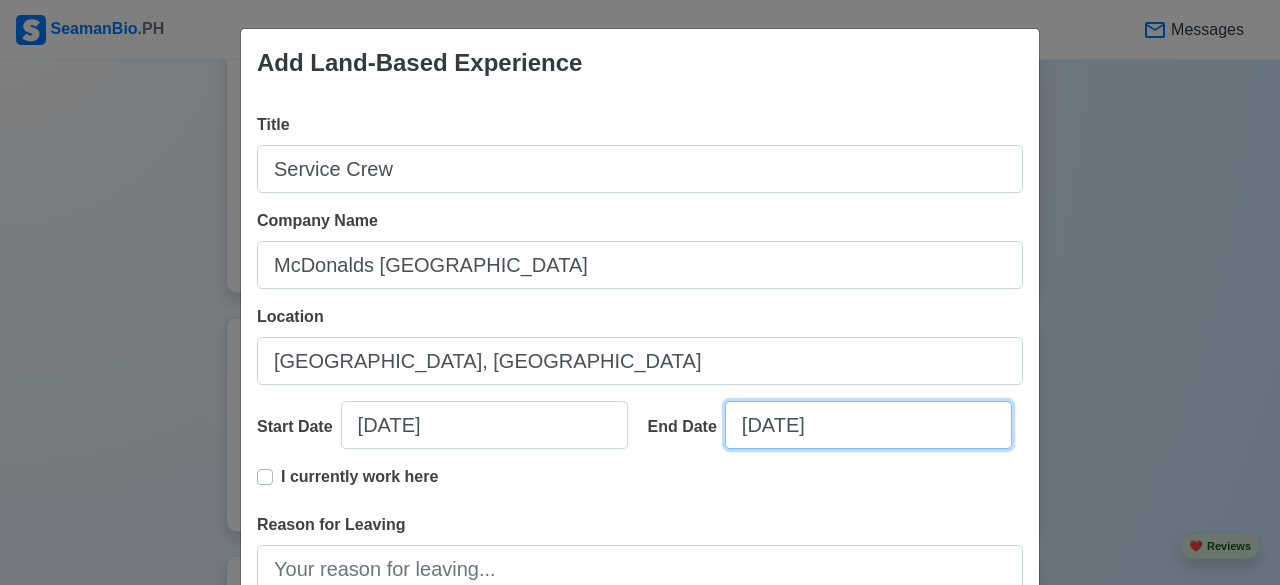click on "07/22/2017" at bounding box center [868, 425] 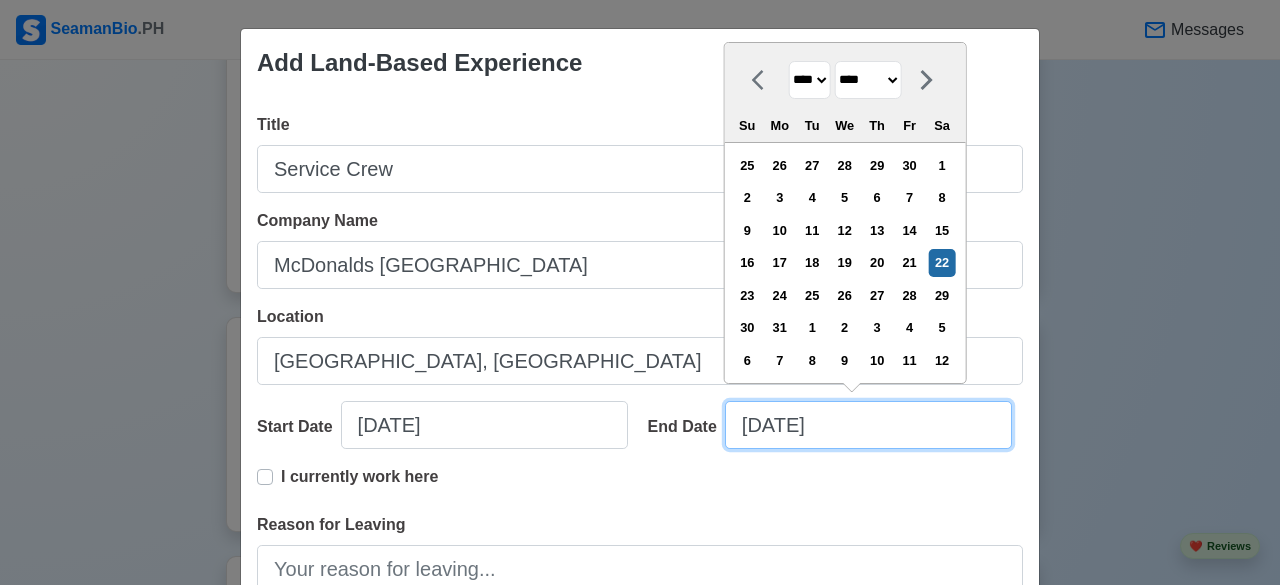 click on "07/22/2017" at bounding box center [868, 425] 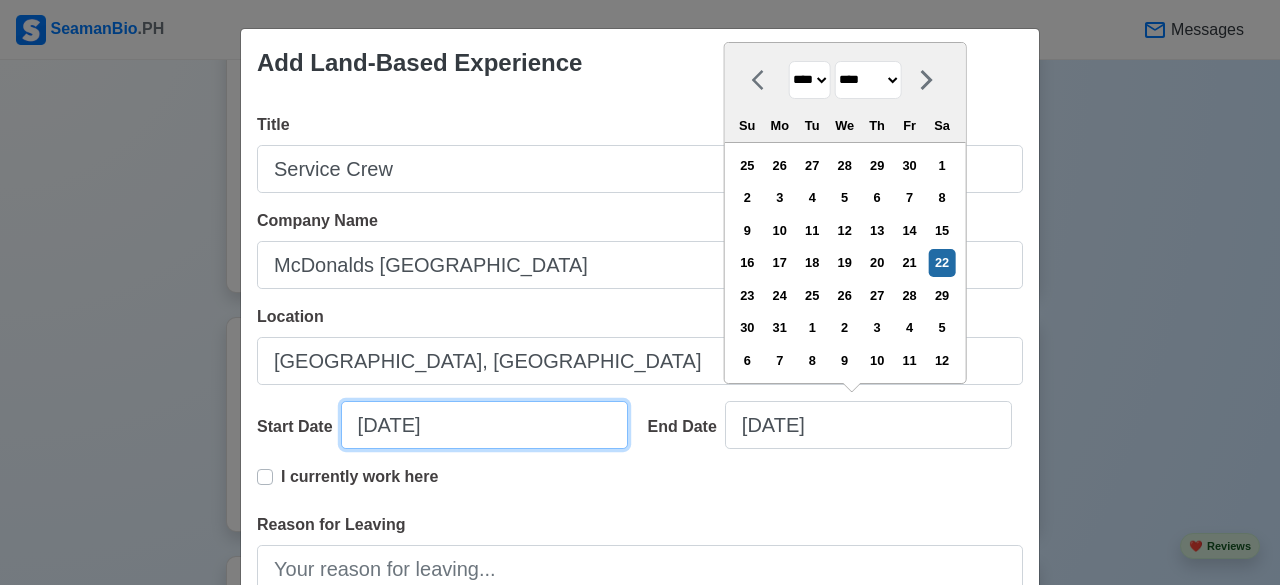 click on "12/15/2015" at bounding box center (484, 425) 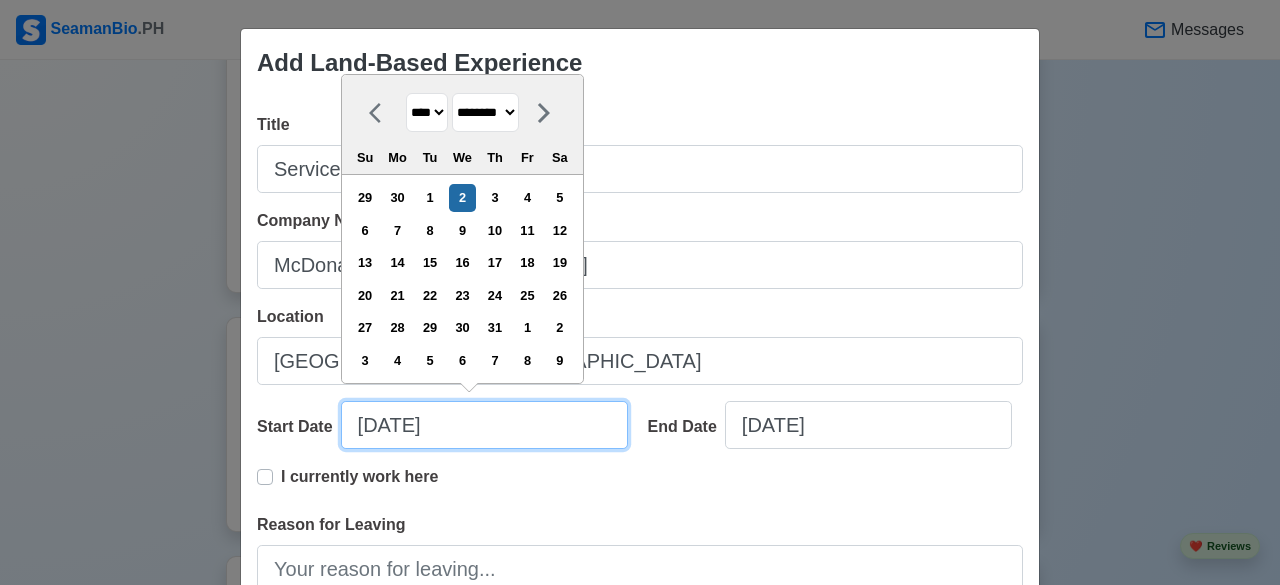 type on "12/02/2015" 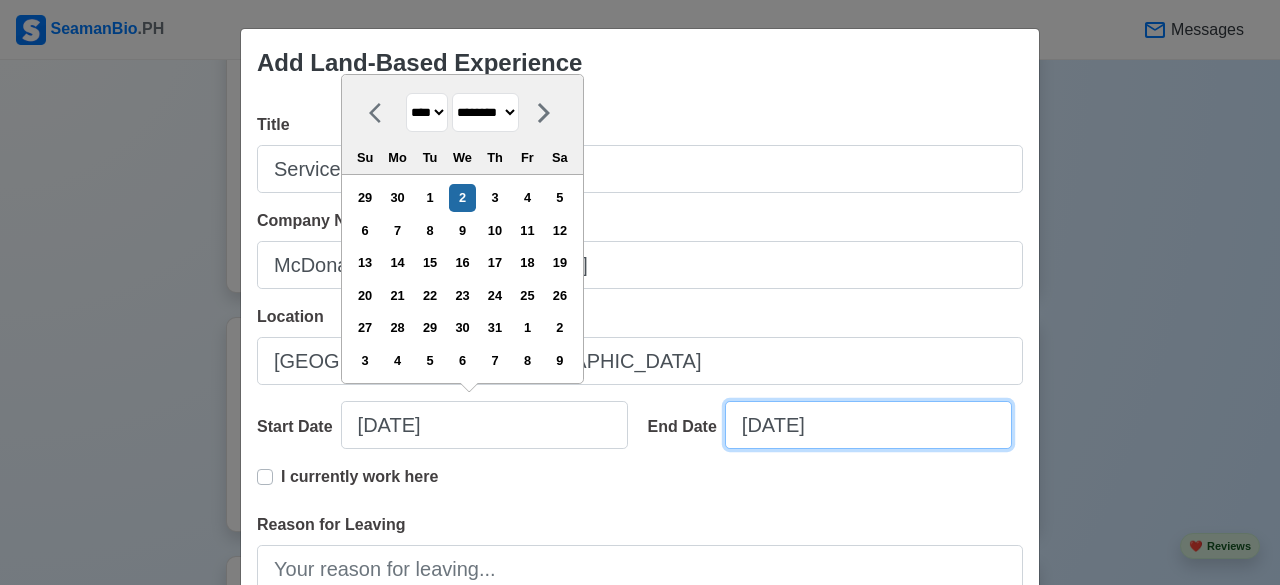 click on "07/22/2017" at bounding box center [868, 425] 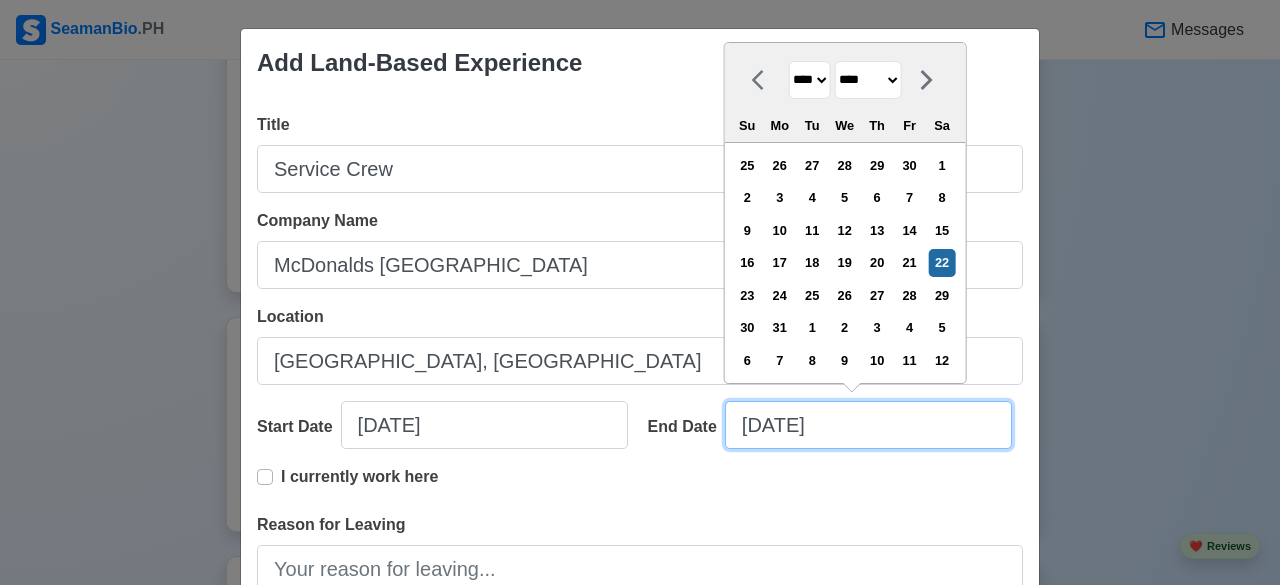type on "12/22/2017" 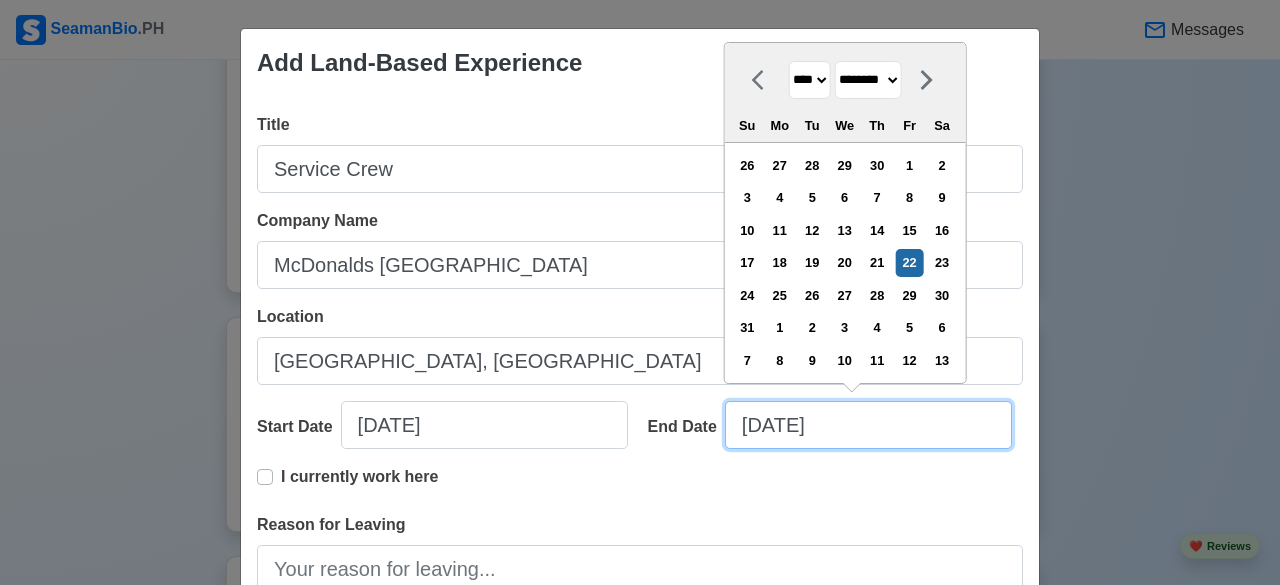 click on "12/22/2017" at bounding box center [868, 425] 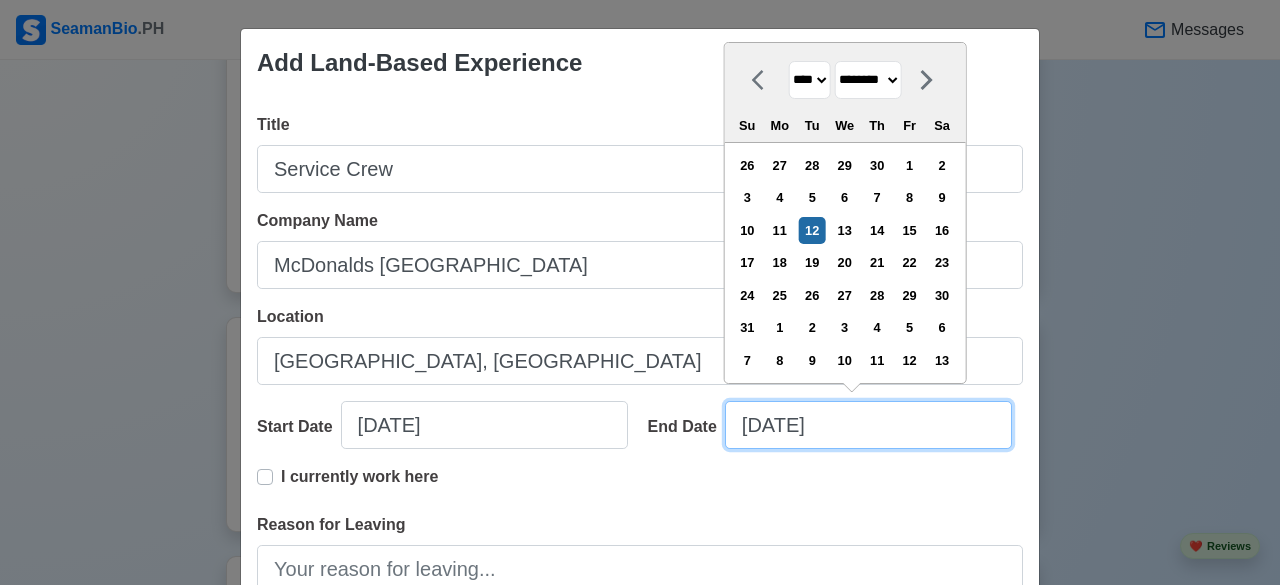 type on "12/12/2017" 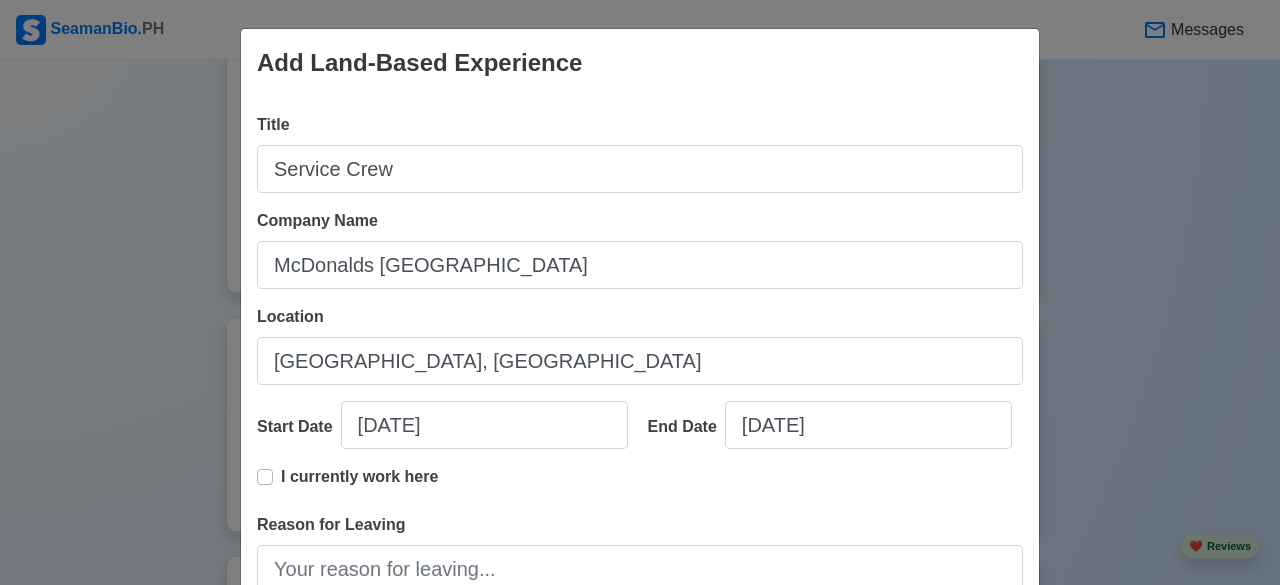 click on "I currently work here" at bounding box center (640, 489) 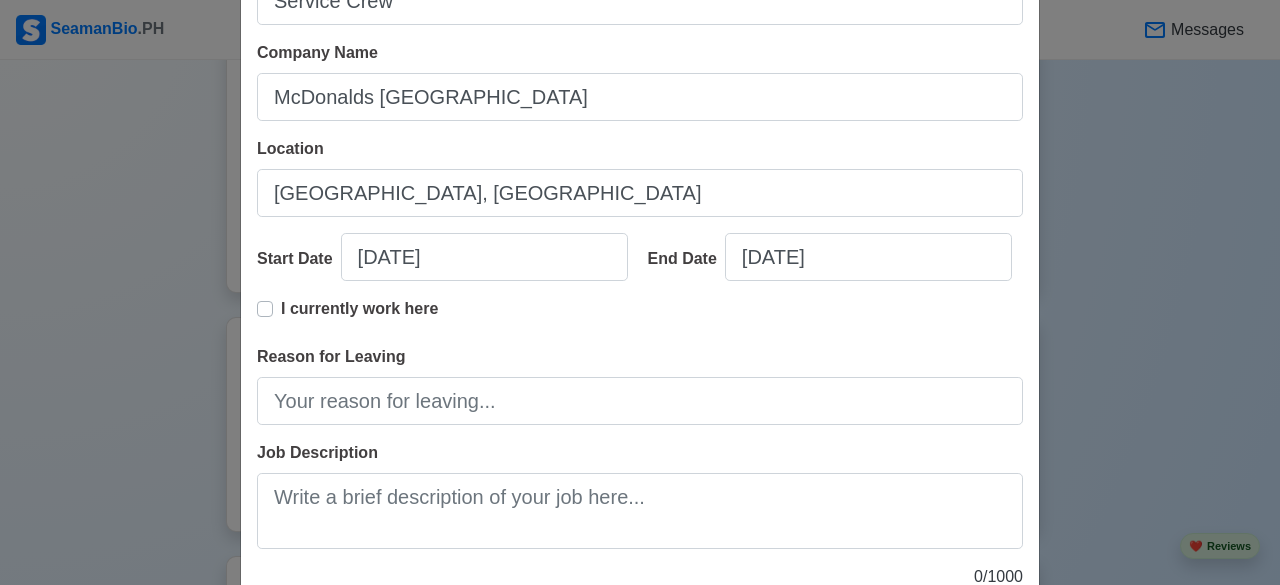 scroll, scrollTop: 200, scrollLeft: 0, axis: vertical 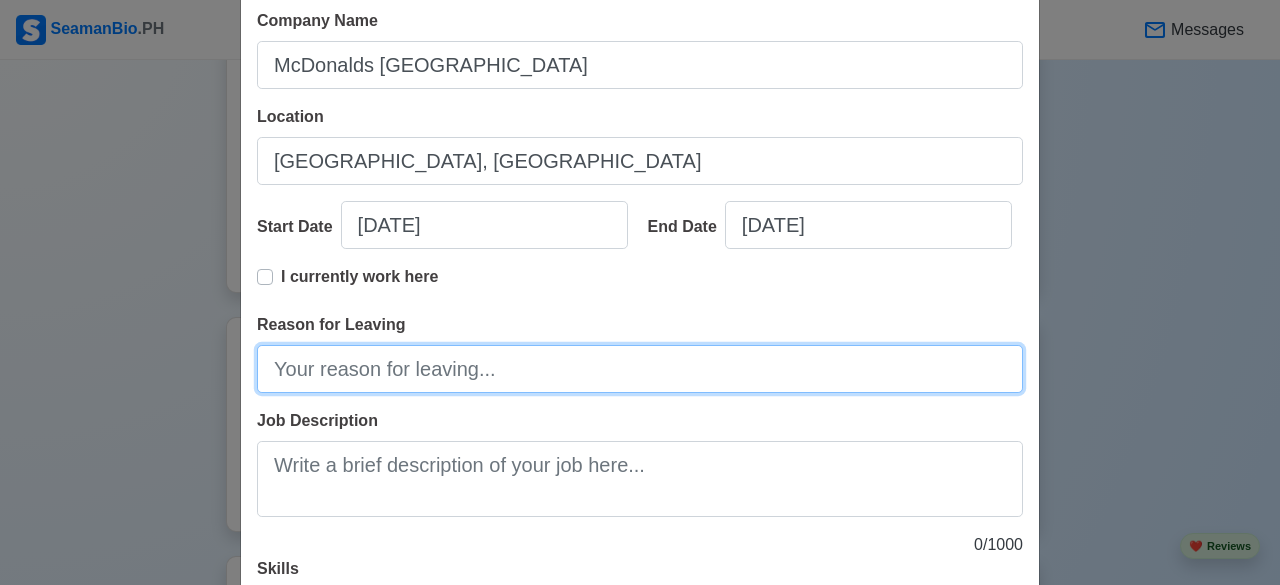 click on "Reason for Leaving" at bounding box center [640, 369] 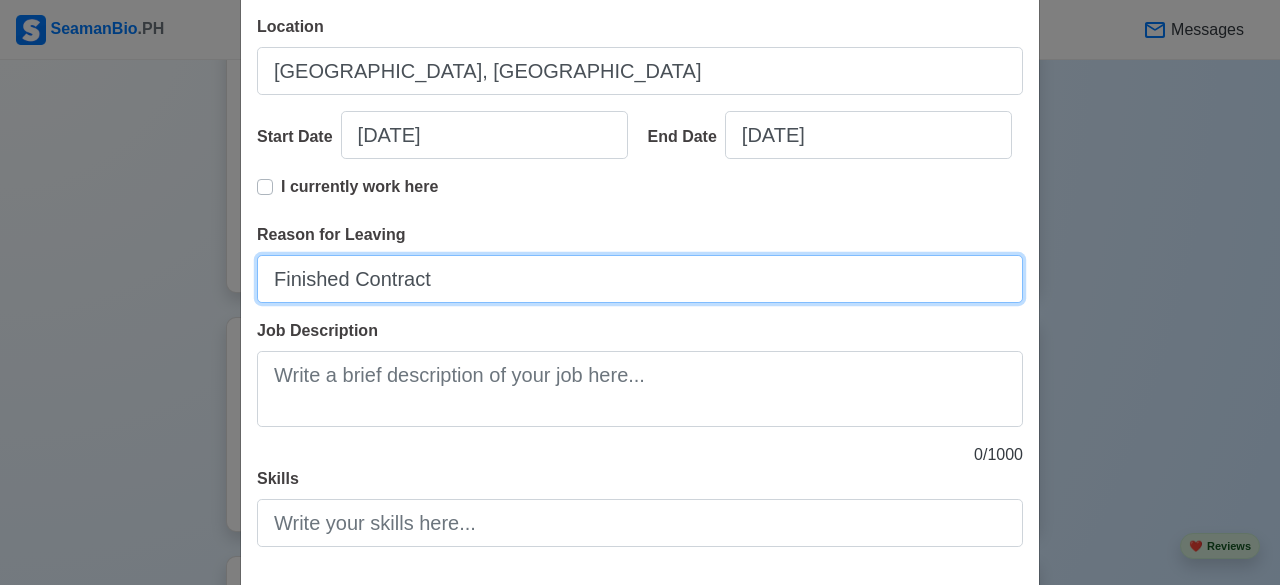 scroll, scrollTop: 300, scrollLeft: 0, axis: vertical 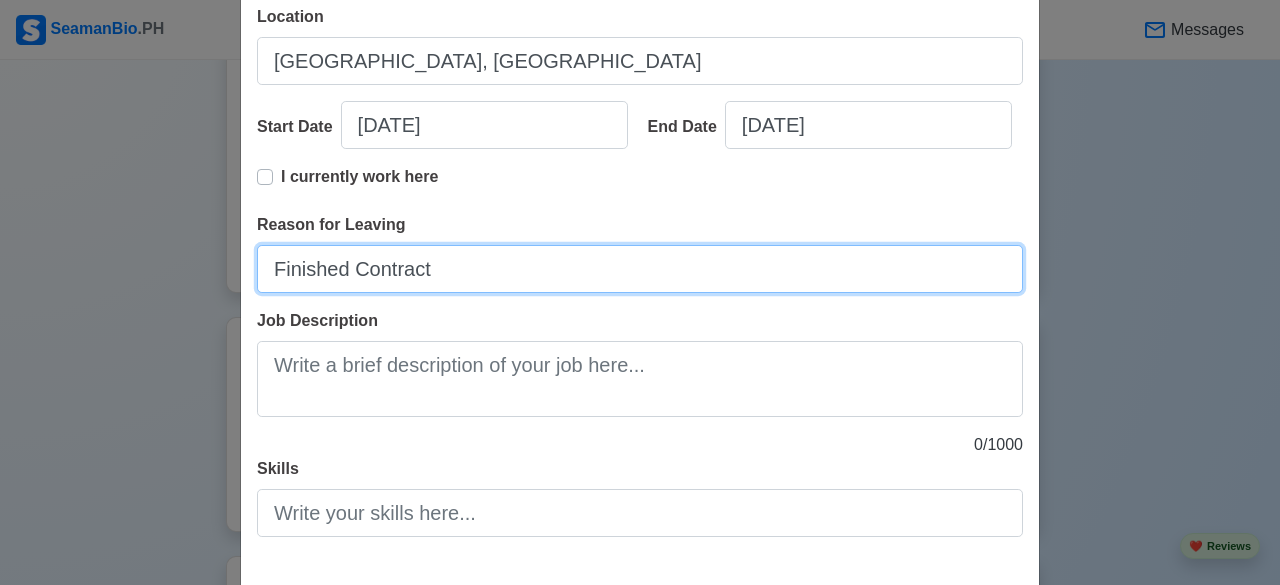 type on "Finished Contract" 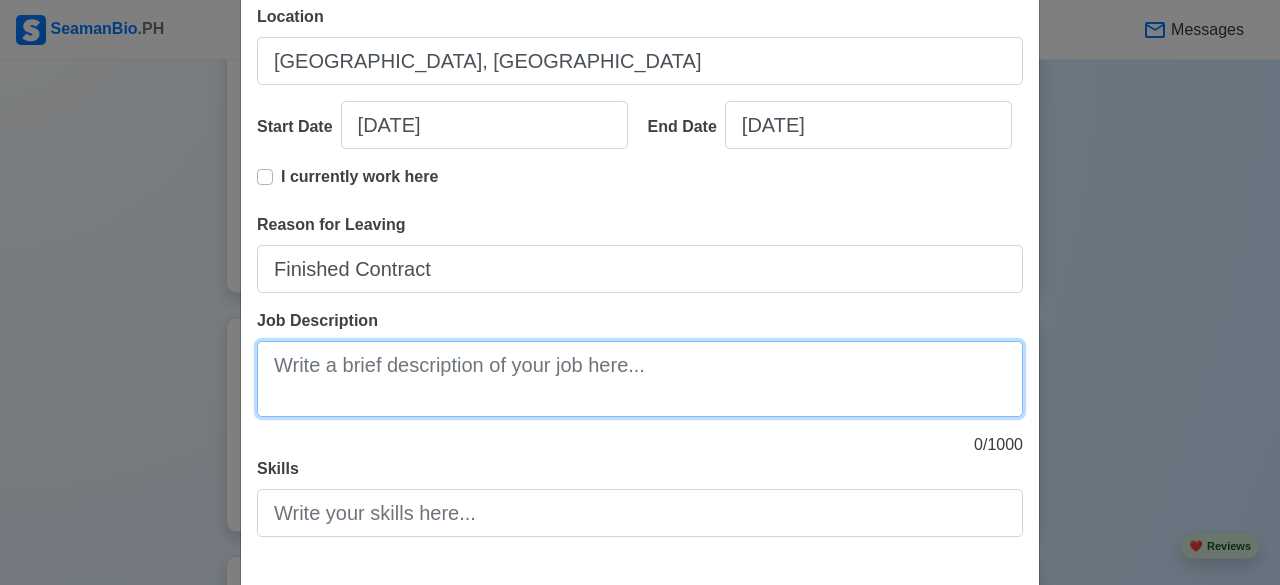 click on "Job Description" at bounding box center (640, 379) 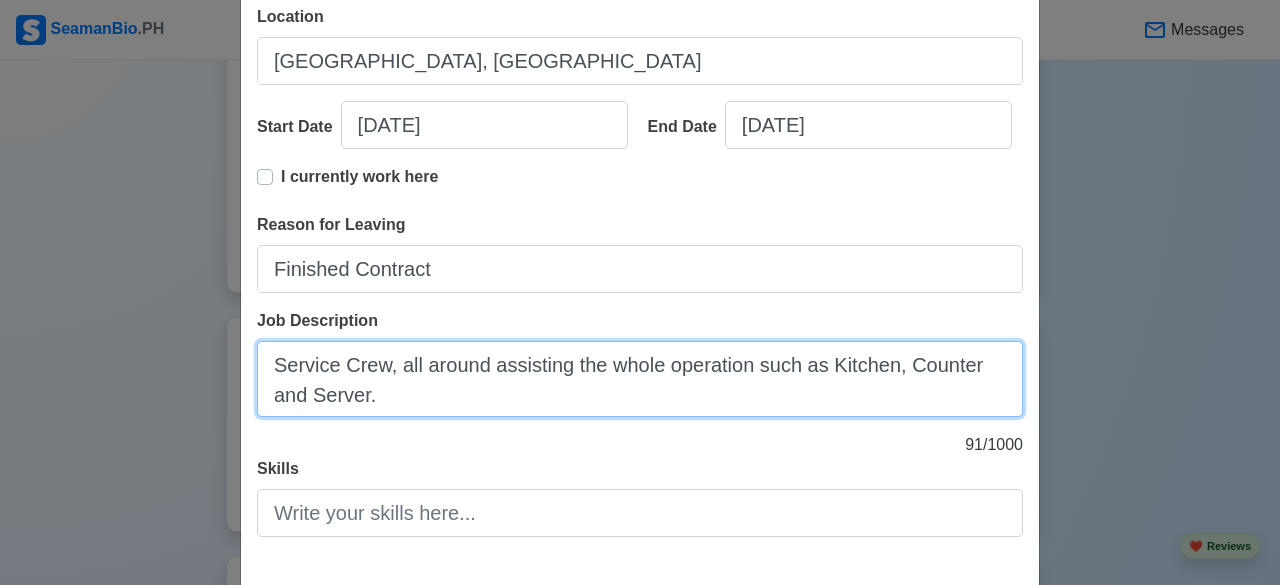 click on "Service Crew, all around assisting the whole operation such as Kitchen, Counter and Server." at bounding box center (640, 379) 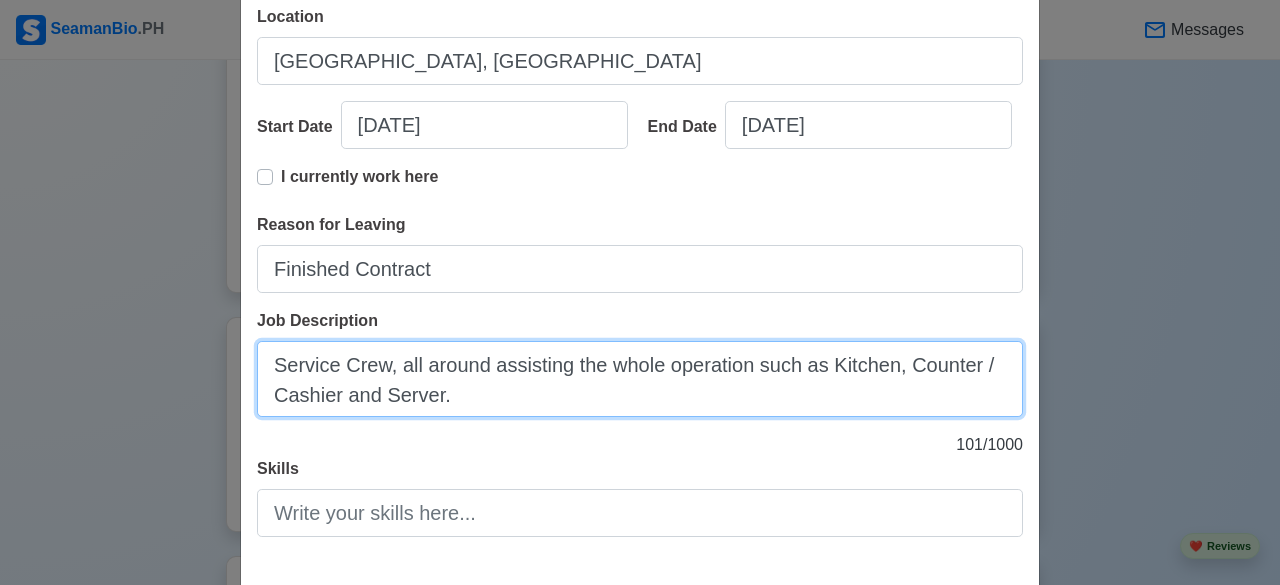 click on "Service Crew, all around assisting the whole operation such as Kitchen, Counter / Cashier and Server." at bounding box center [640, 379] 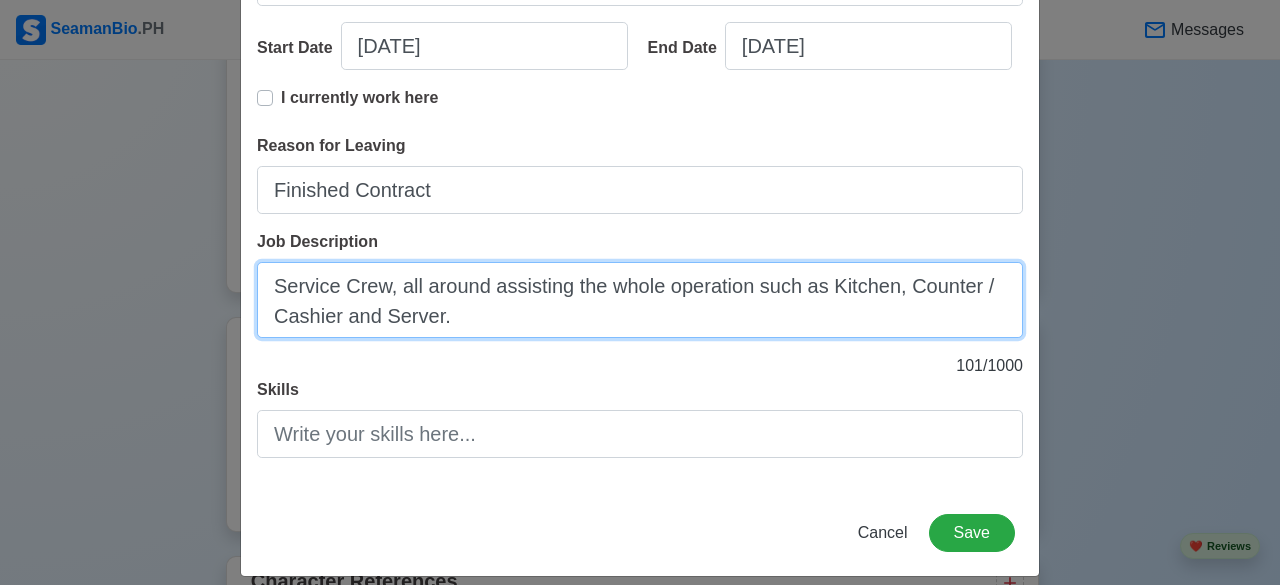 scroll, scrollTop: 397, scrollLeft: 0, axis: vertical 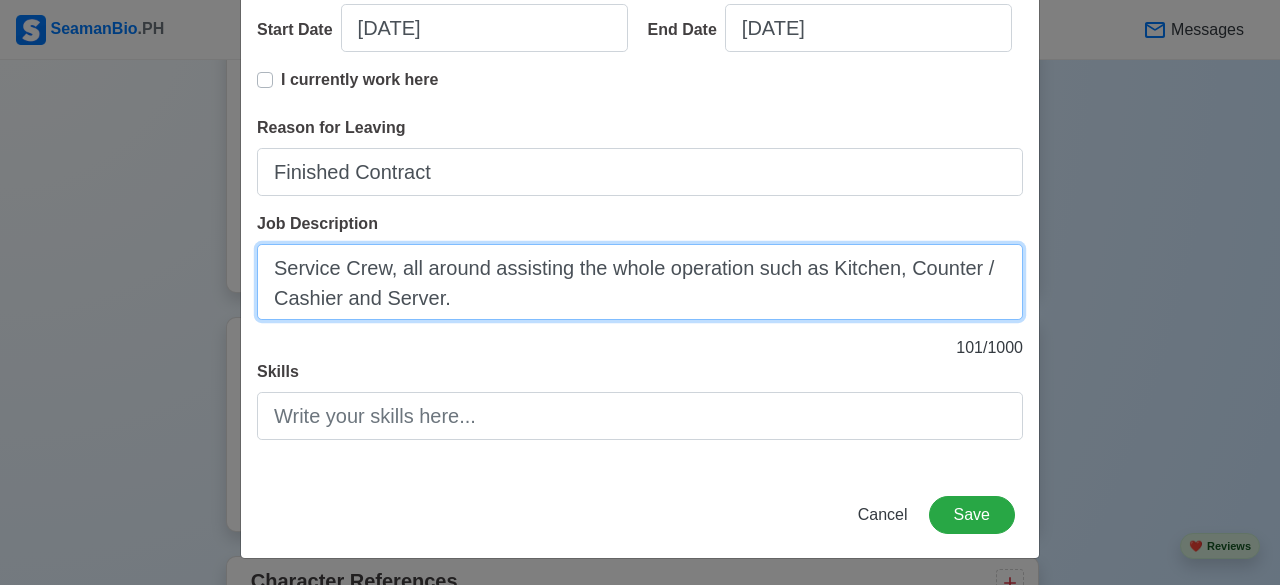 type on "Service Crew, all around assisting the whole operation such as Kitchen, Counter / Cashier and Server." 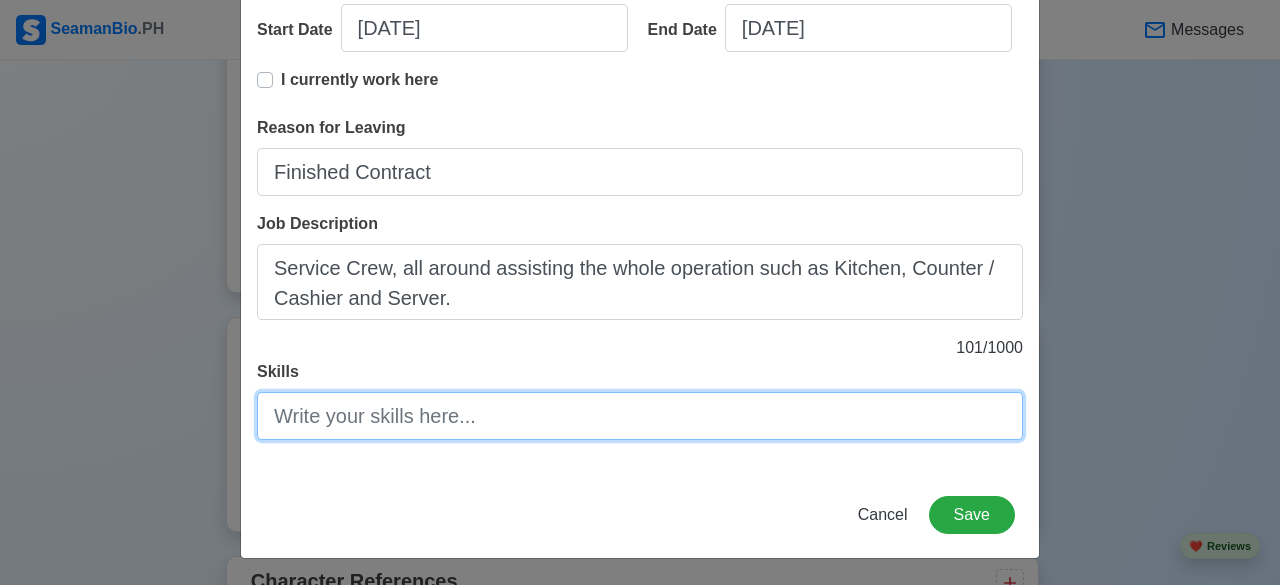 click on "Skills" at bounding box center (640, 416) 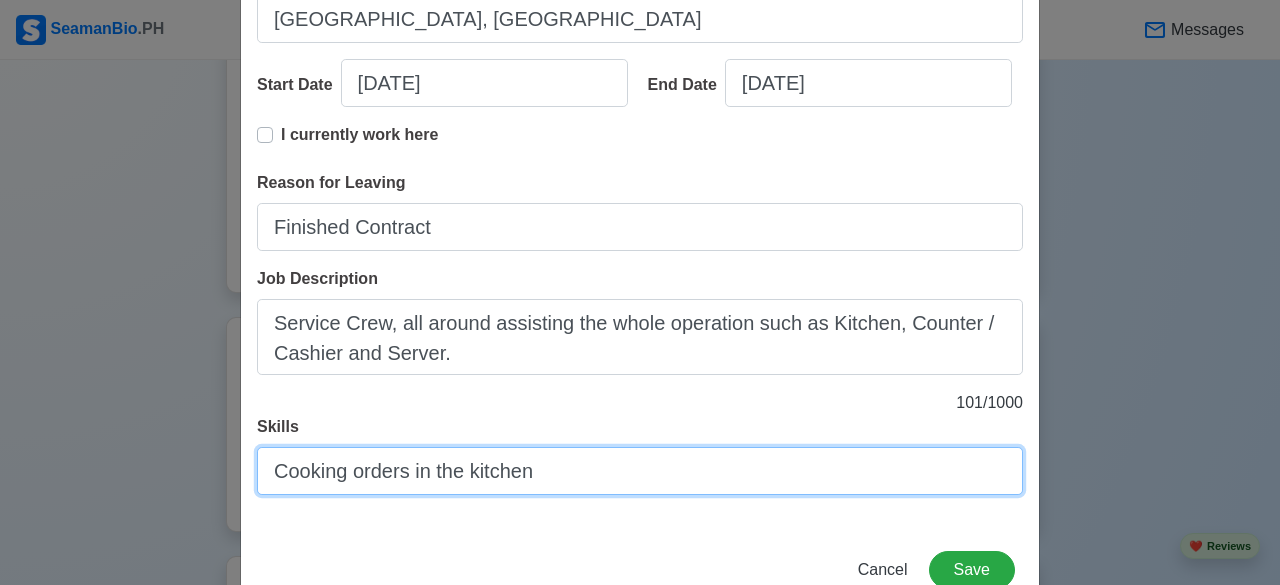 scroll, scrollTop: 397, scrollLeft: 0, axis: vertical 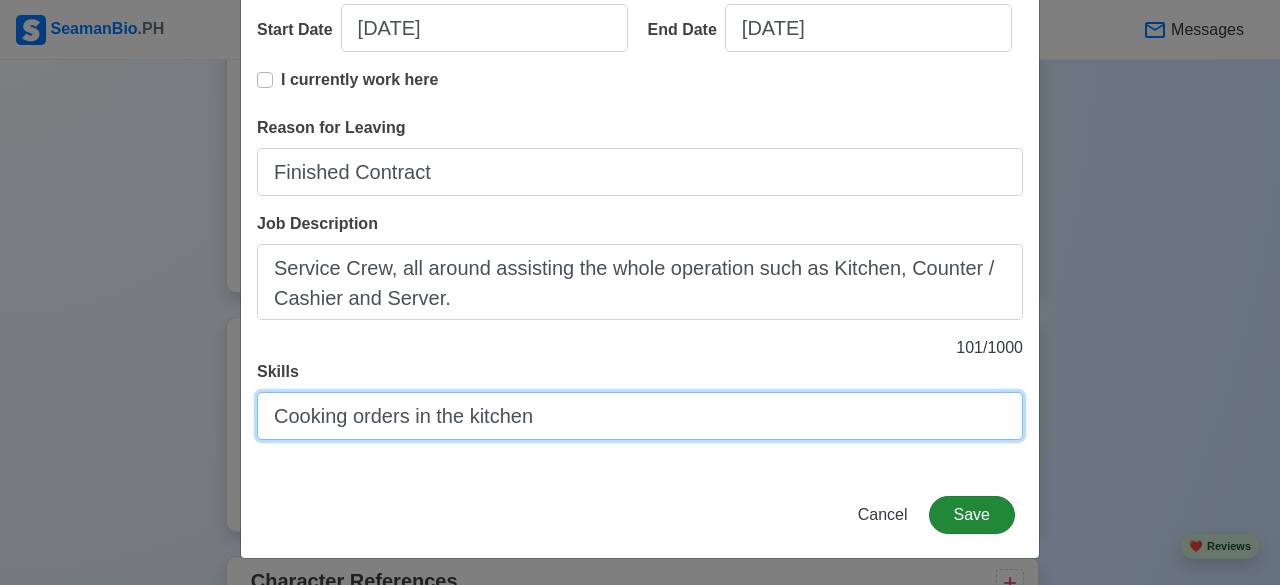 type on "Cooking orders in the kitchen" 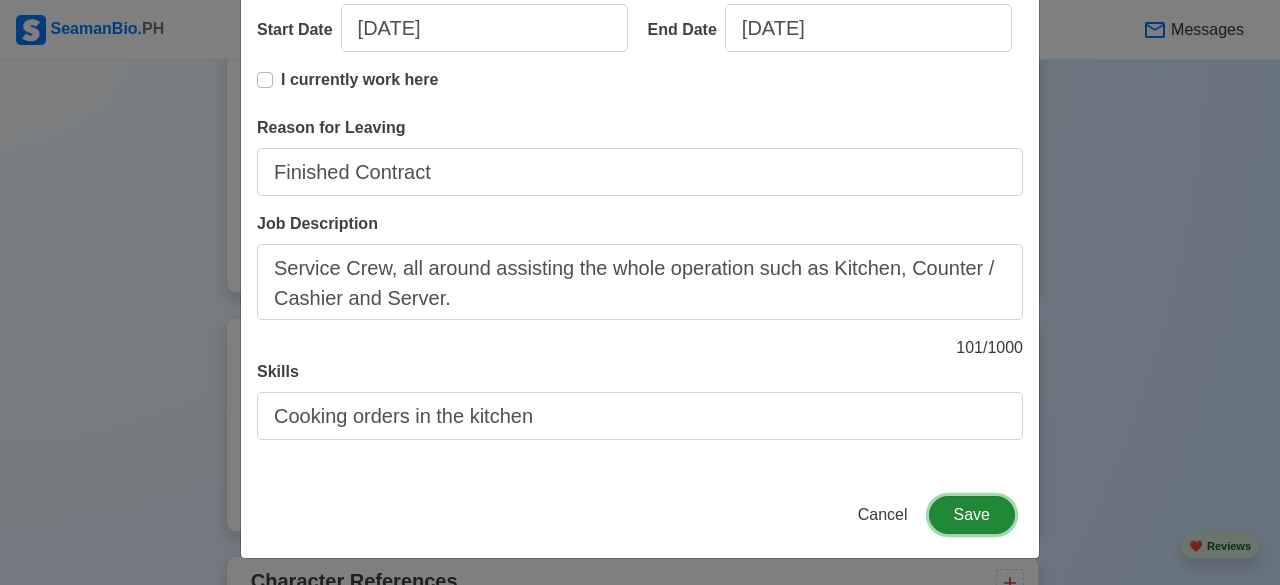 click on "Save" at bounding box center [972, 515] 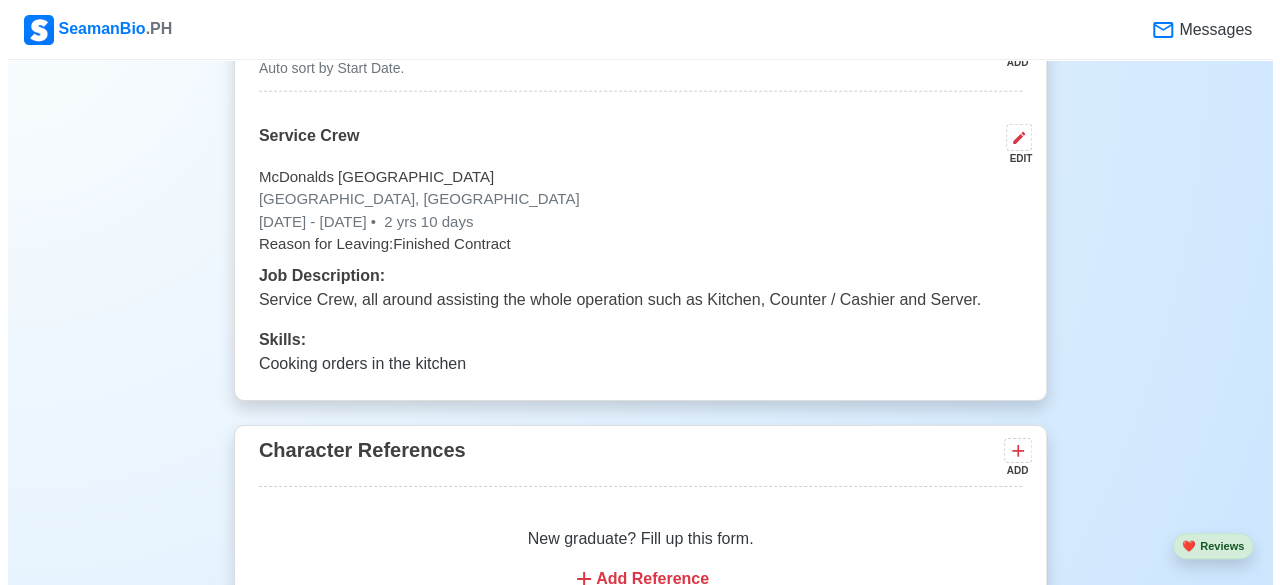 scroll, scrollTop: 2978, scrollLeft: 0, axis: vertical 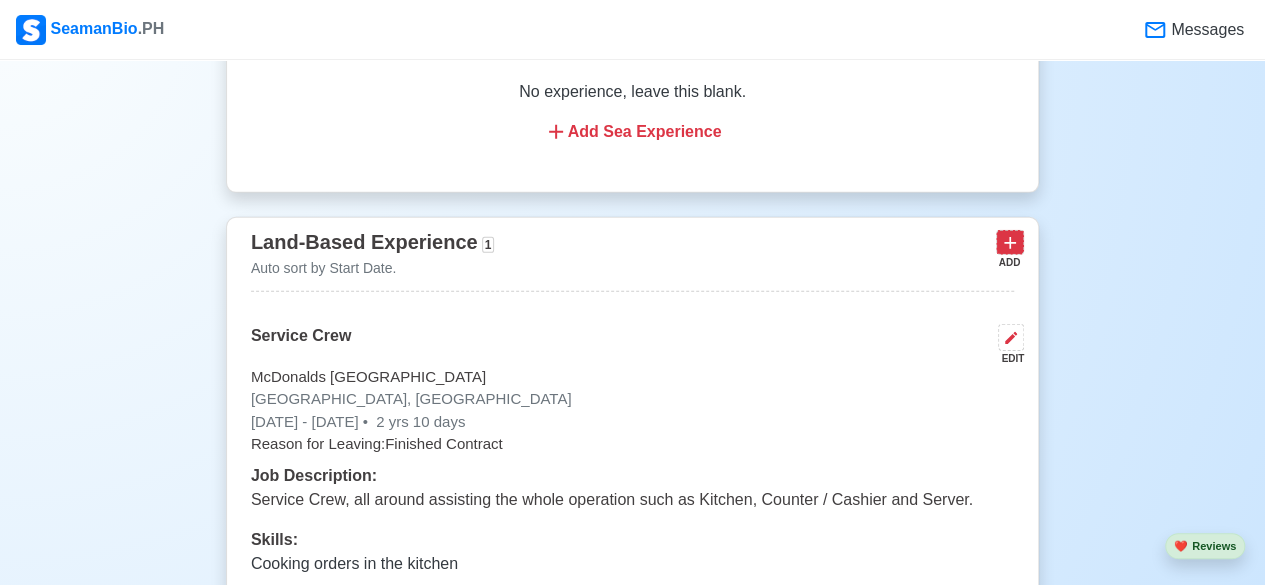 click 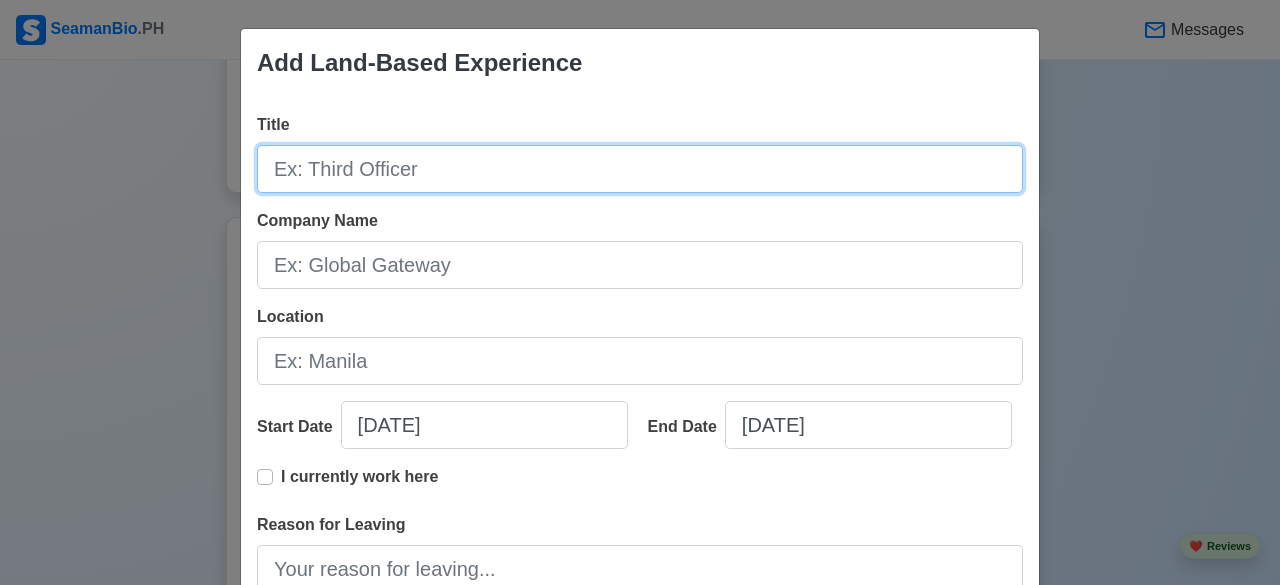 click on "Title" at bounding box center [640, 169] 